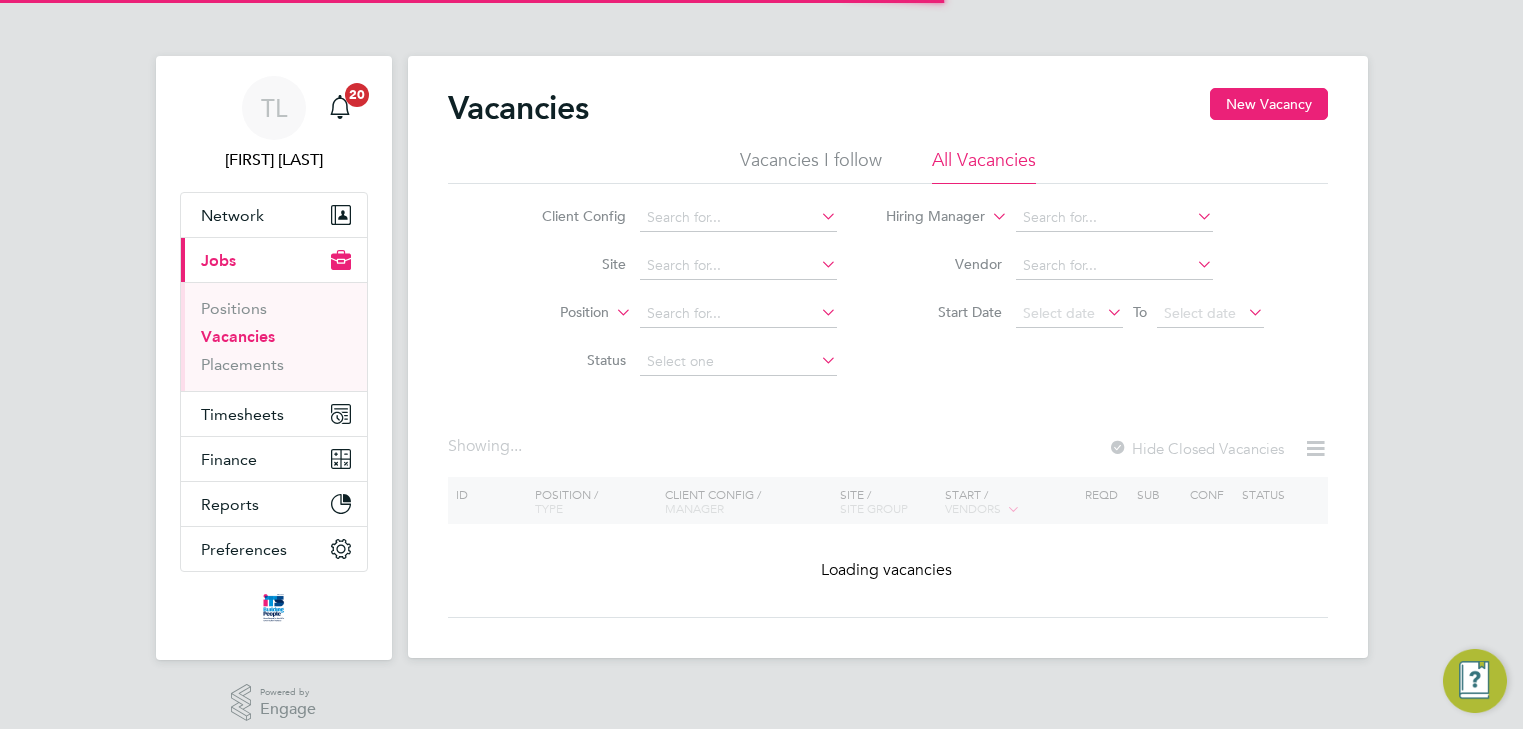 scroll, scrollTop: 0, scrollLeft: 0, axis: both 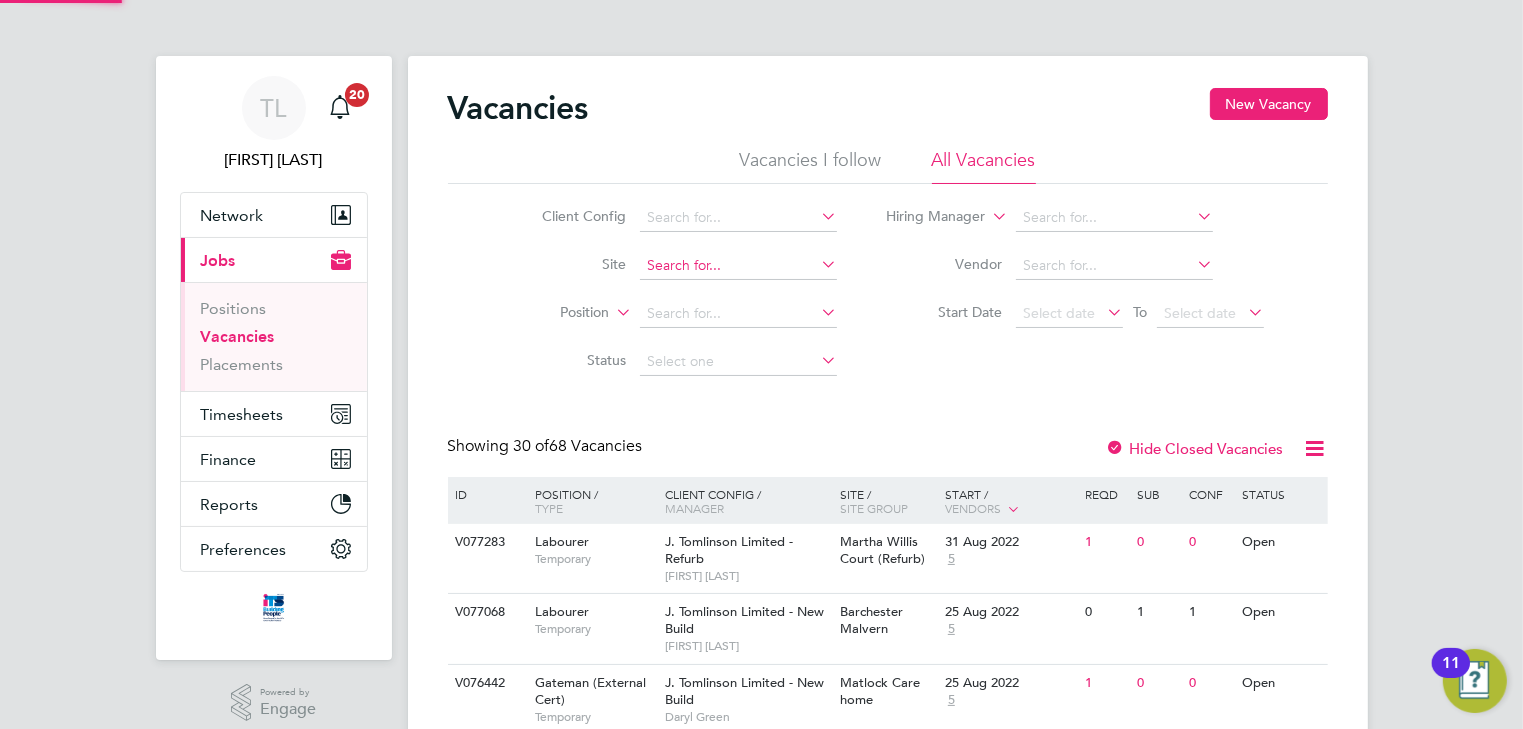click 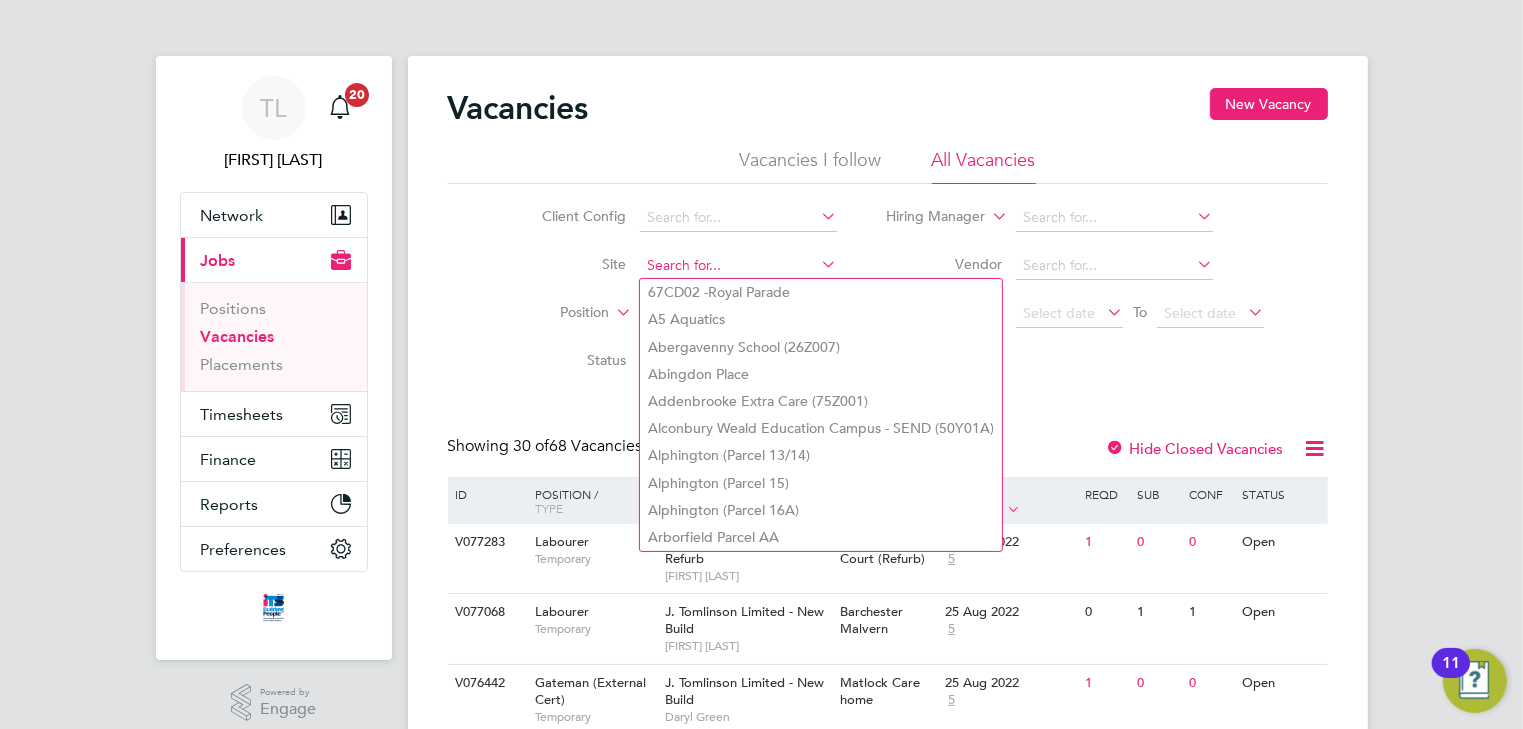 type on "k" 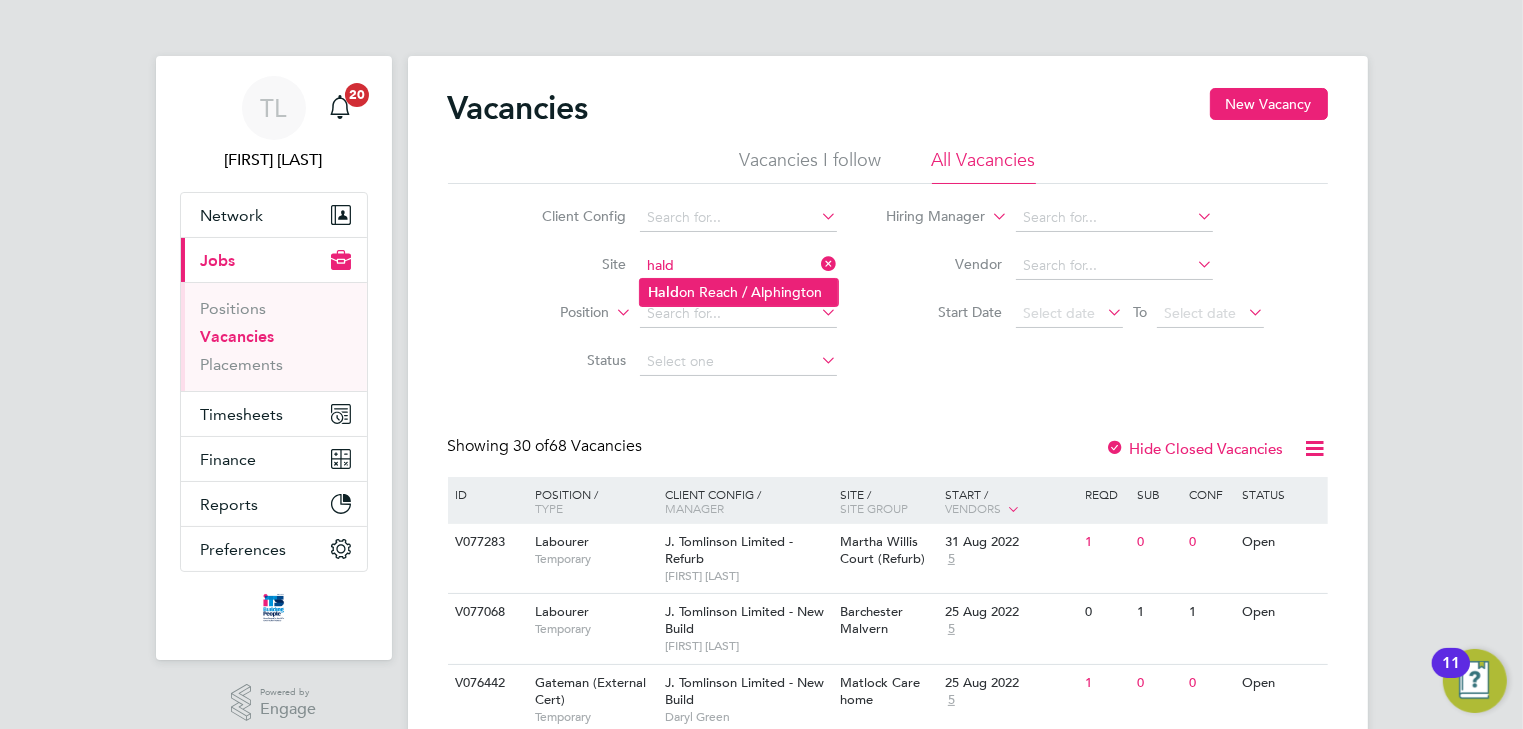 click on "Hald on Reach / Alphington" 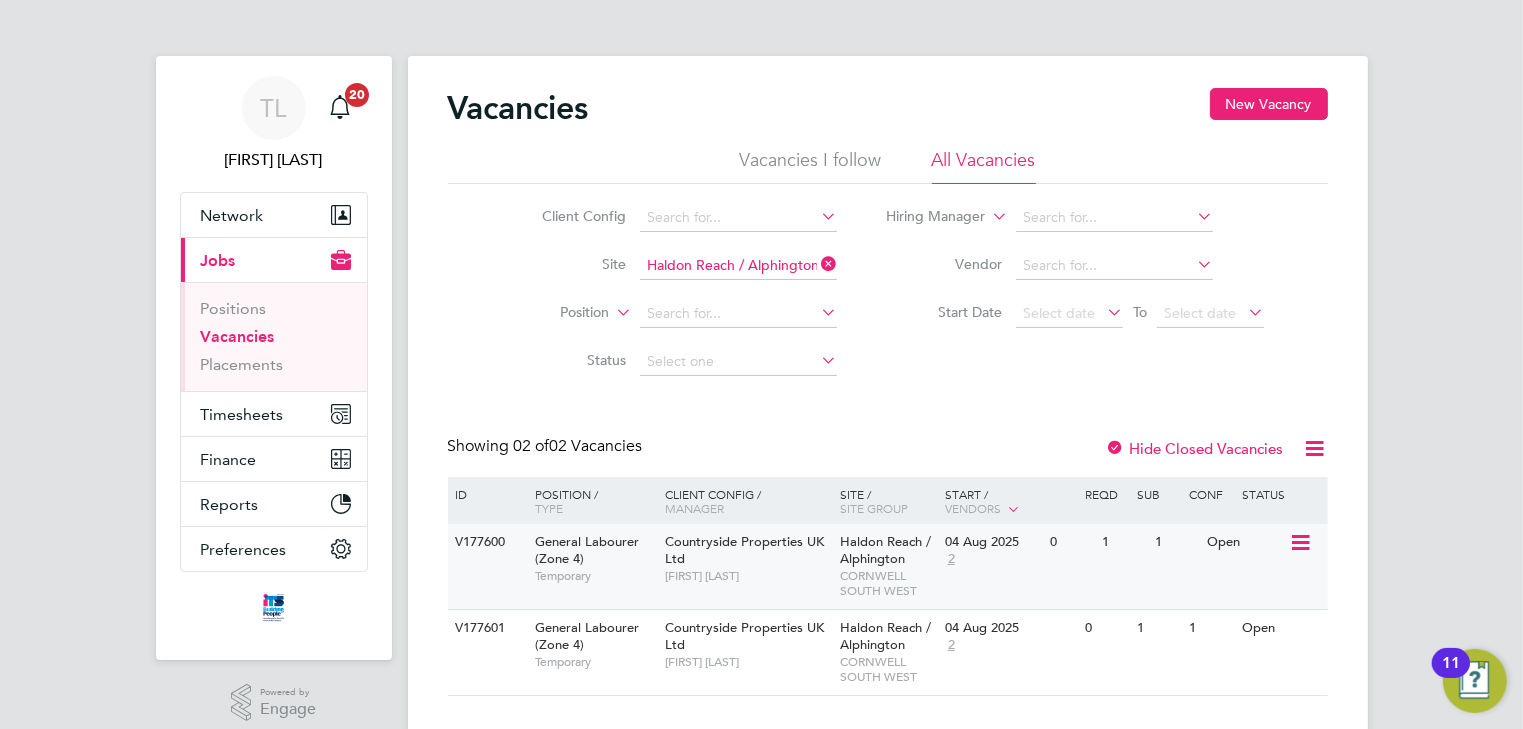 click 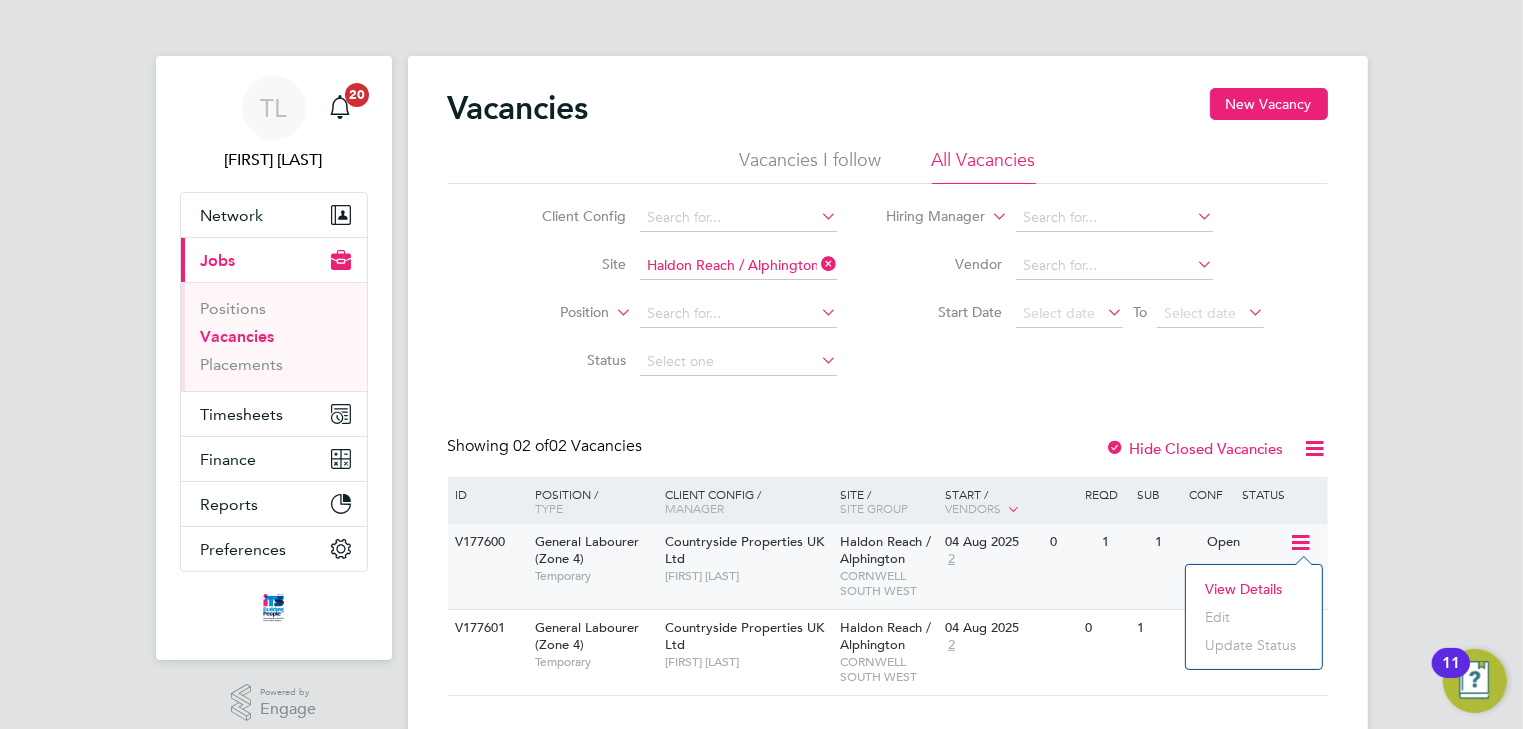 click on "View Details" 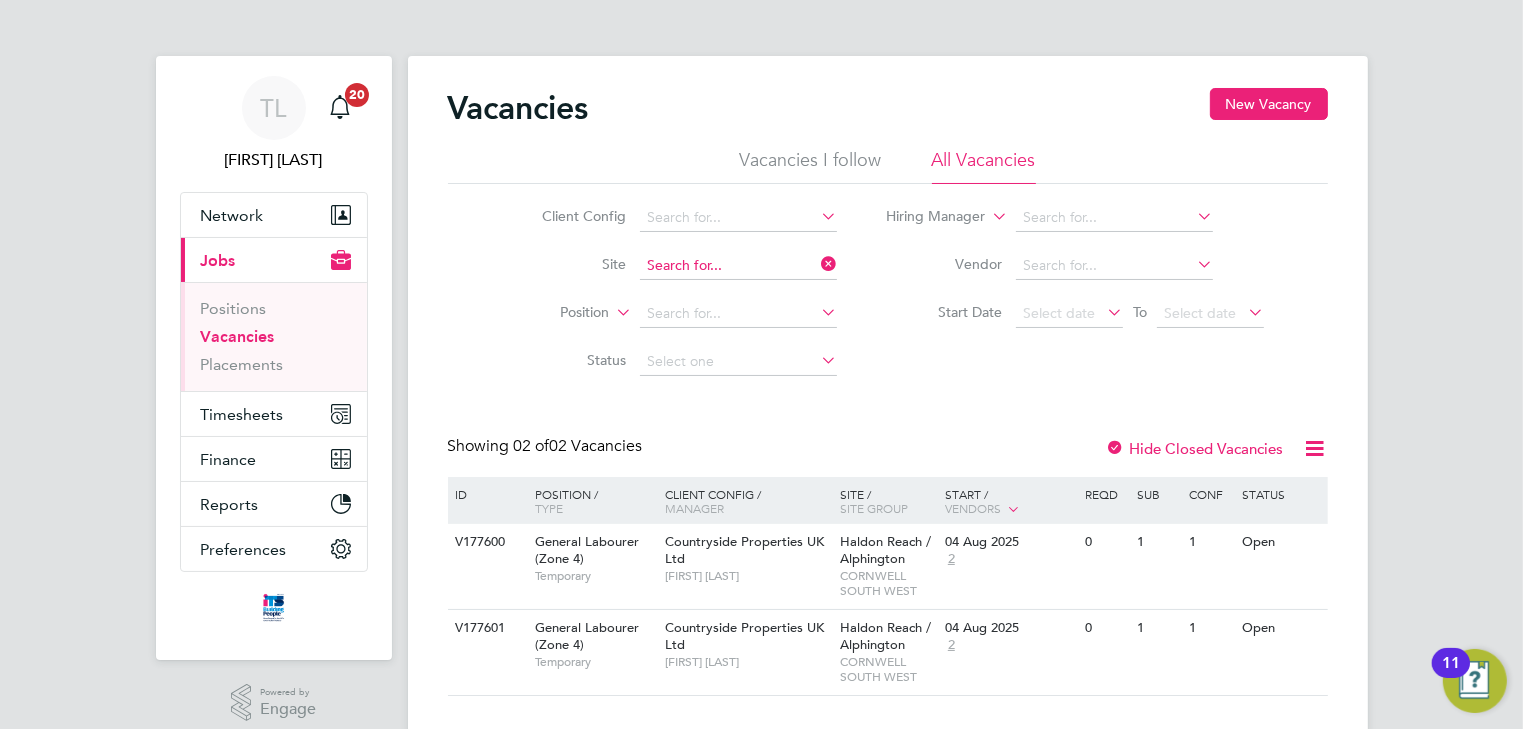 click 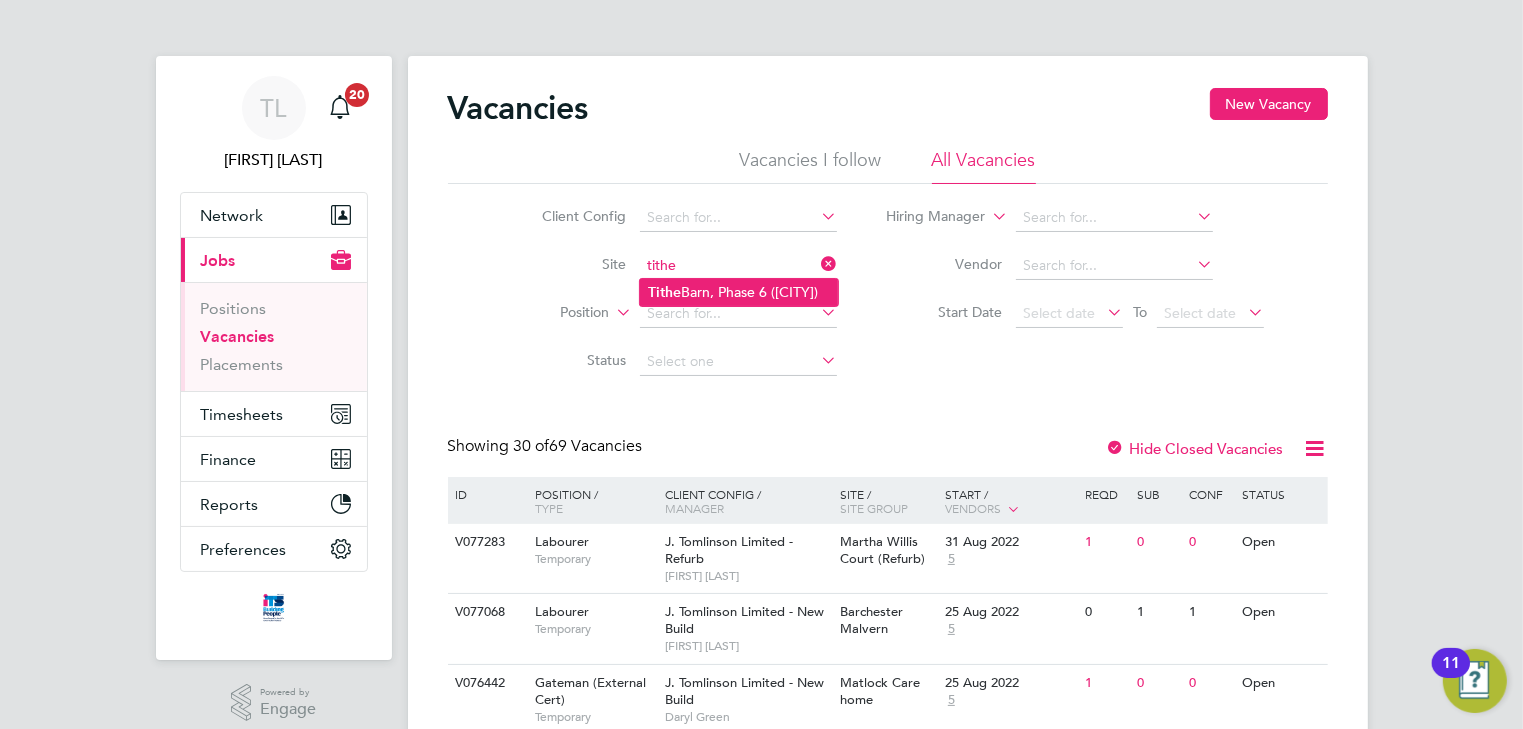 click on "Tithe  Barn, Phase 6 (Exeter)" 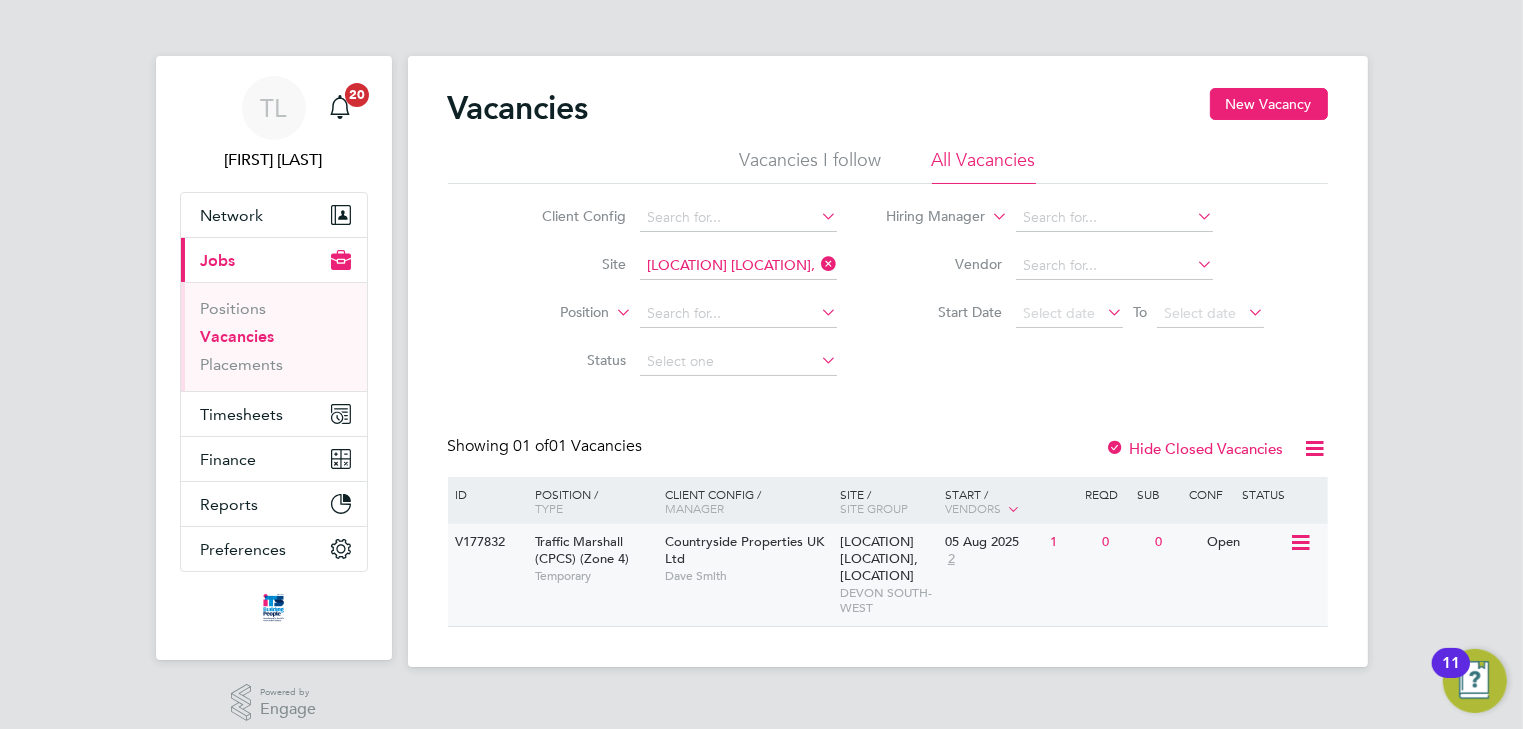 click 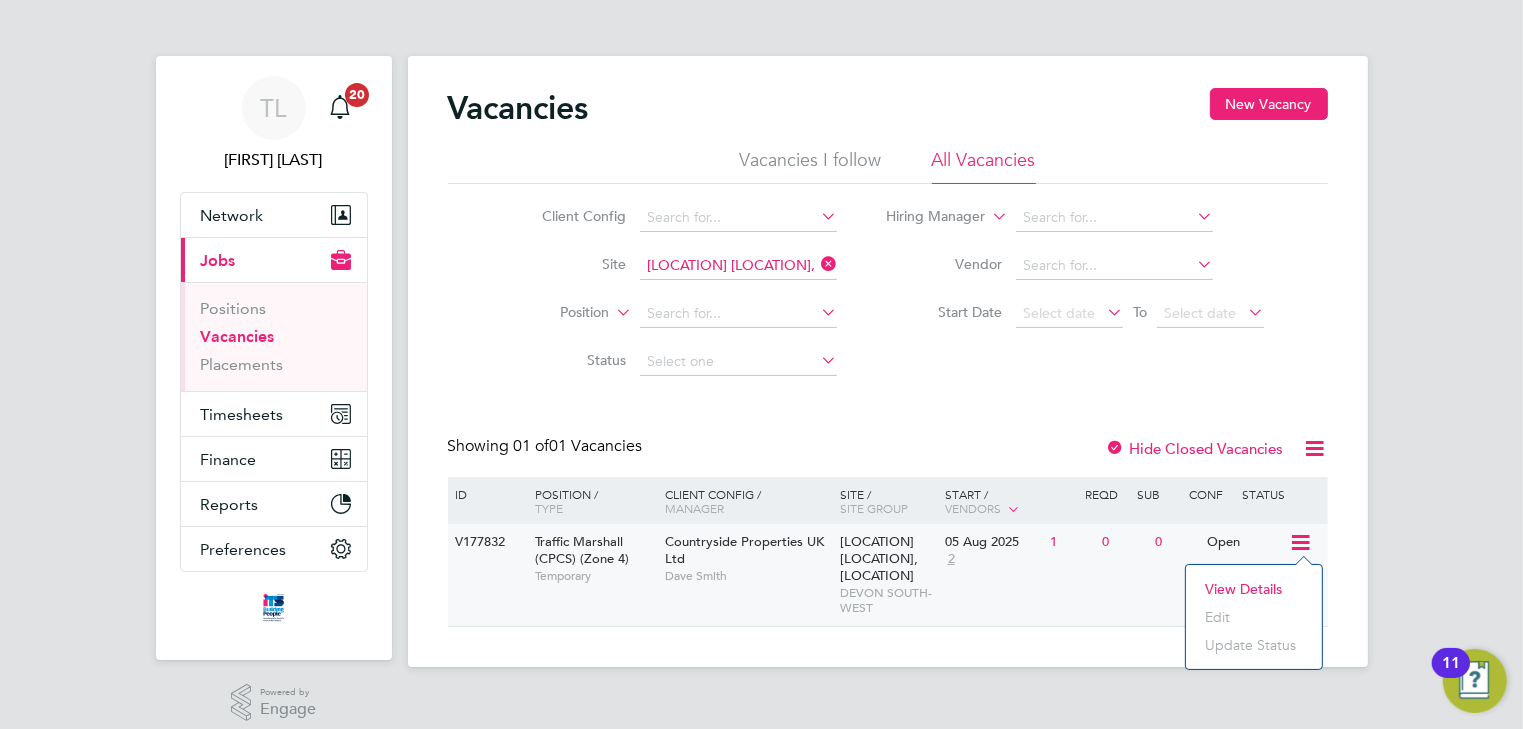 click on "View Details" 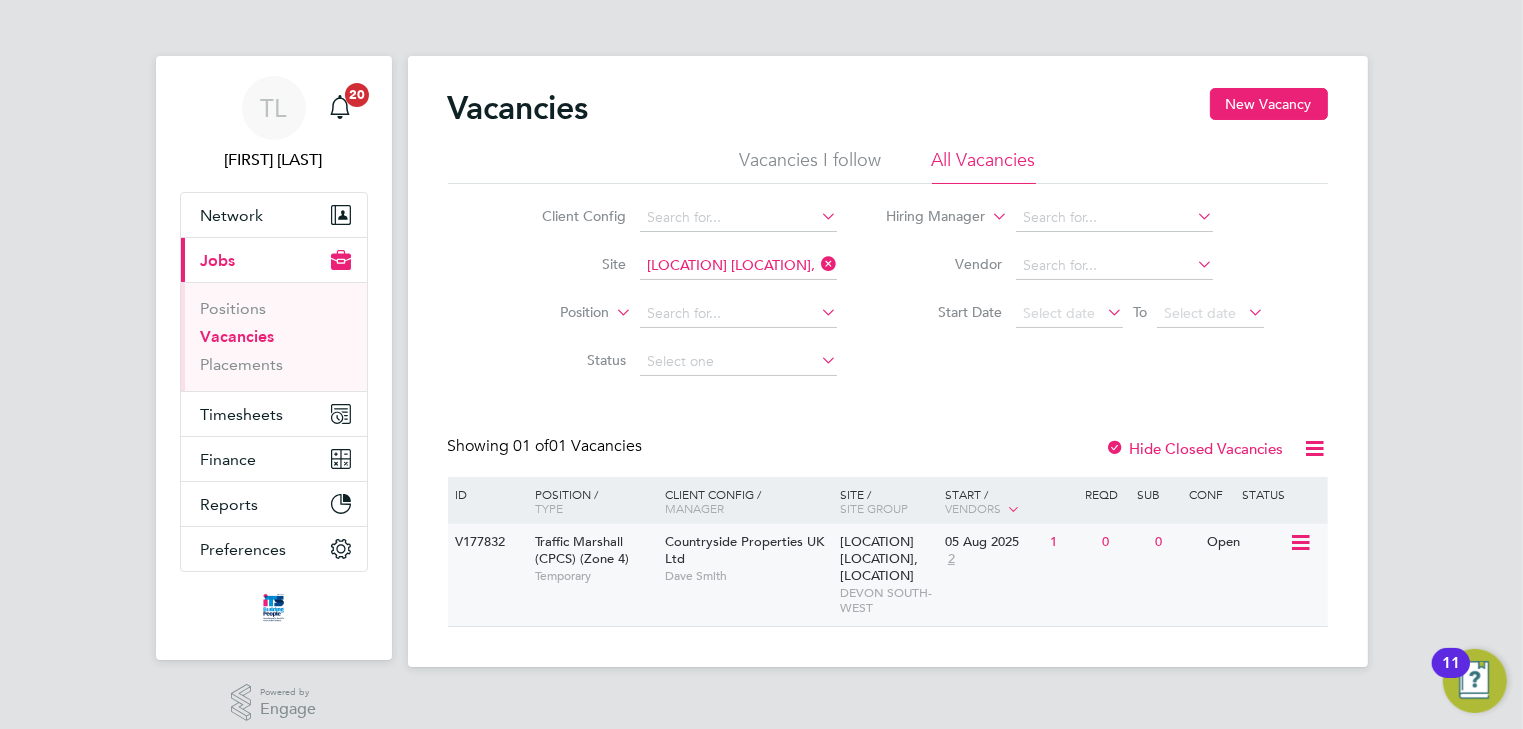 click 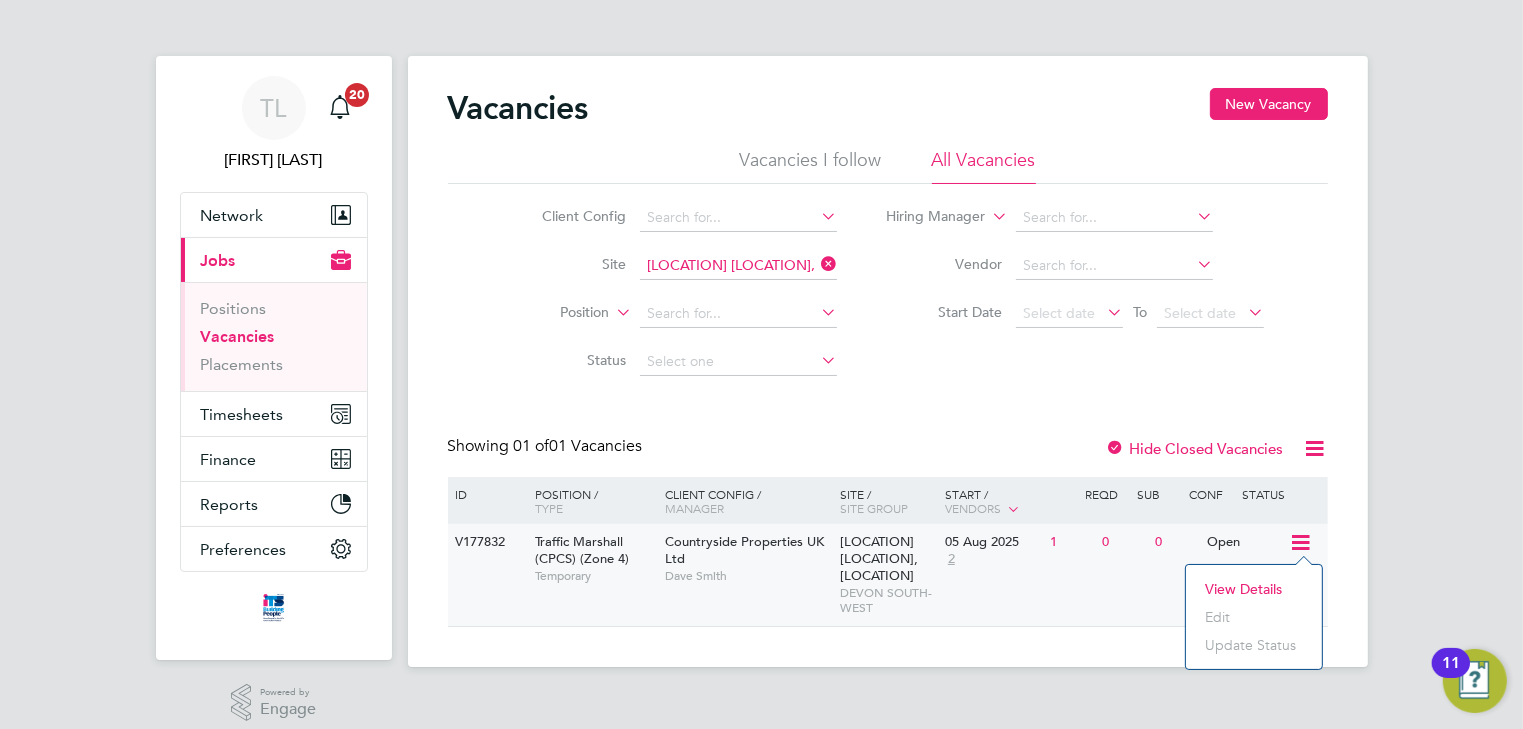 click on "View Details" 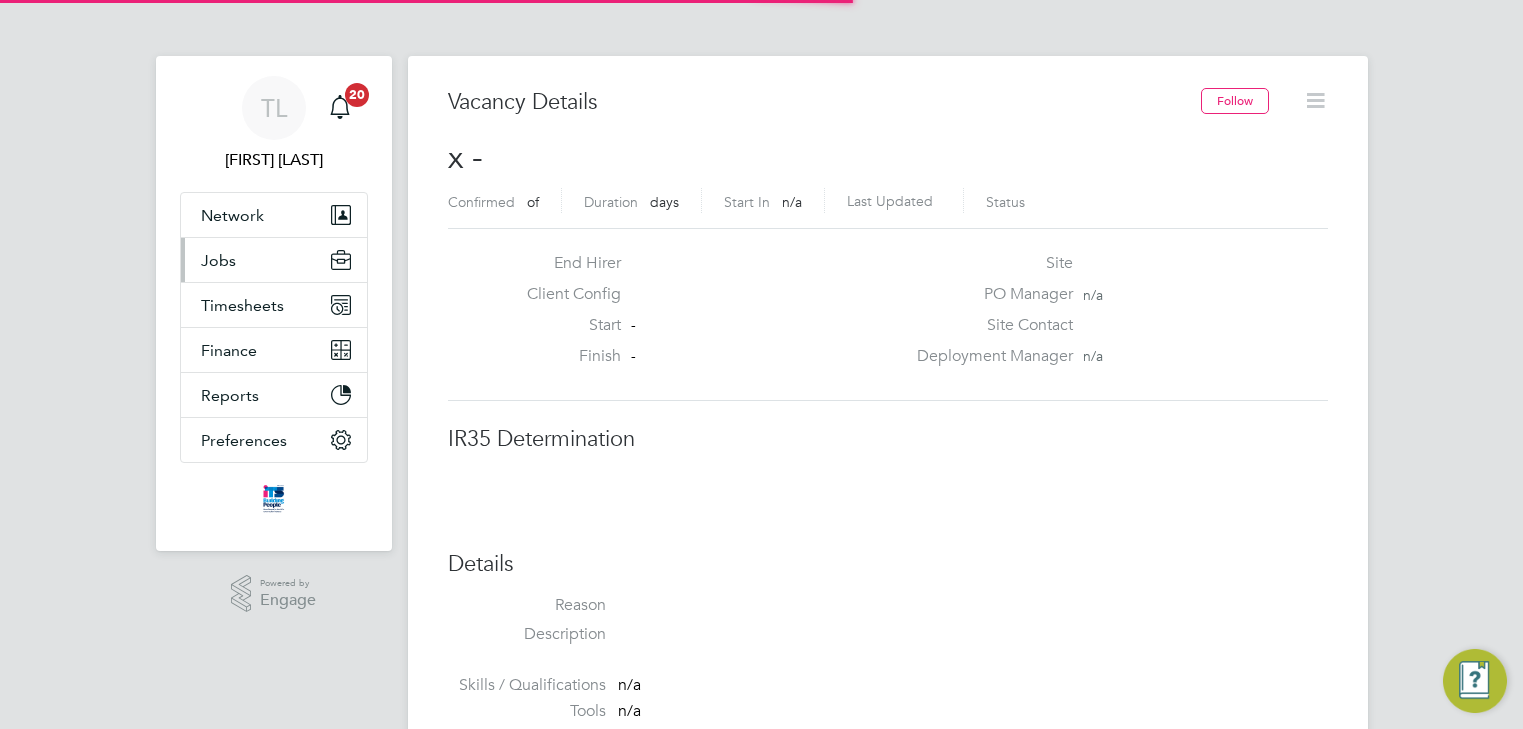 scroll, scrollTop: 0, scrollLeft: 0, axis: both 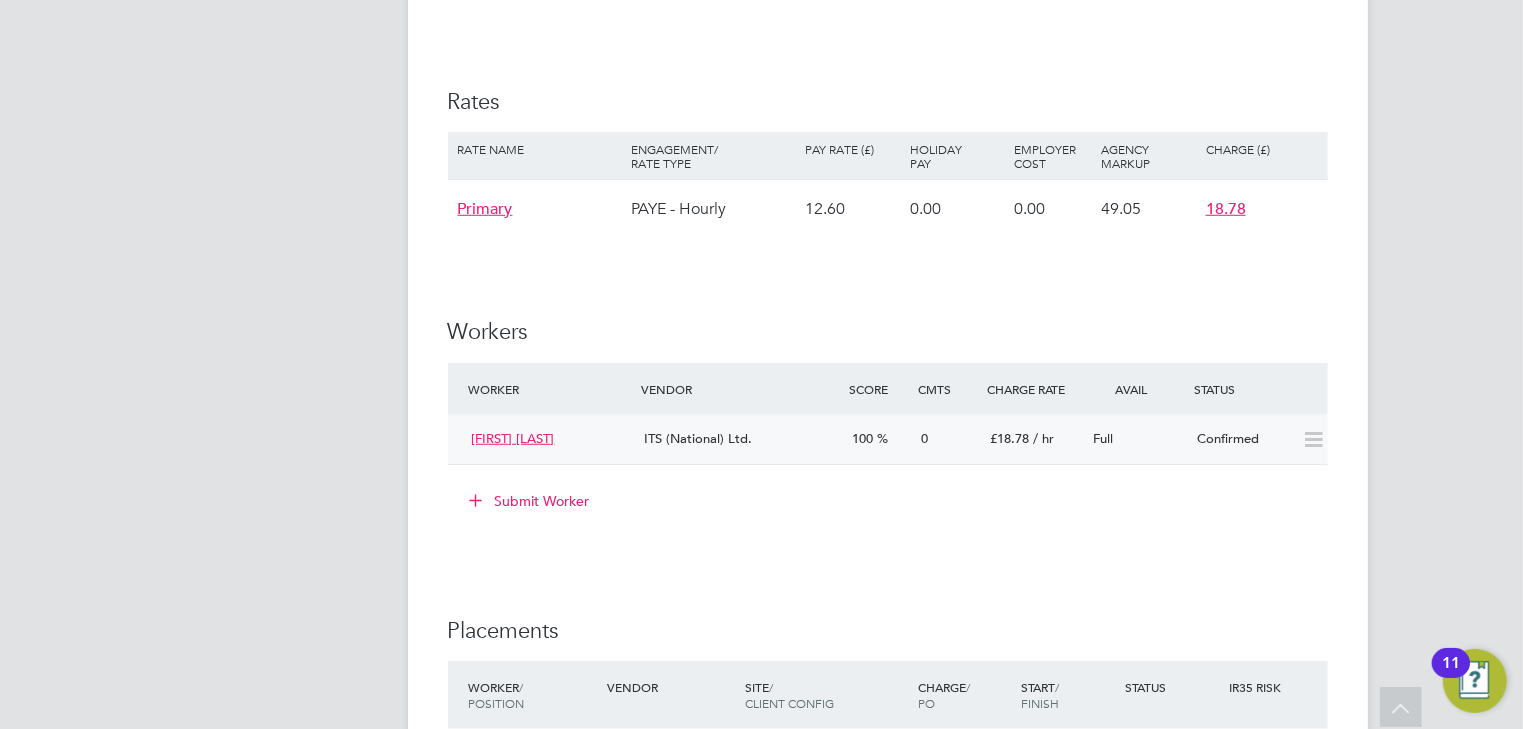click 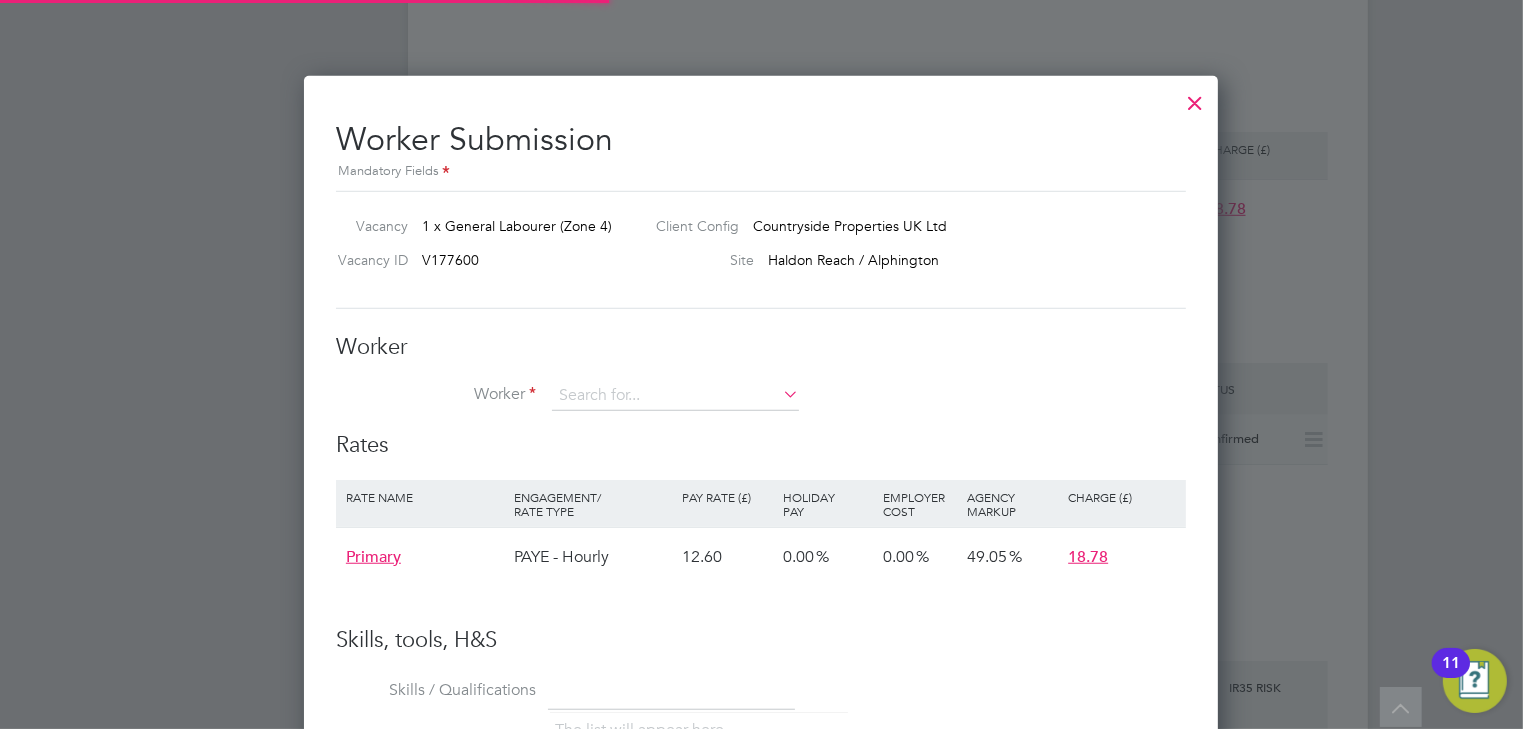 scroll, scrollTop: 10, scrollLeft: 10, axis: both 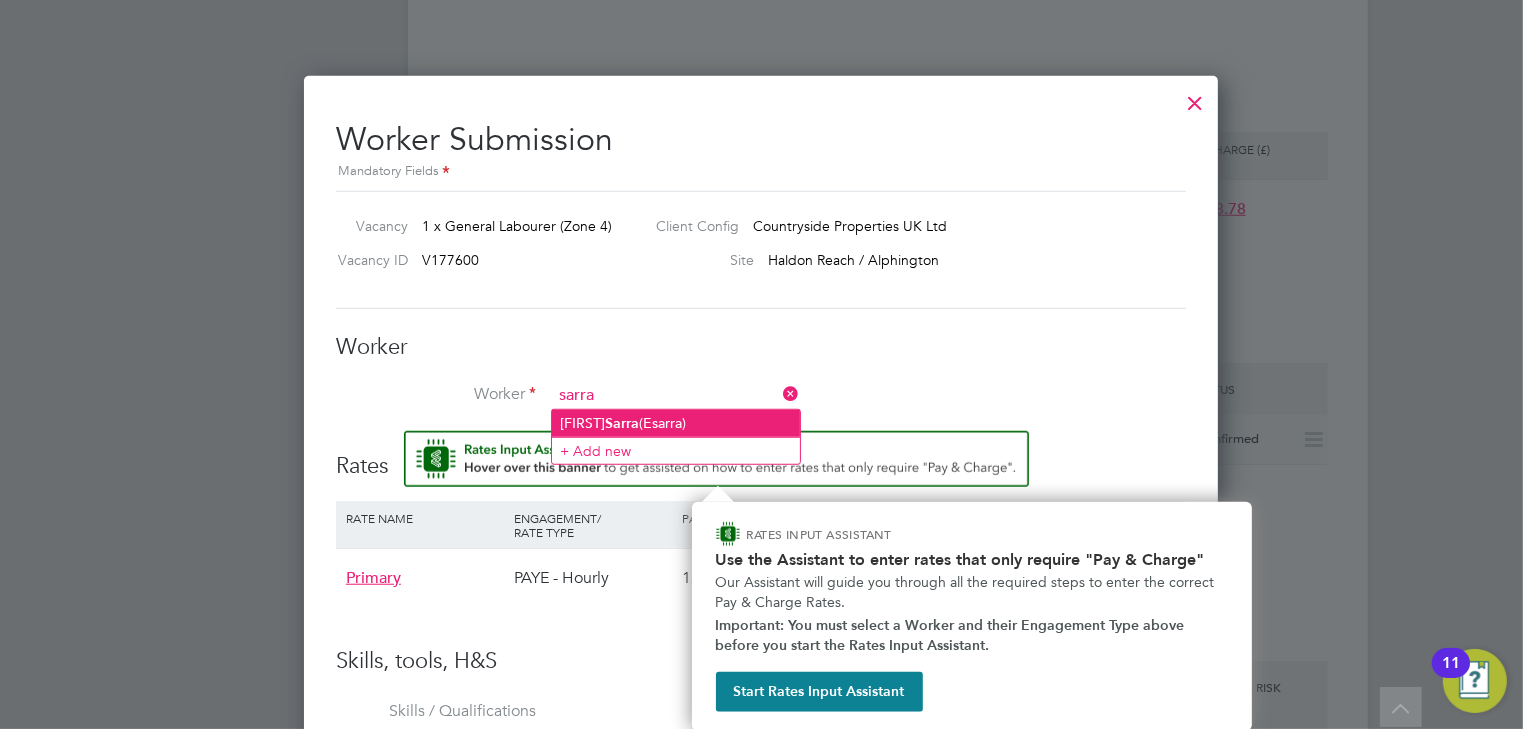 type on "sarra" 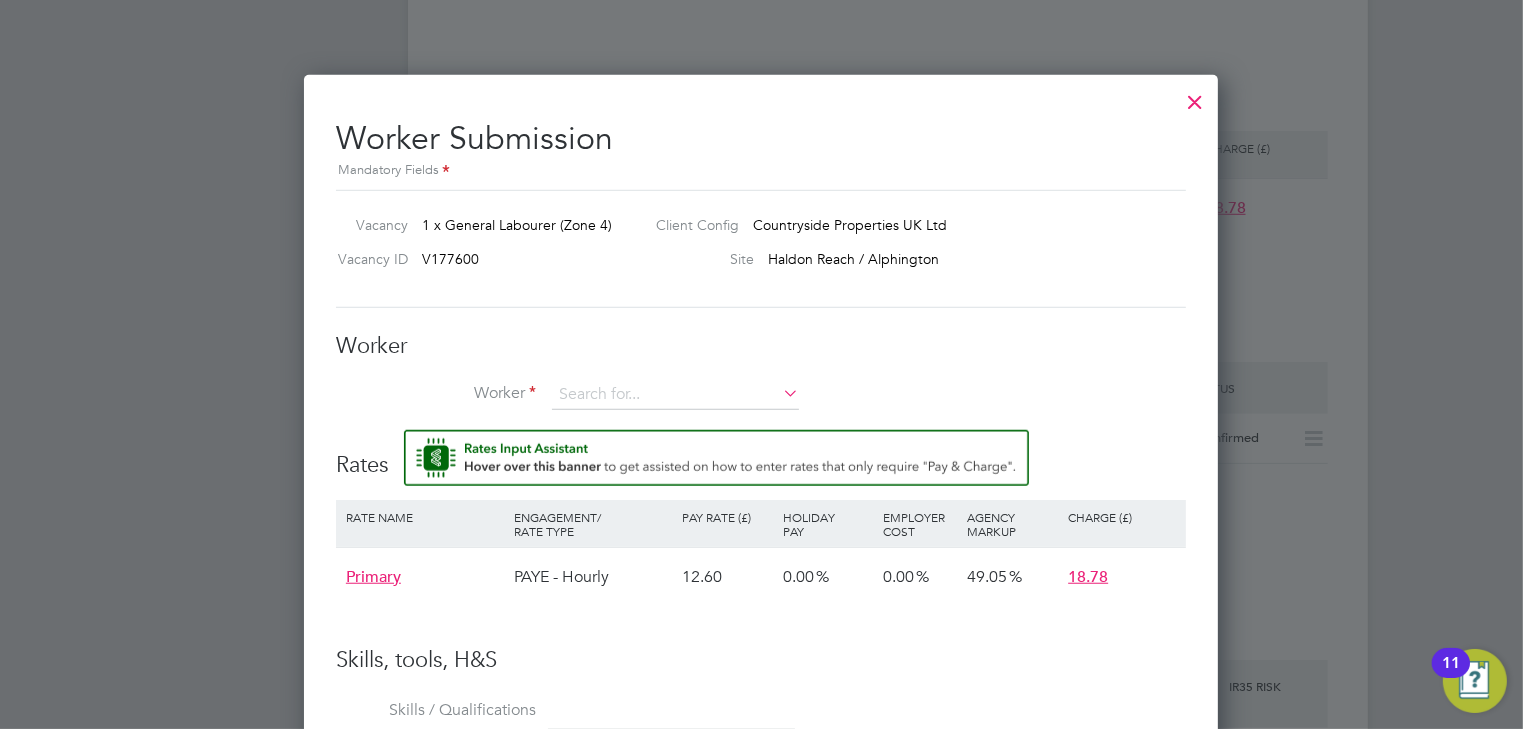click on "Worker" at bounding box center (761, 405) 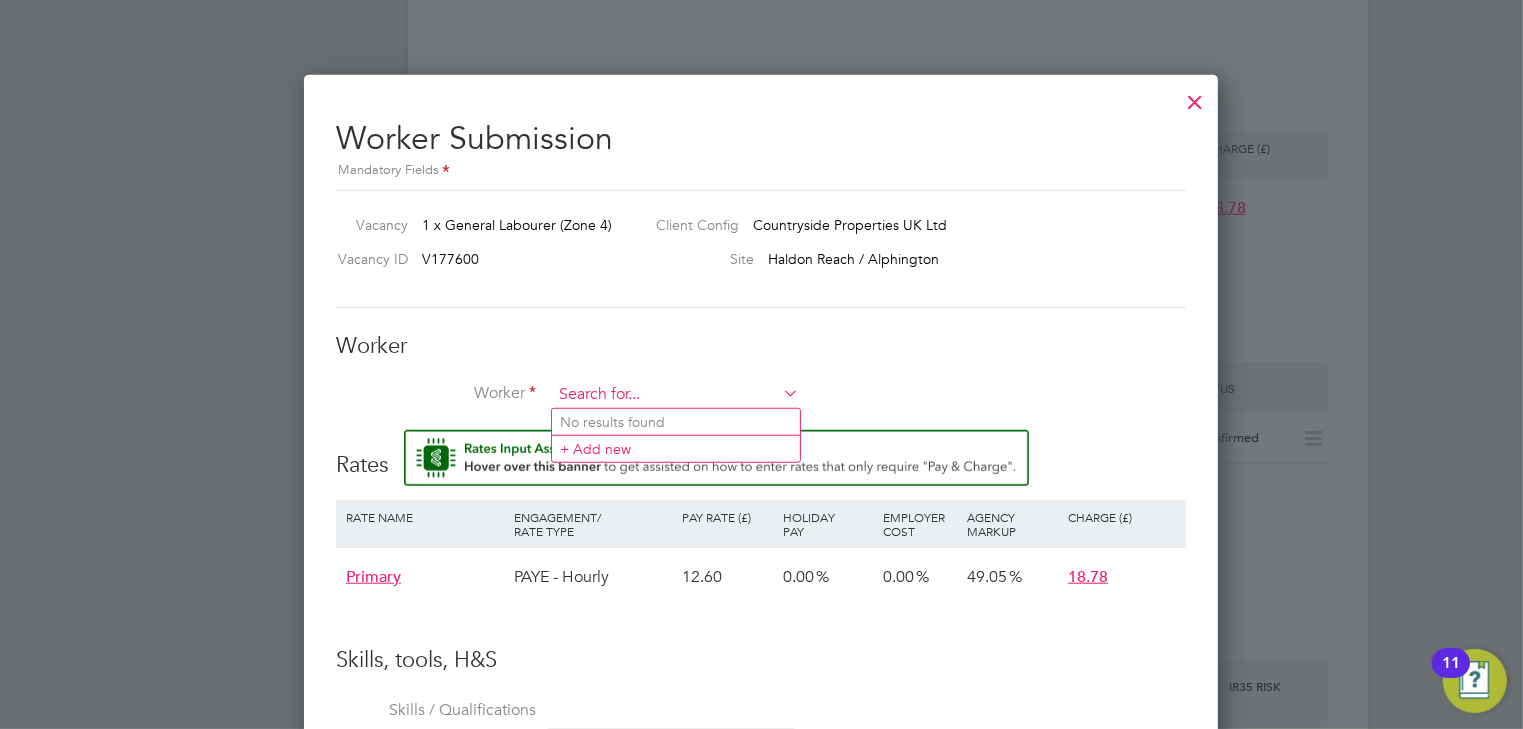 click at bounding box center [675, 395] 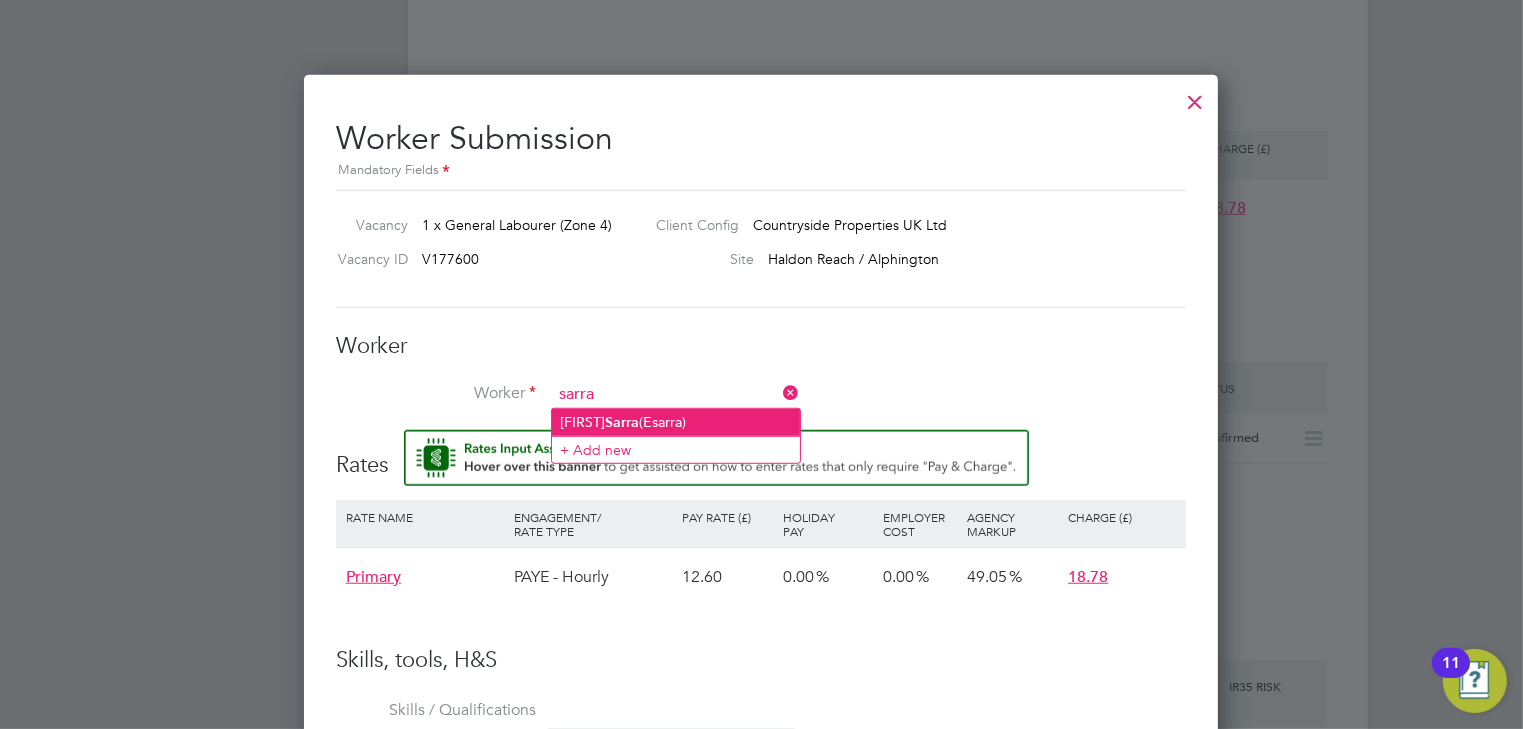 click on "Sarra" 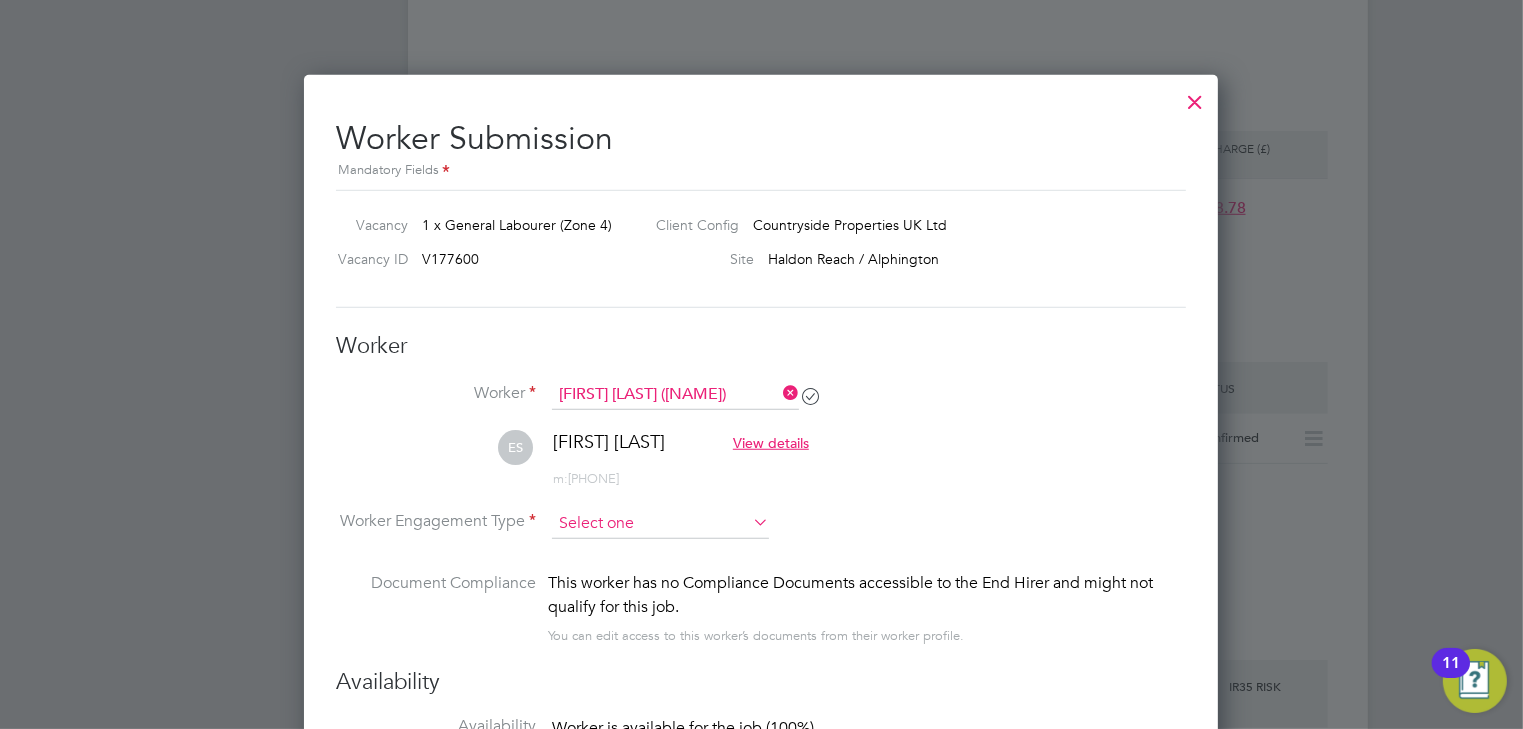 click at bounding box center (660, 524) 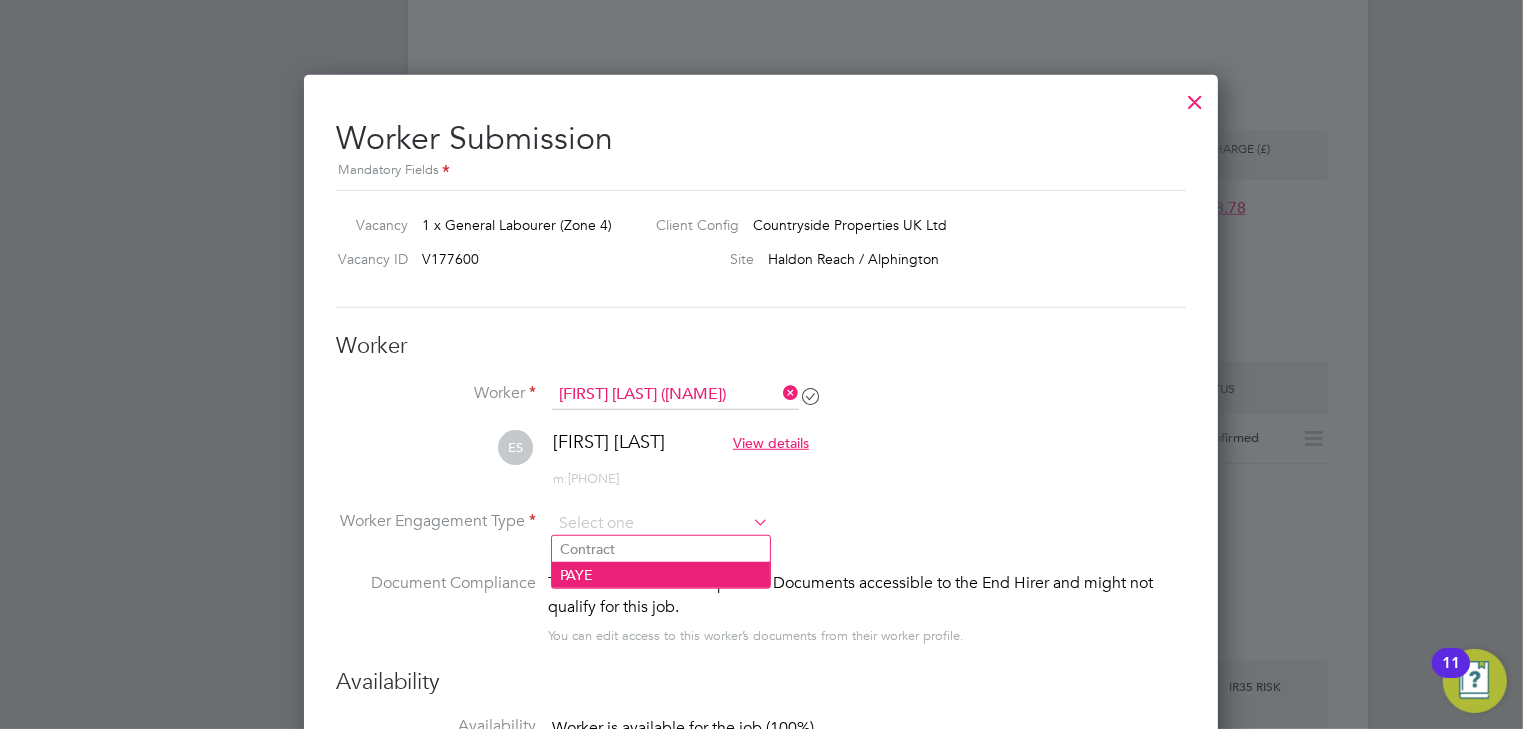 click on "PAYE" 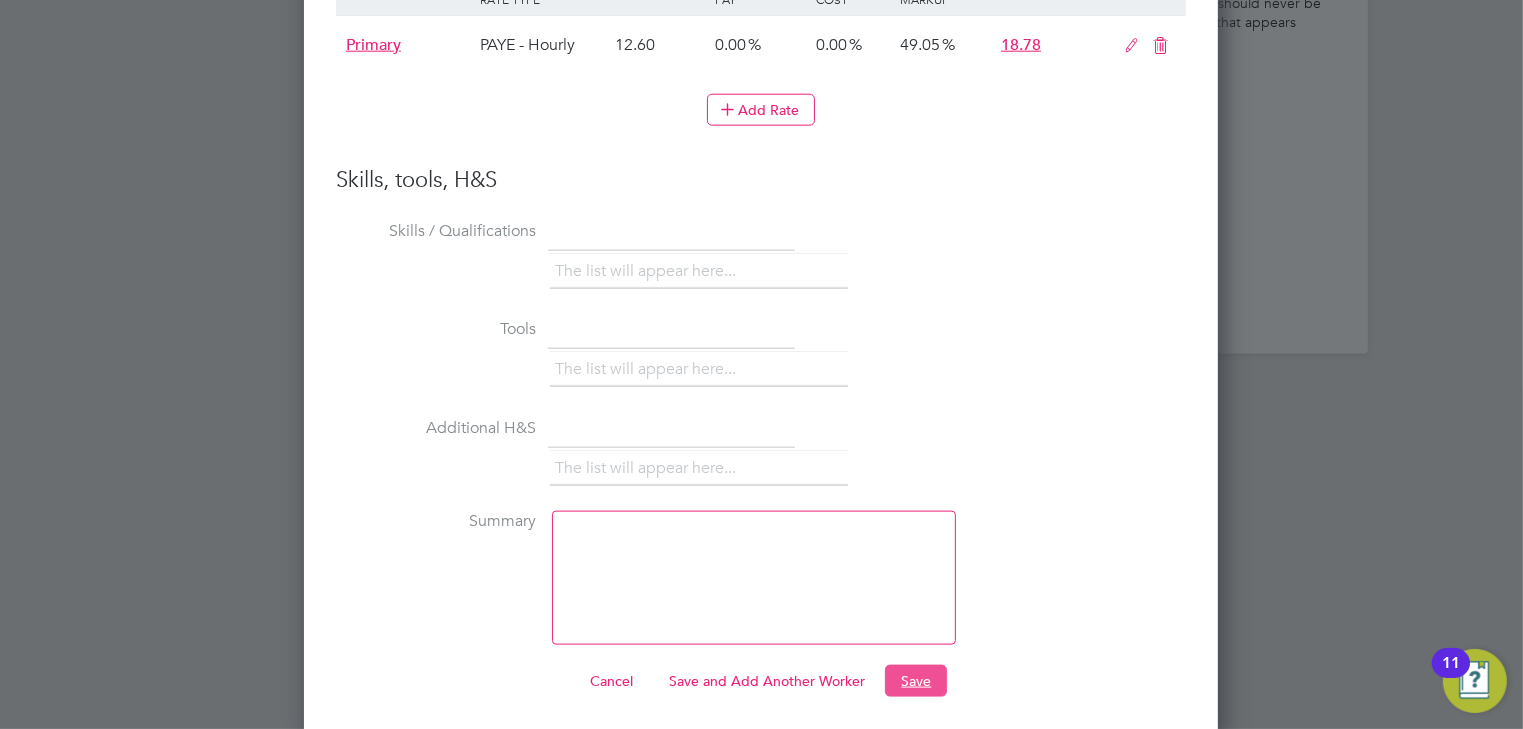 click on "Save" at bounding box center [916, 681] 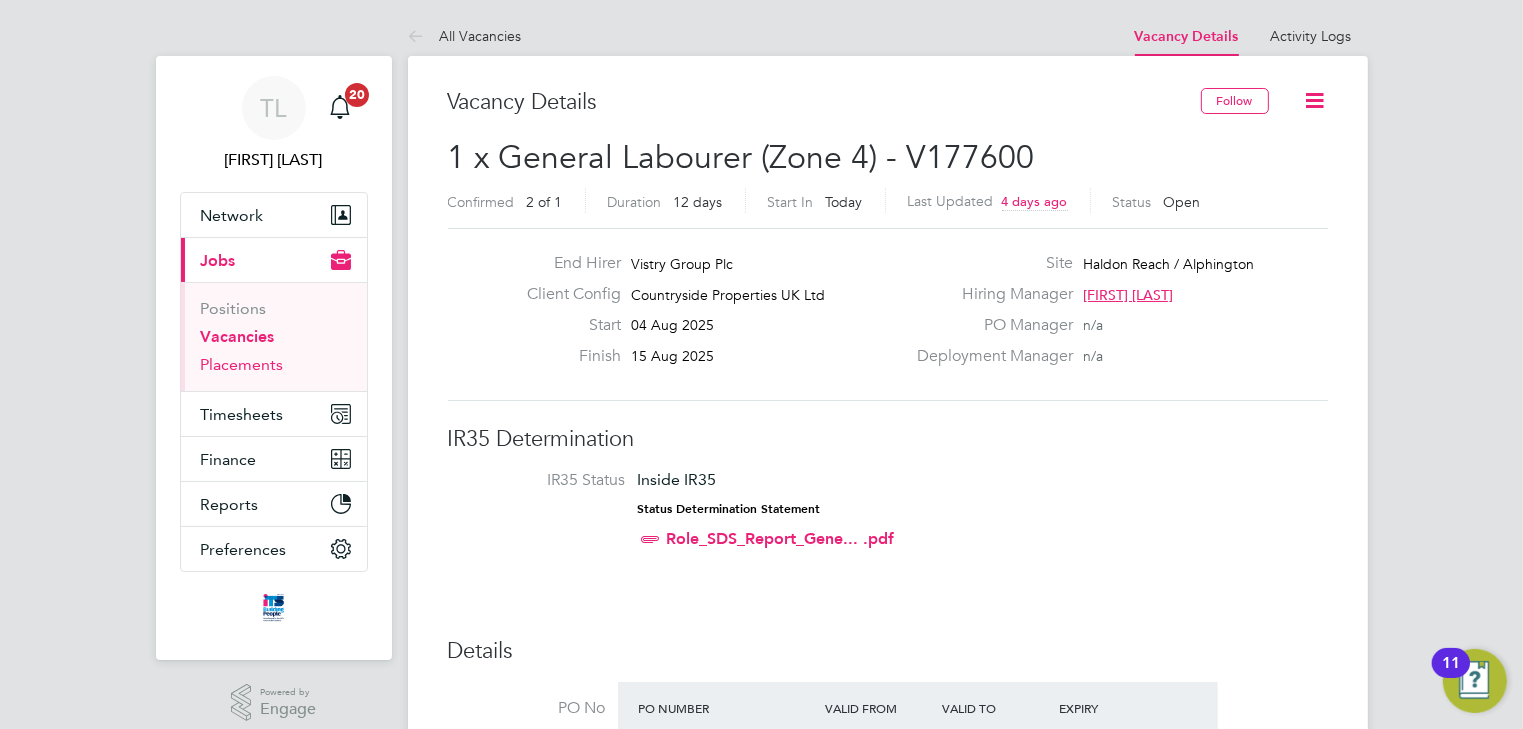 click on "Placements" at bounding box center (242, 364) 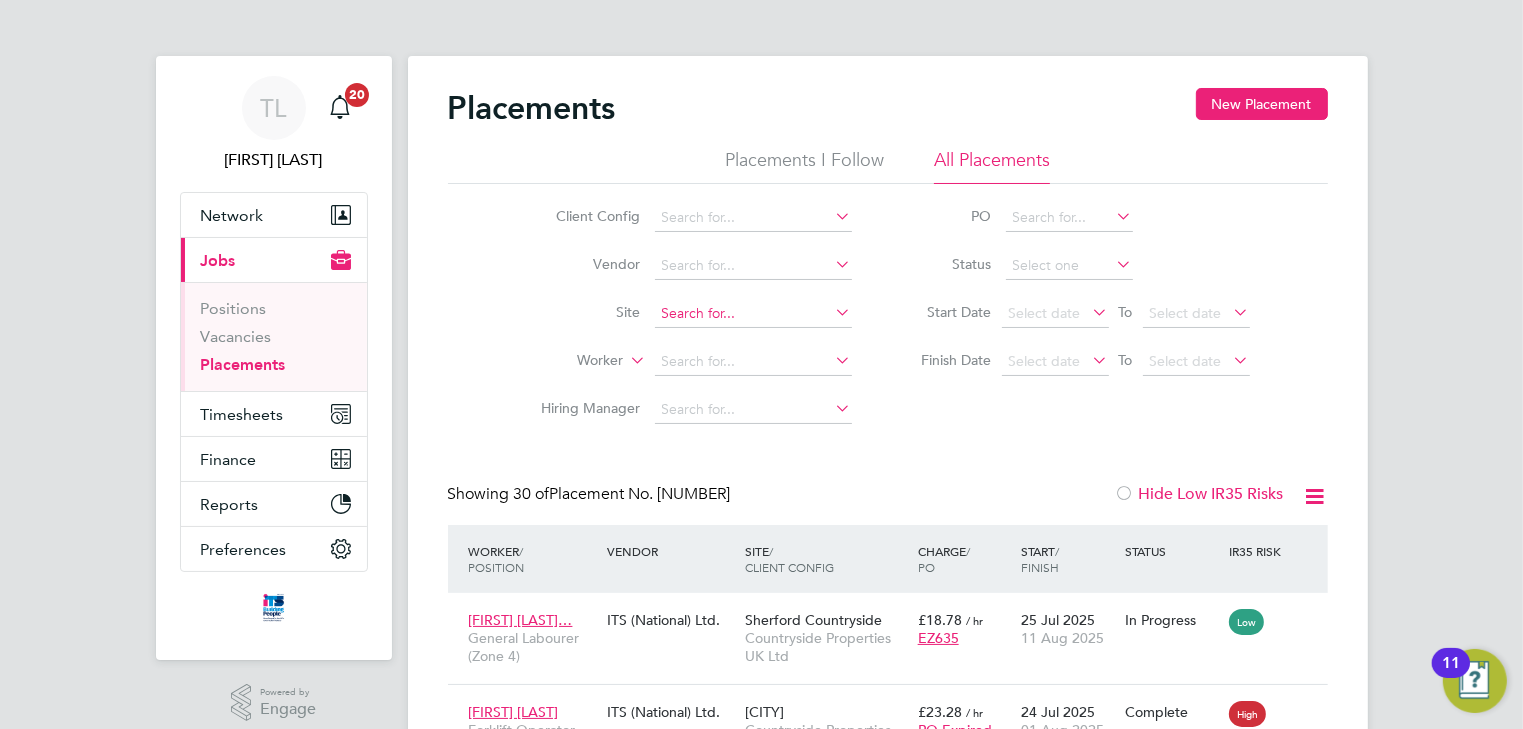 click 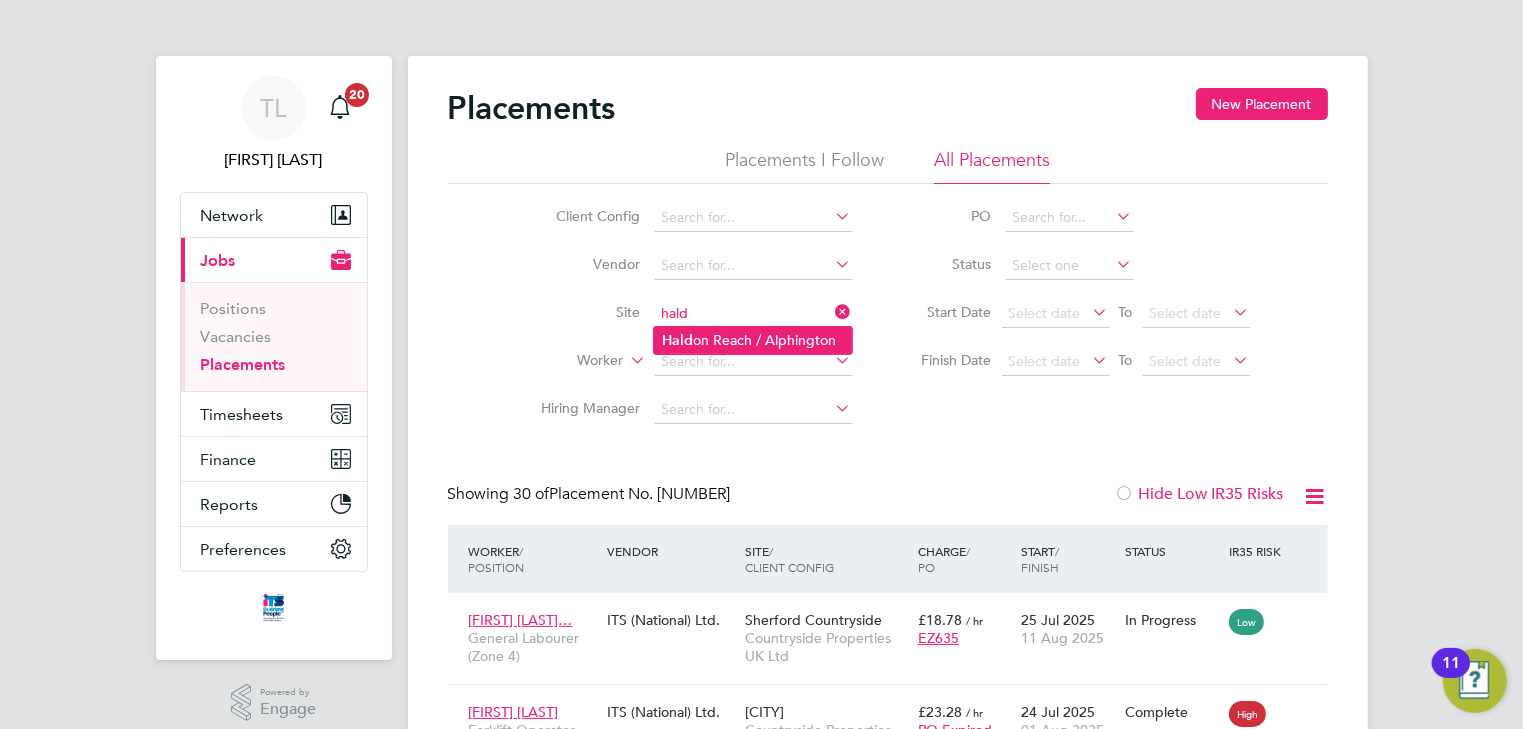 click on "Hald on Reach / Alphington" 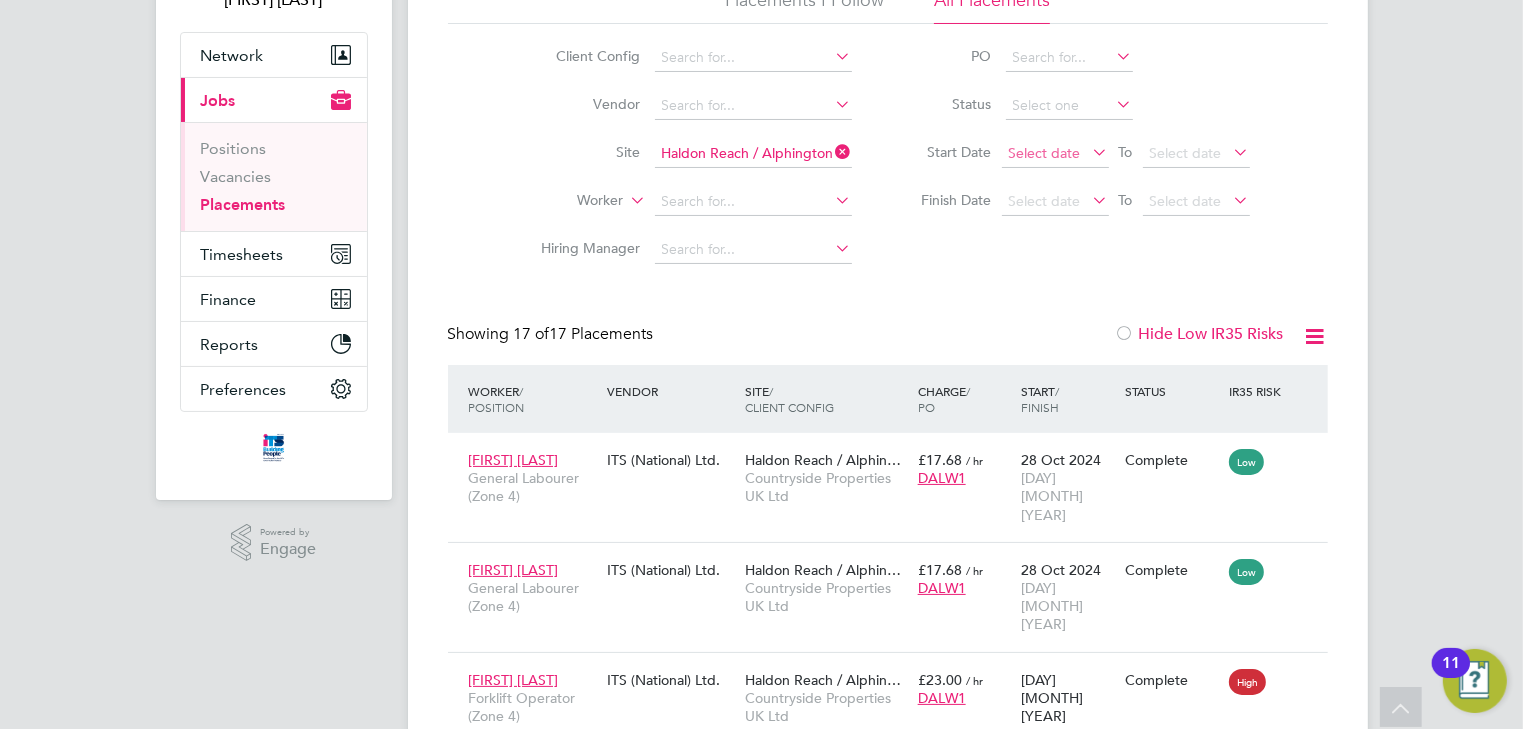 click on "Select date" 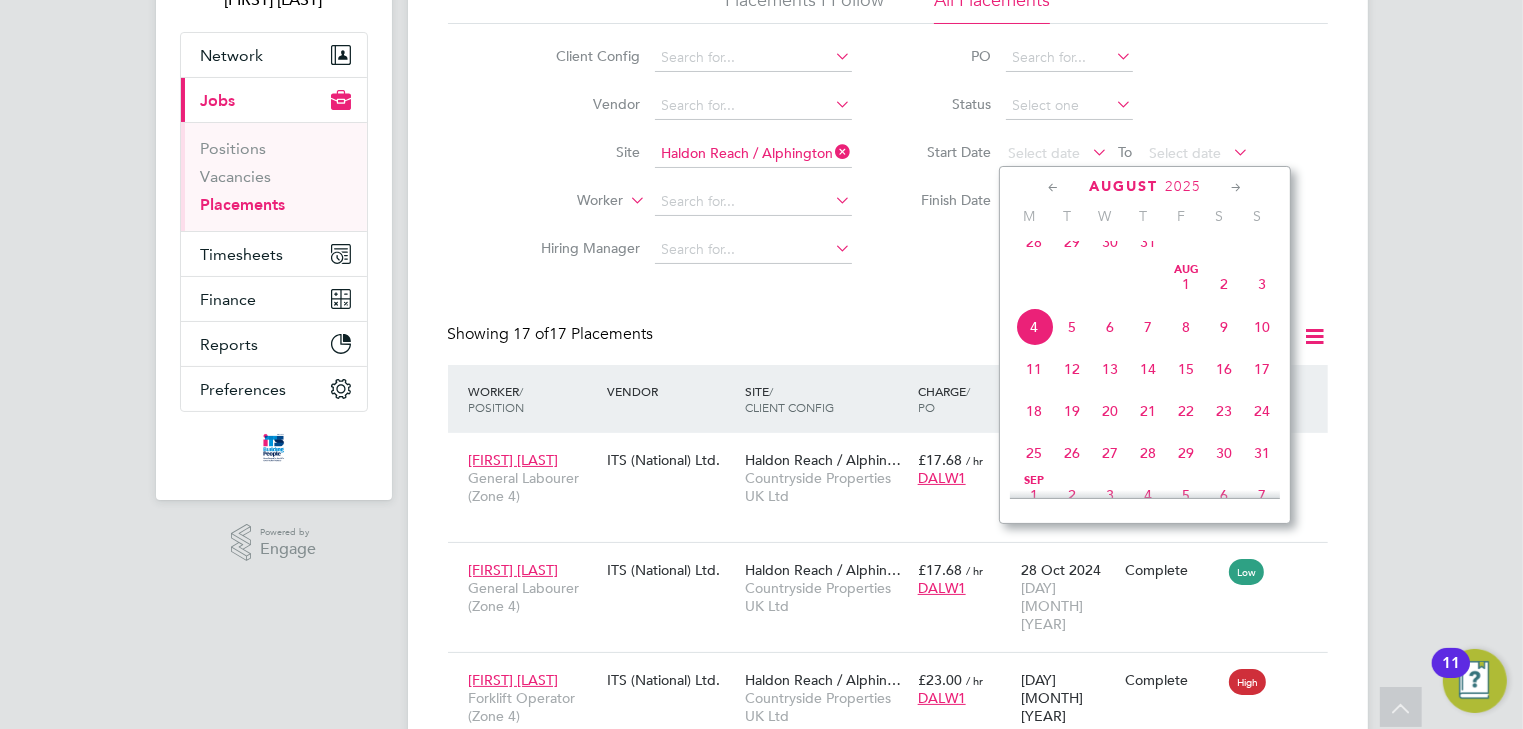 click on "4" 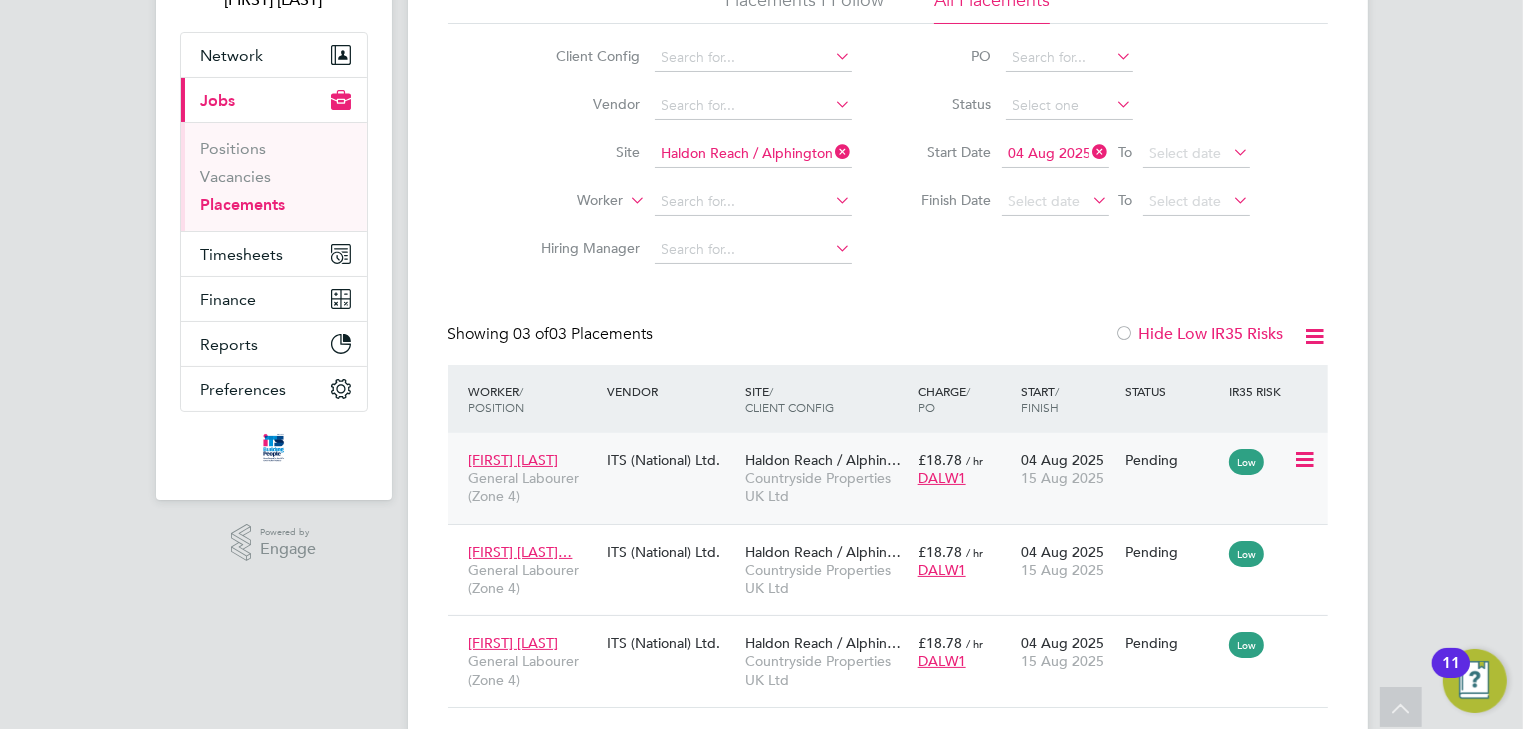 click 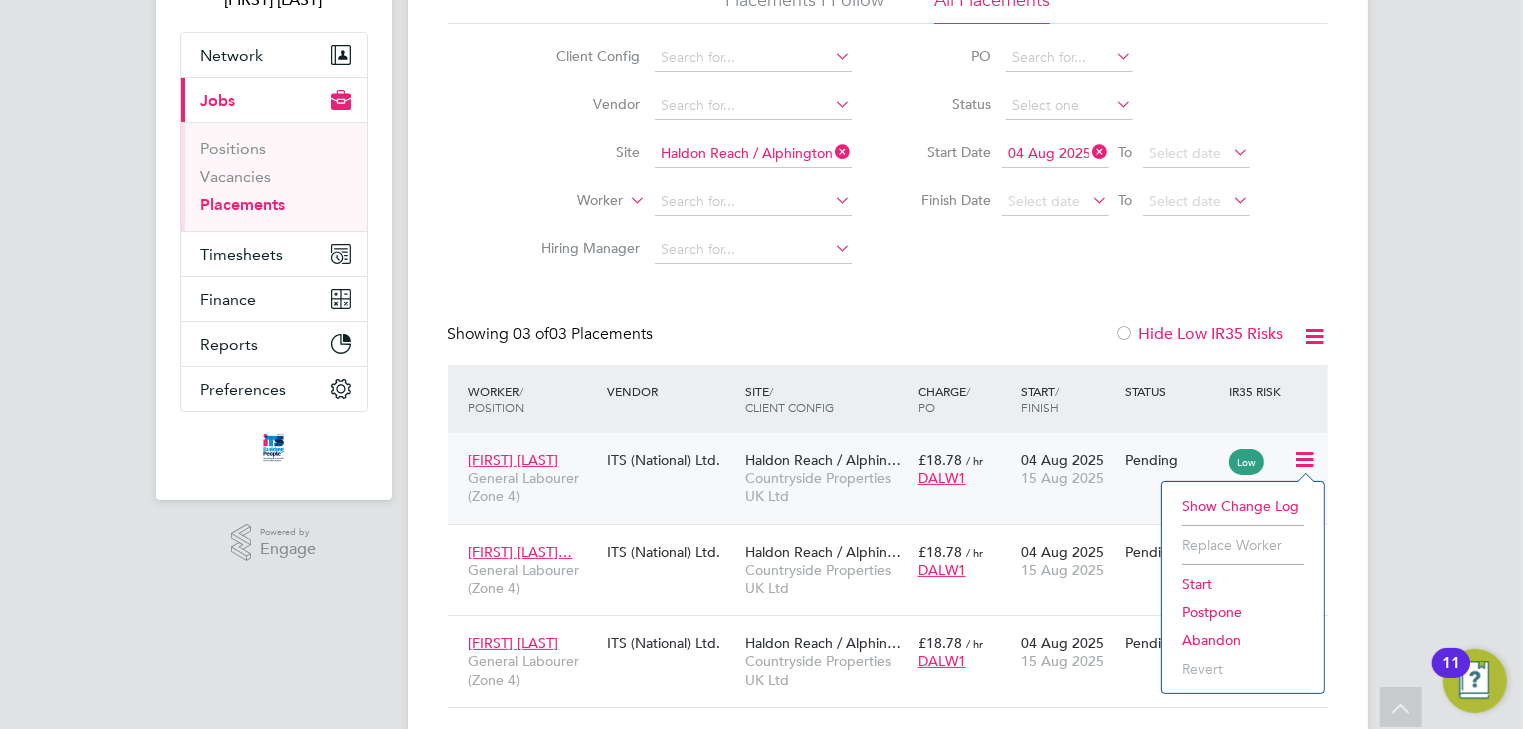 click on "Abandon" 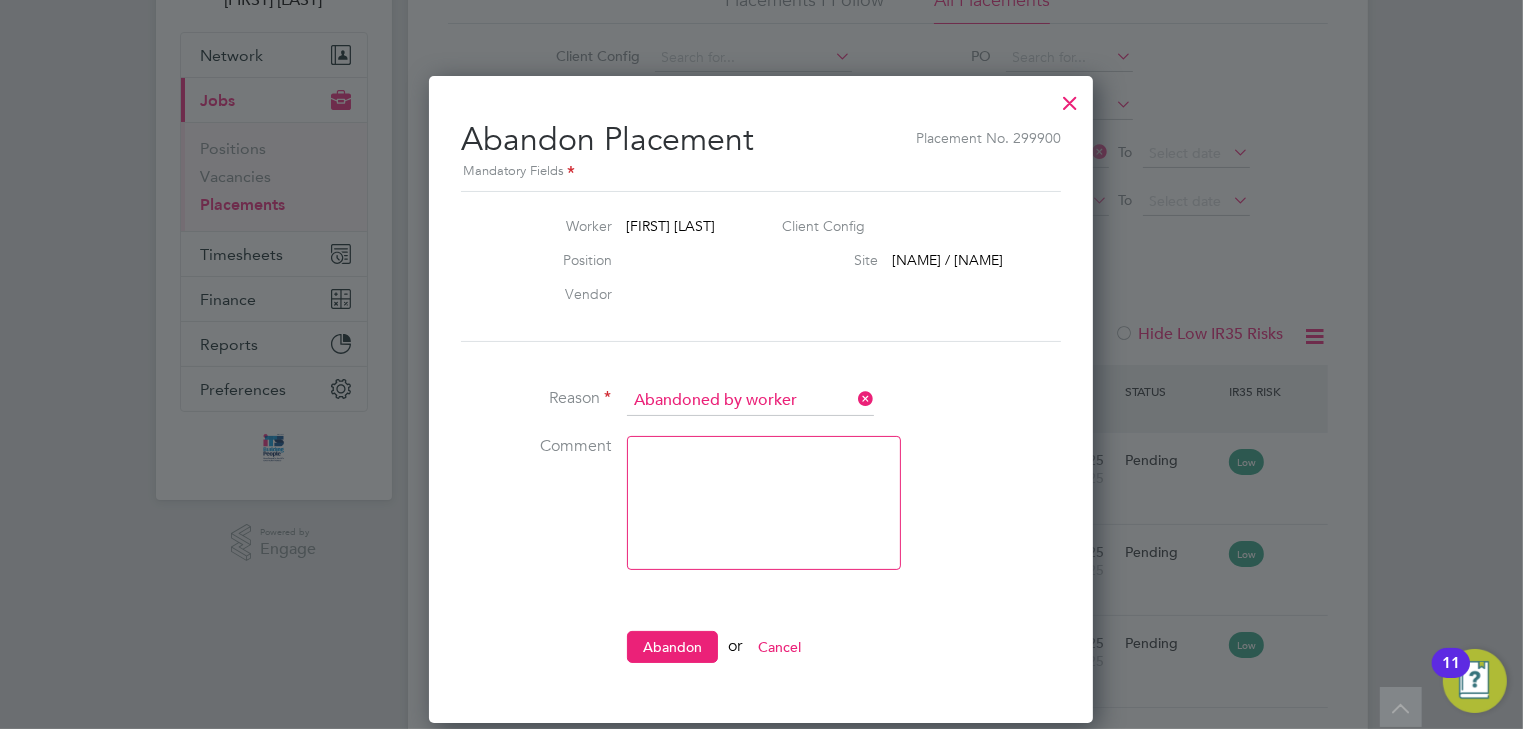 click at bounding box center (764, 503) 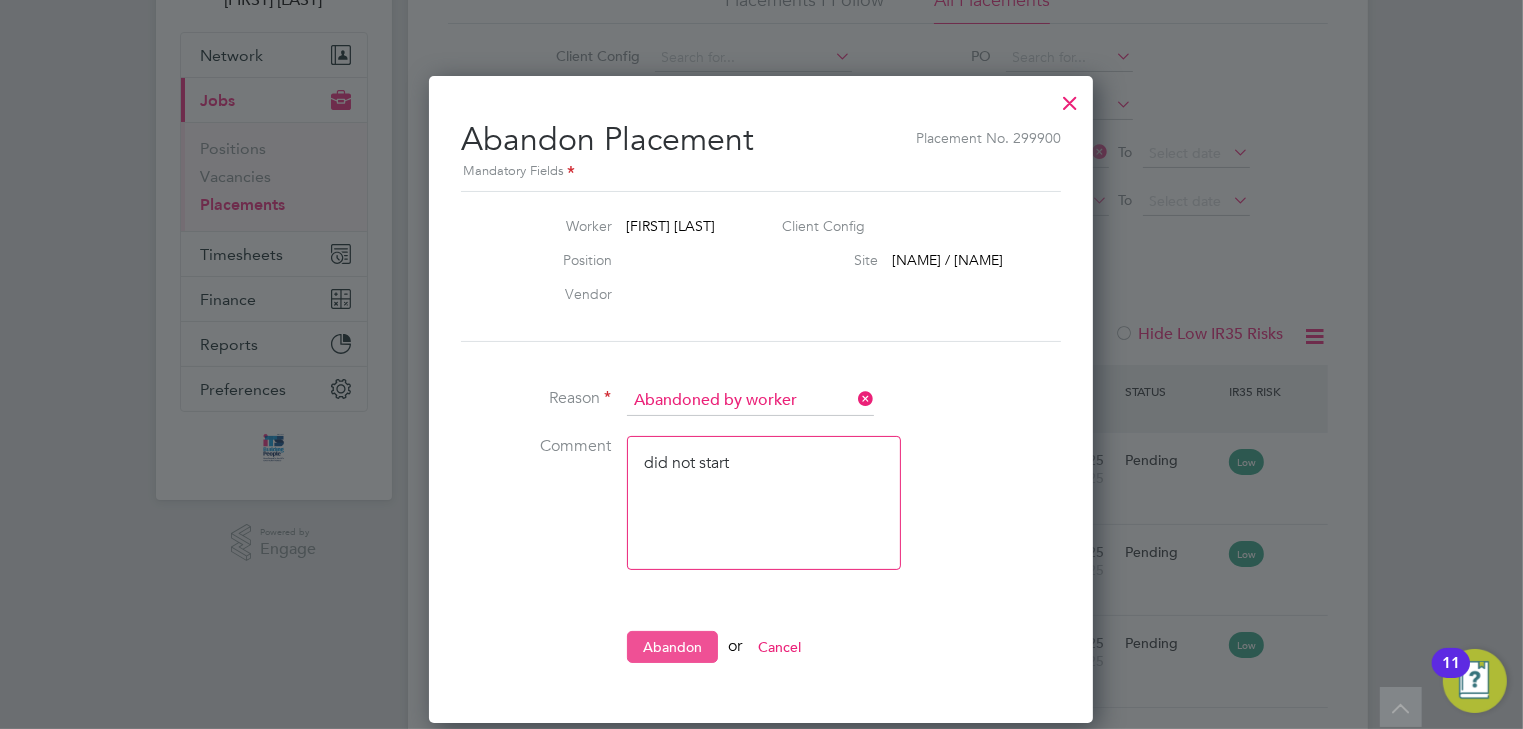 type on "did not start" 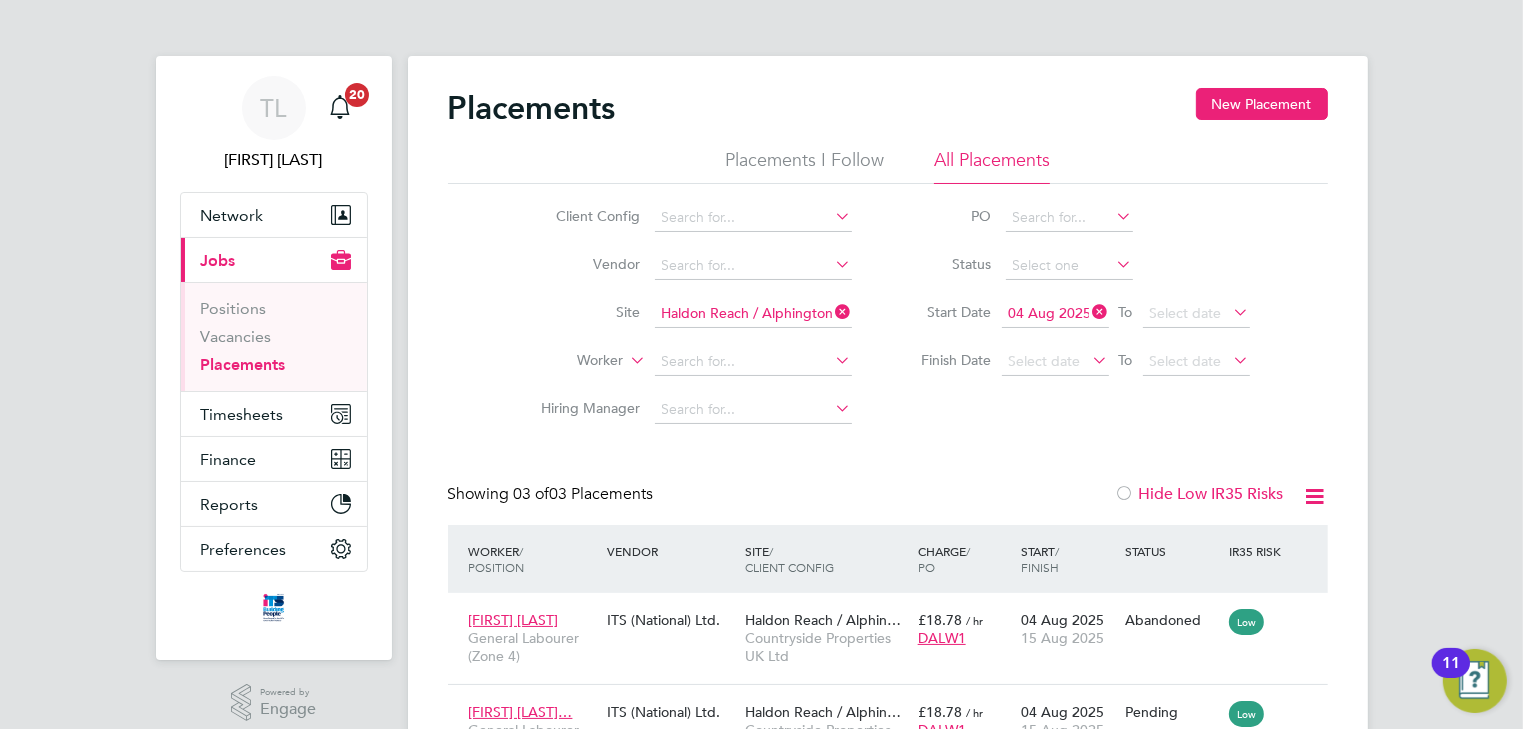 click 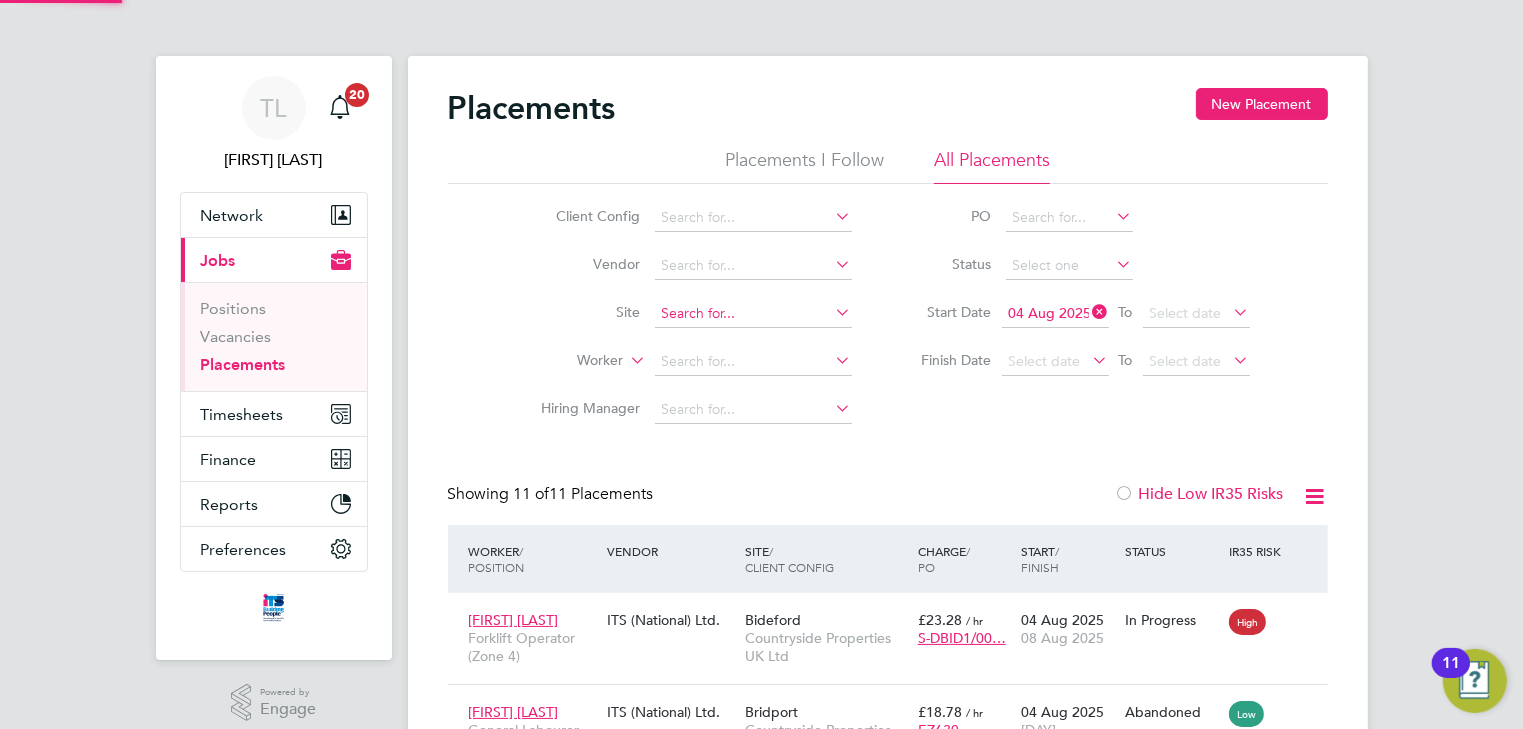 click 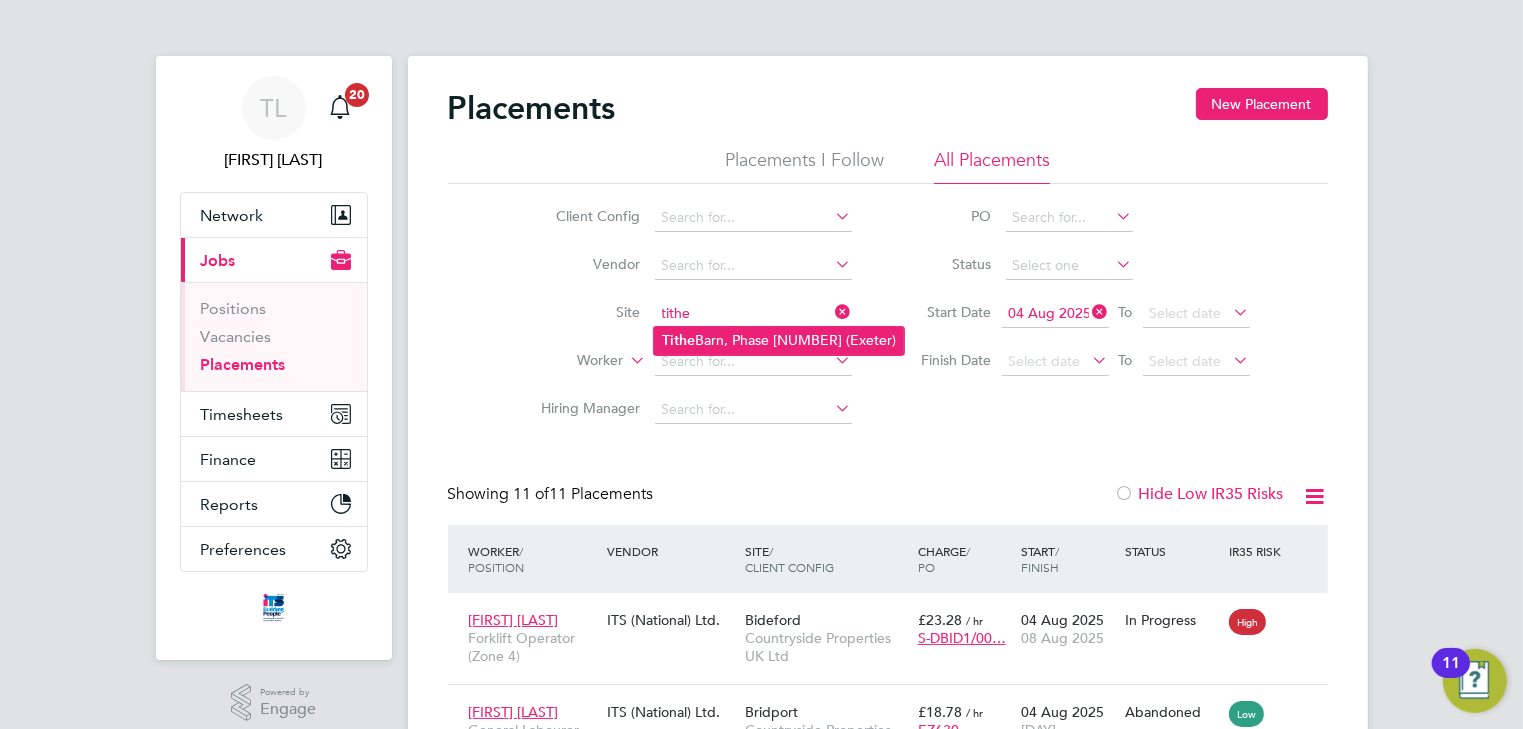 click on "Tithe Barn, Phase 6 ([CITY])" 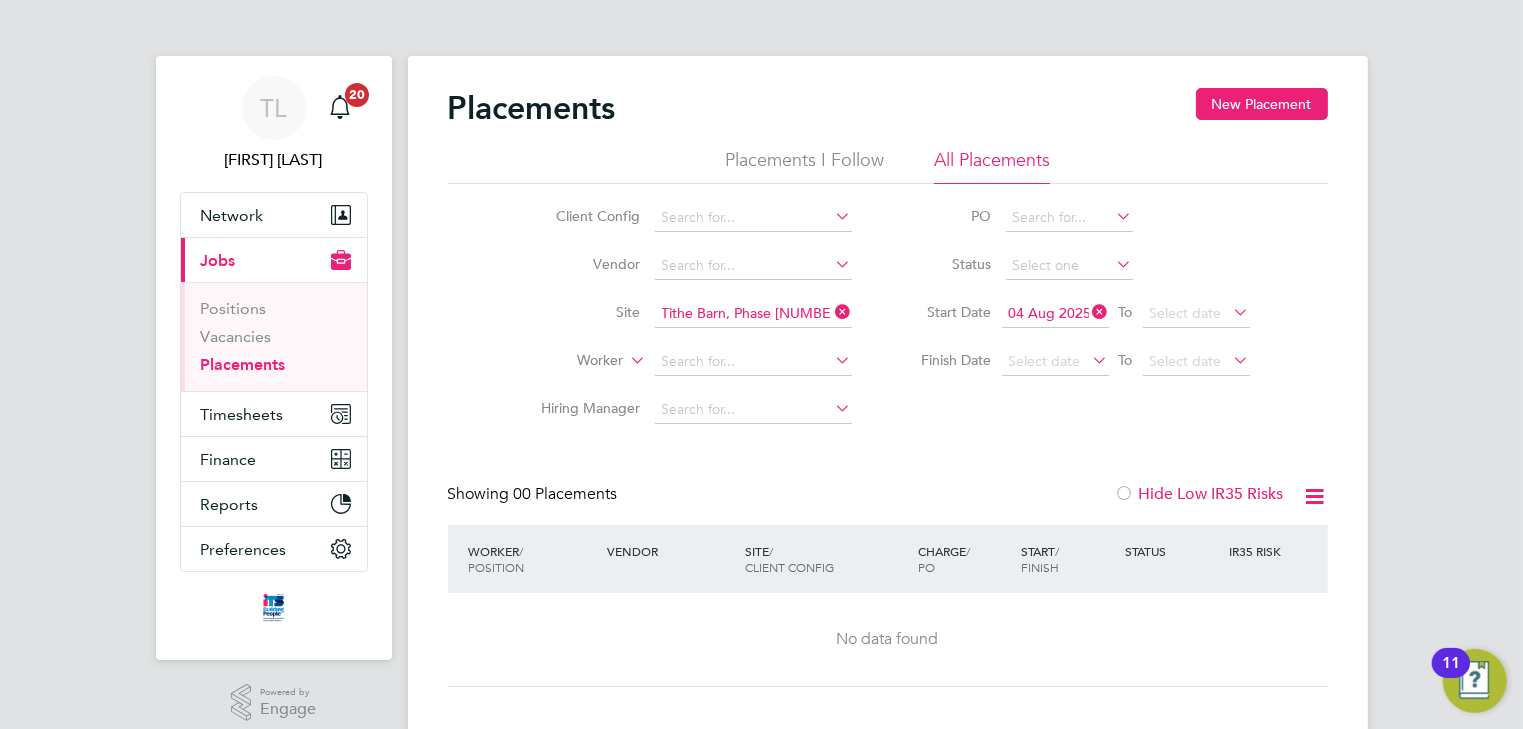 click on "04 Aug 2025" 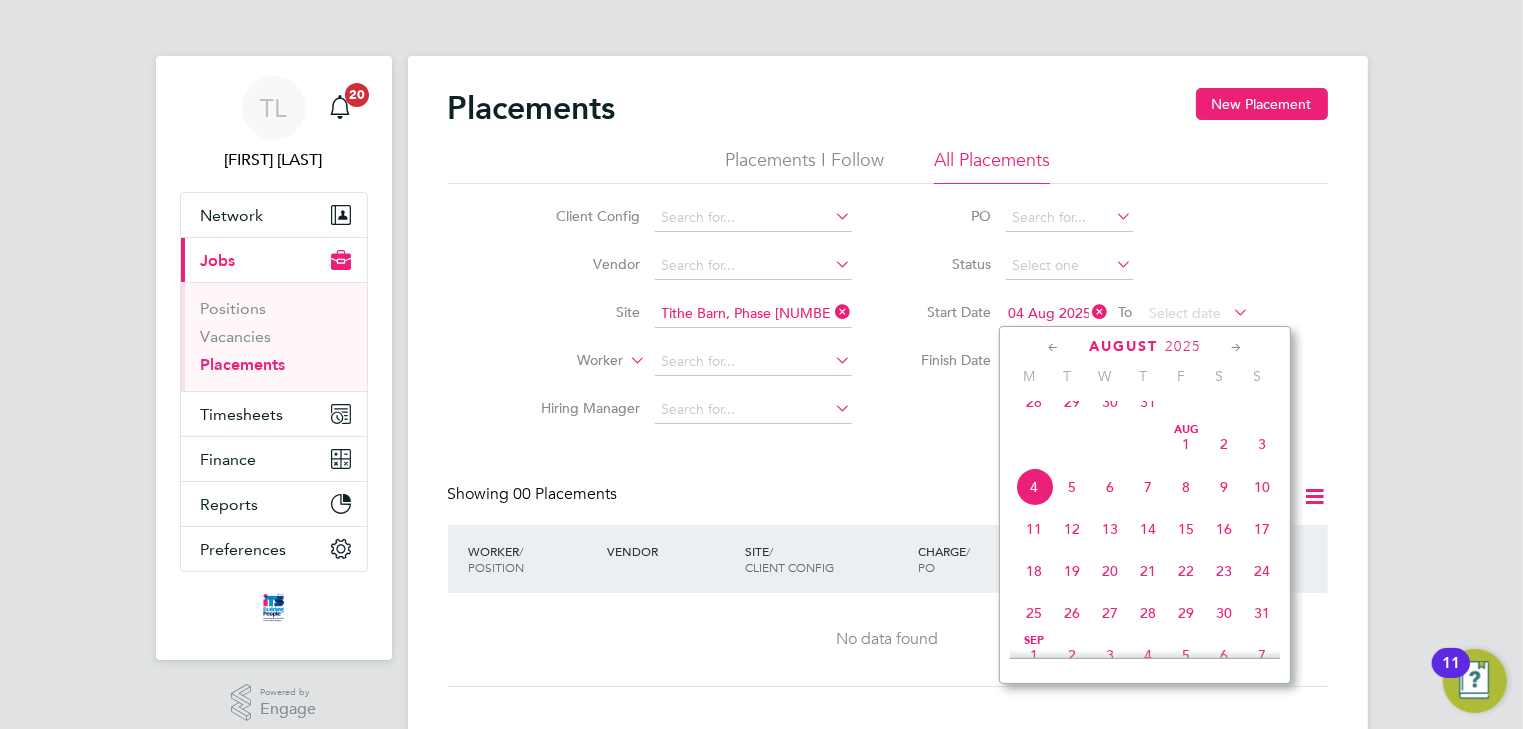click 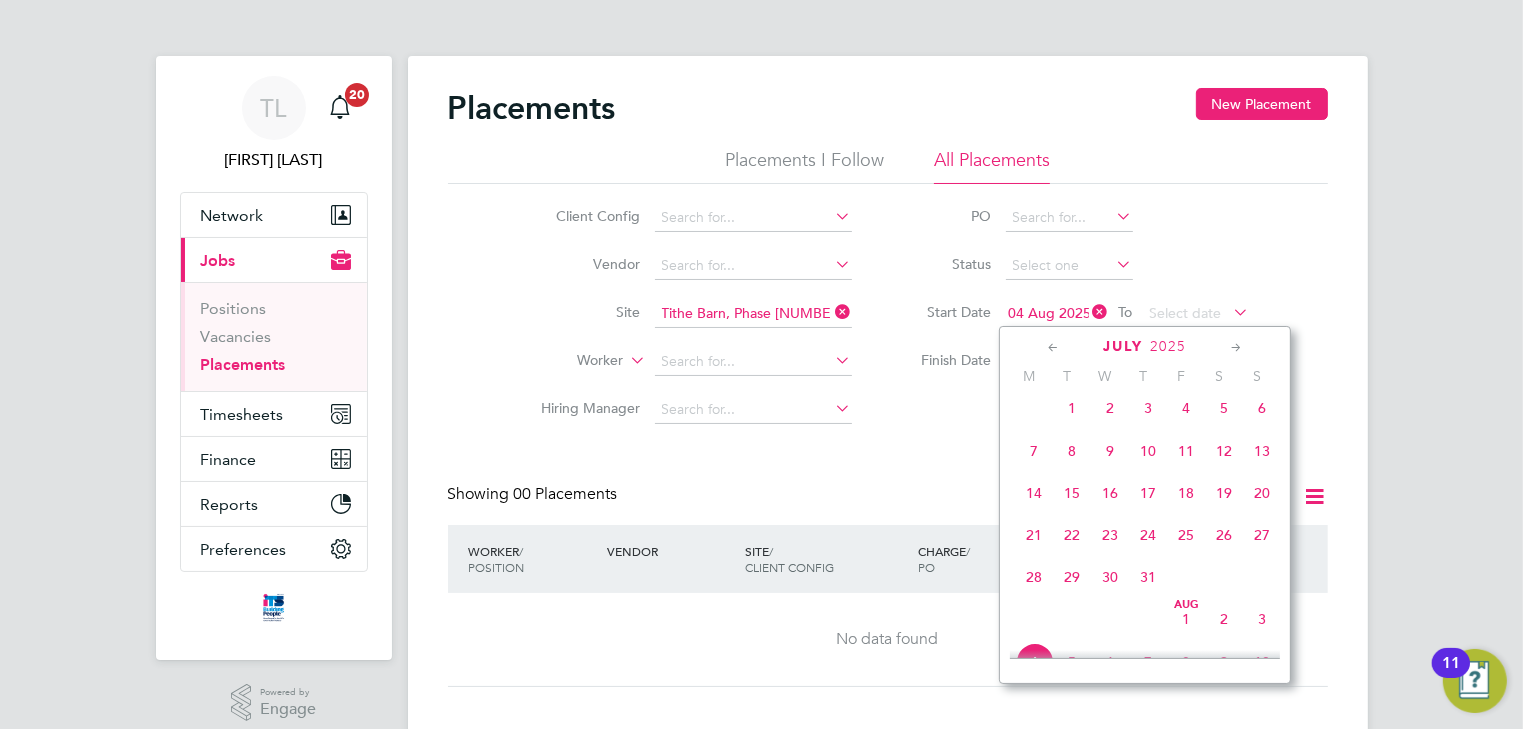 click on "7" 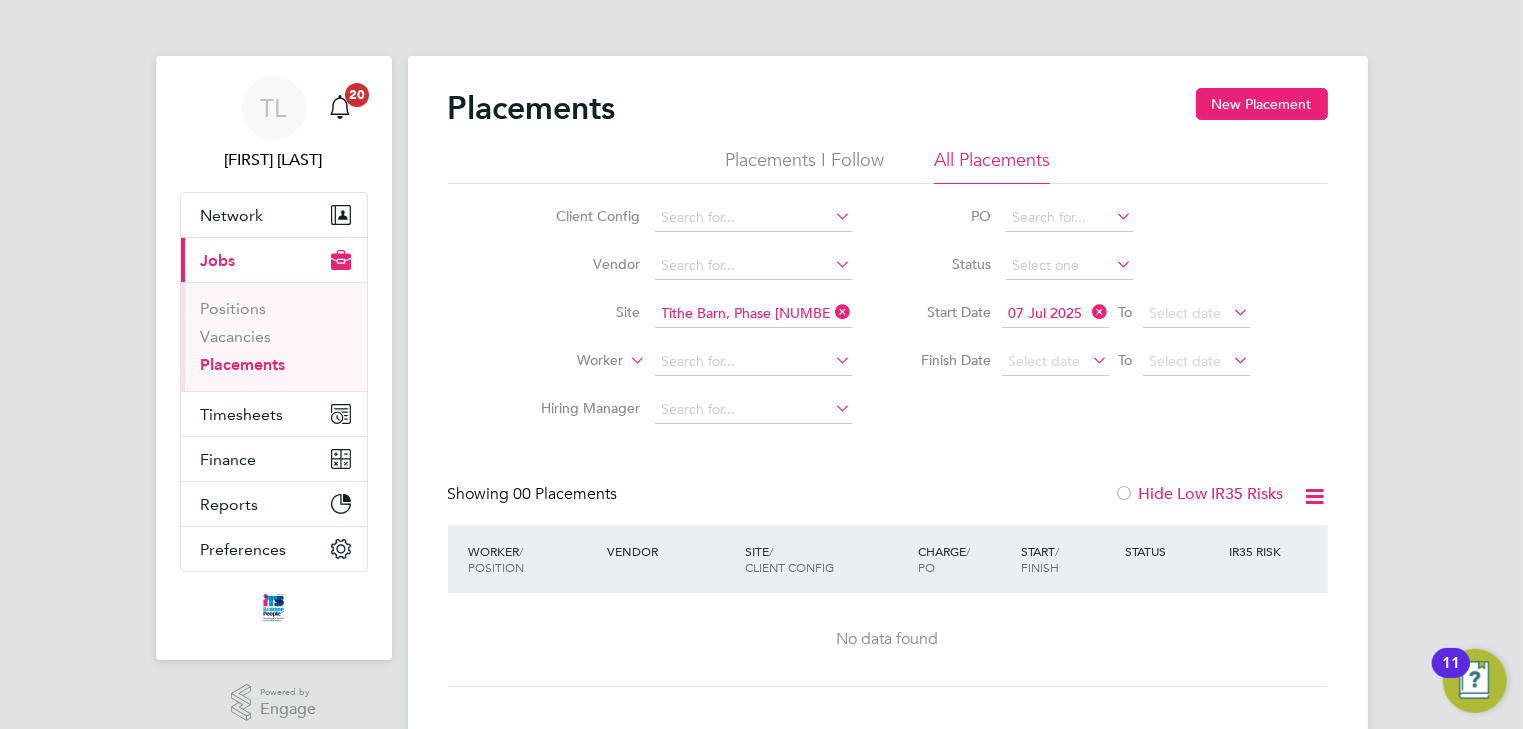 click on "All Placements" 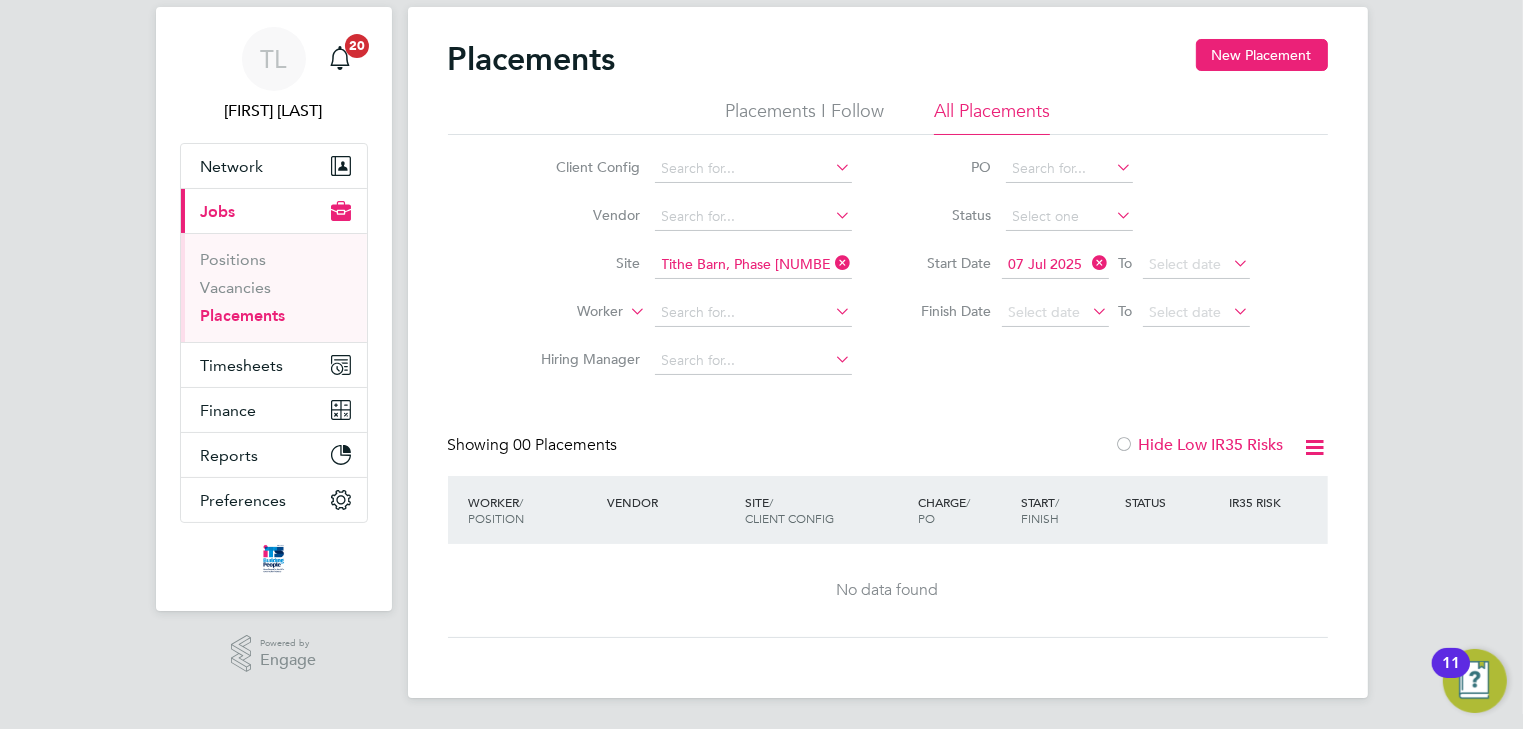 click on "Placements" at bounding box center [243, 315] 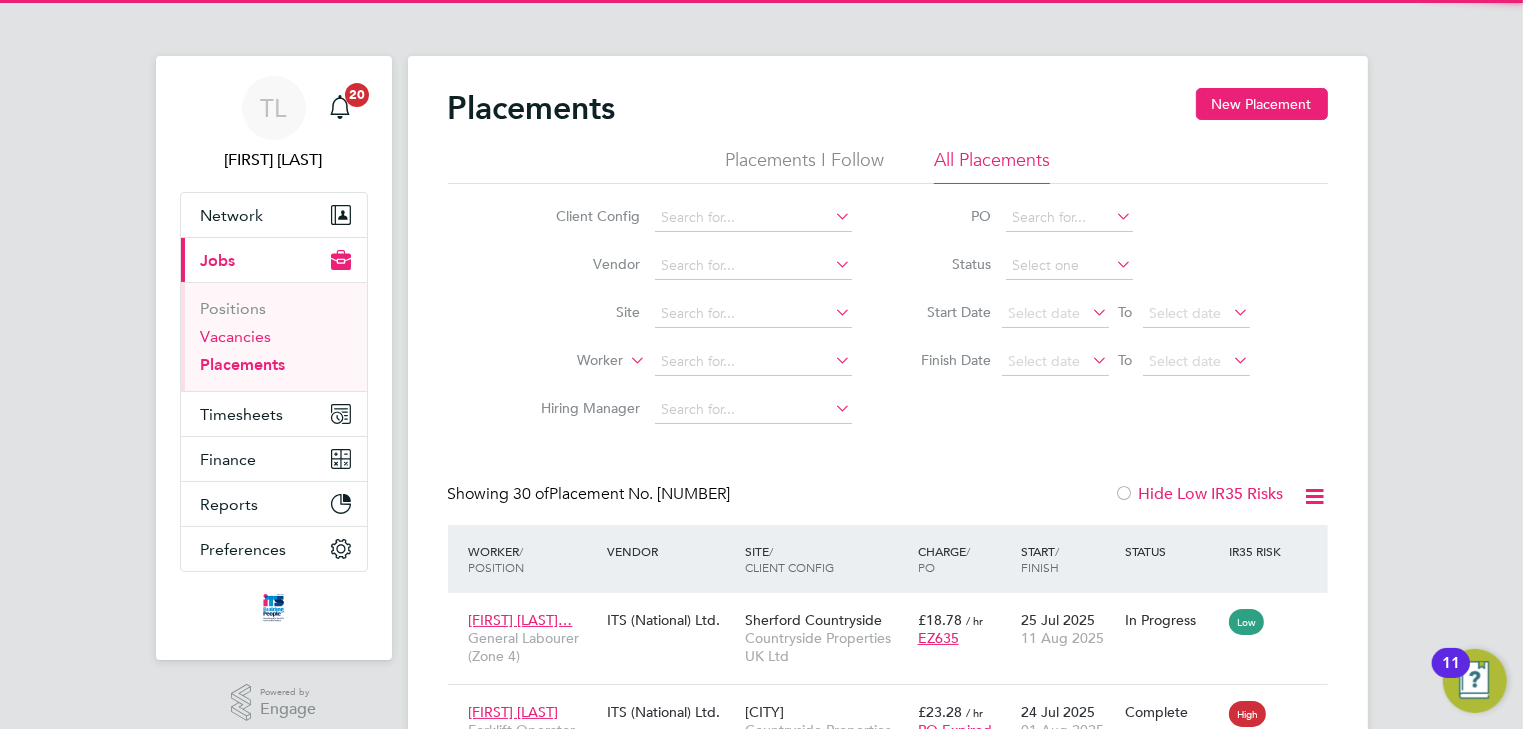 click on "Vacancies" at bounding box center [236, 336] 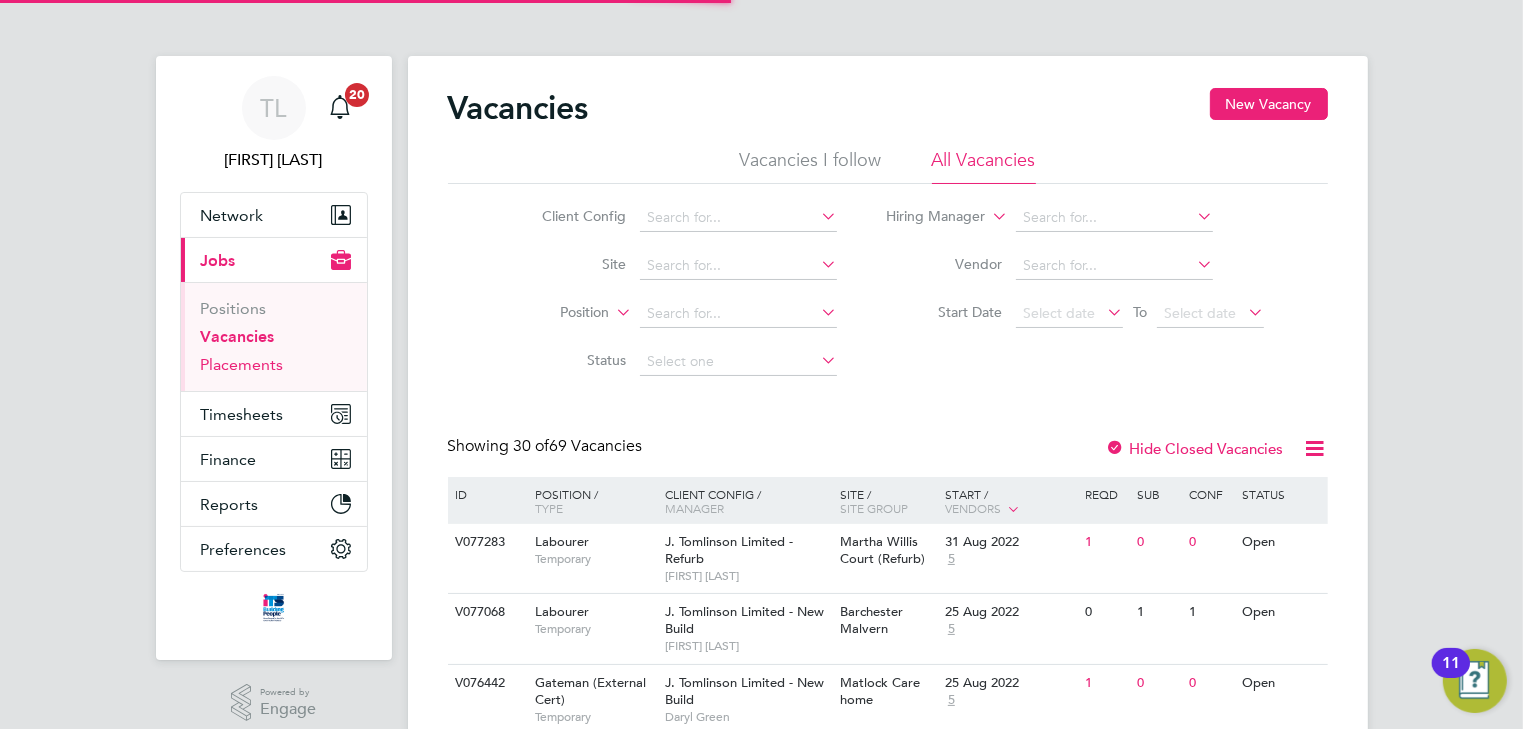 click on "Placements" at bounding box center [242, 364] 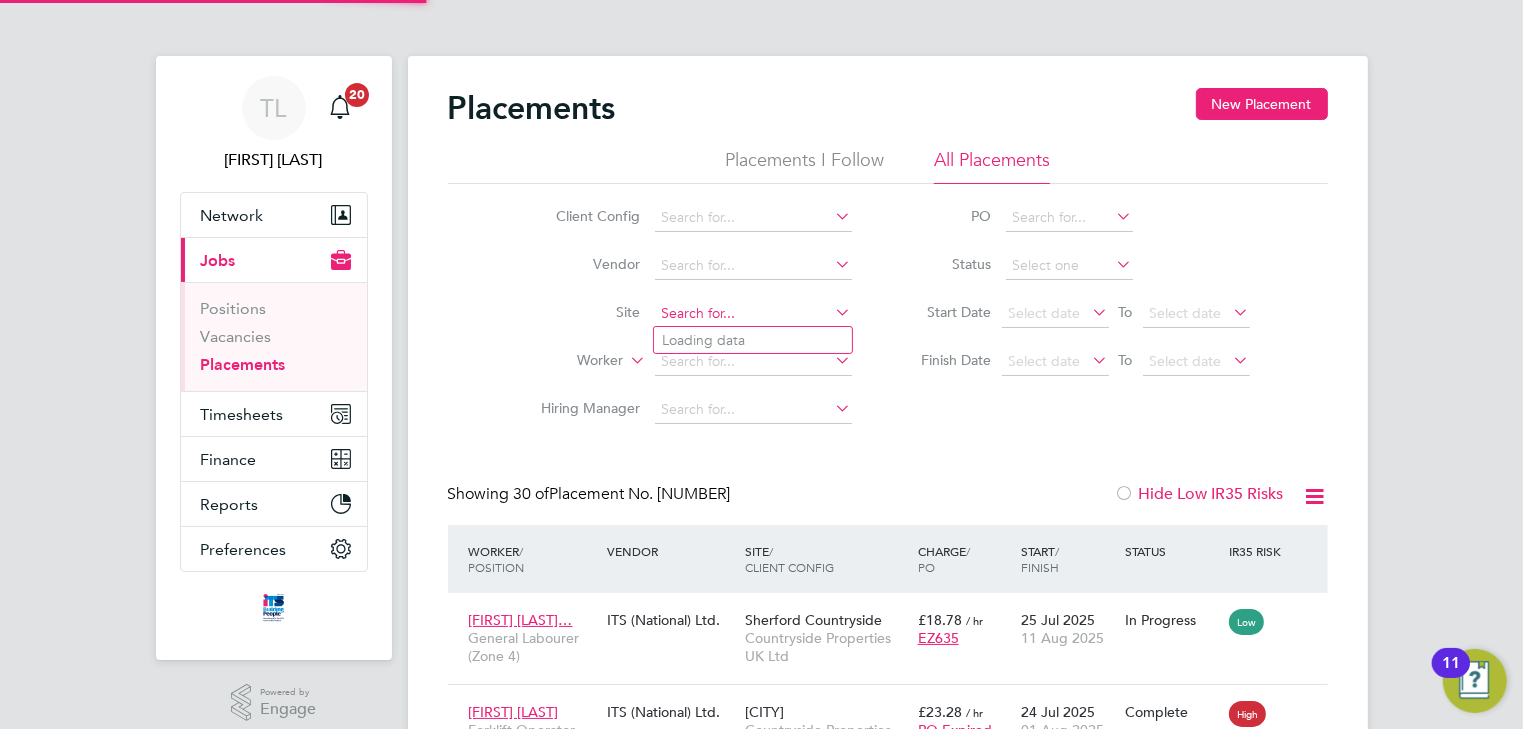click 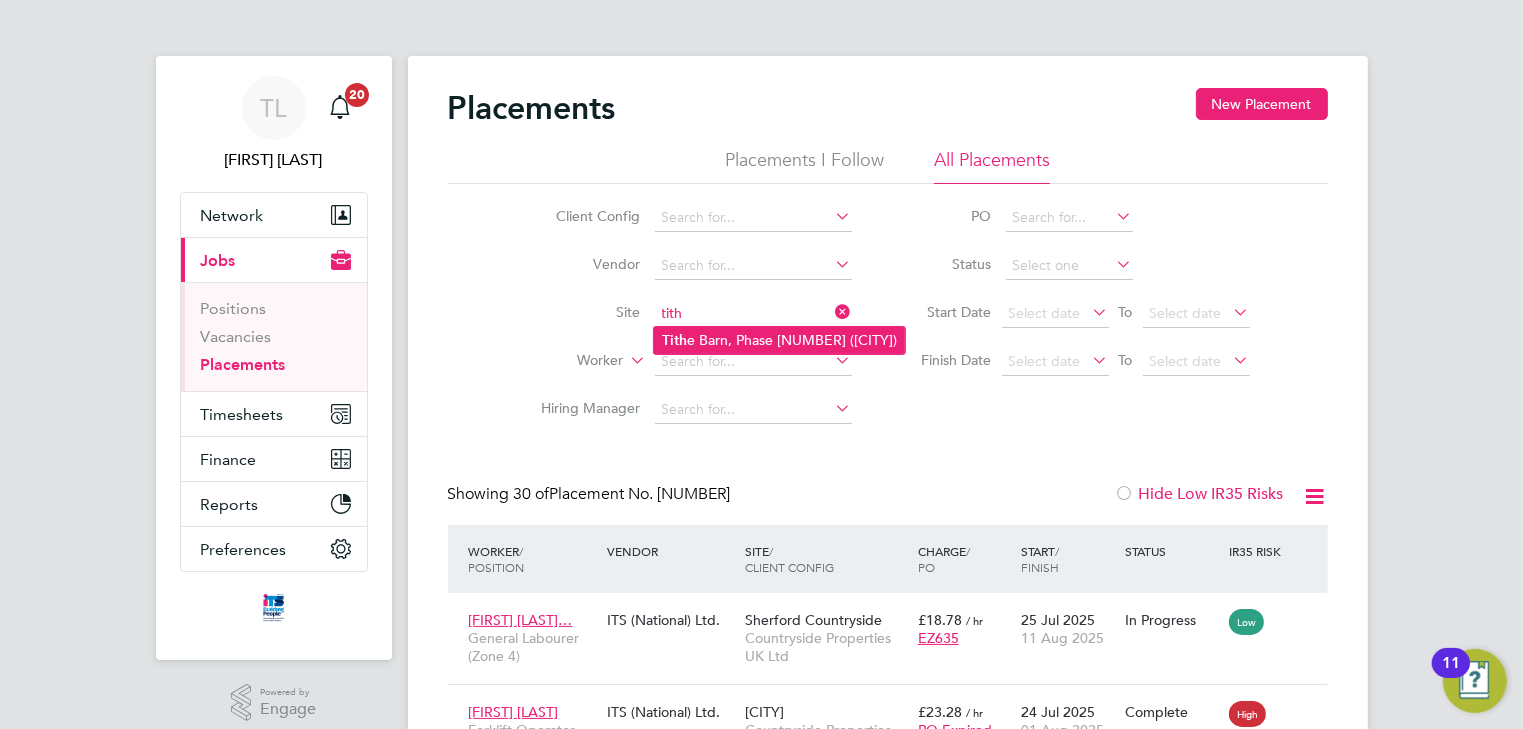 click on "Tith" 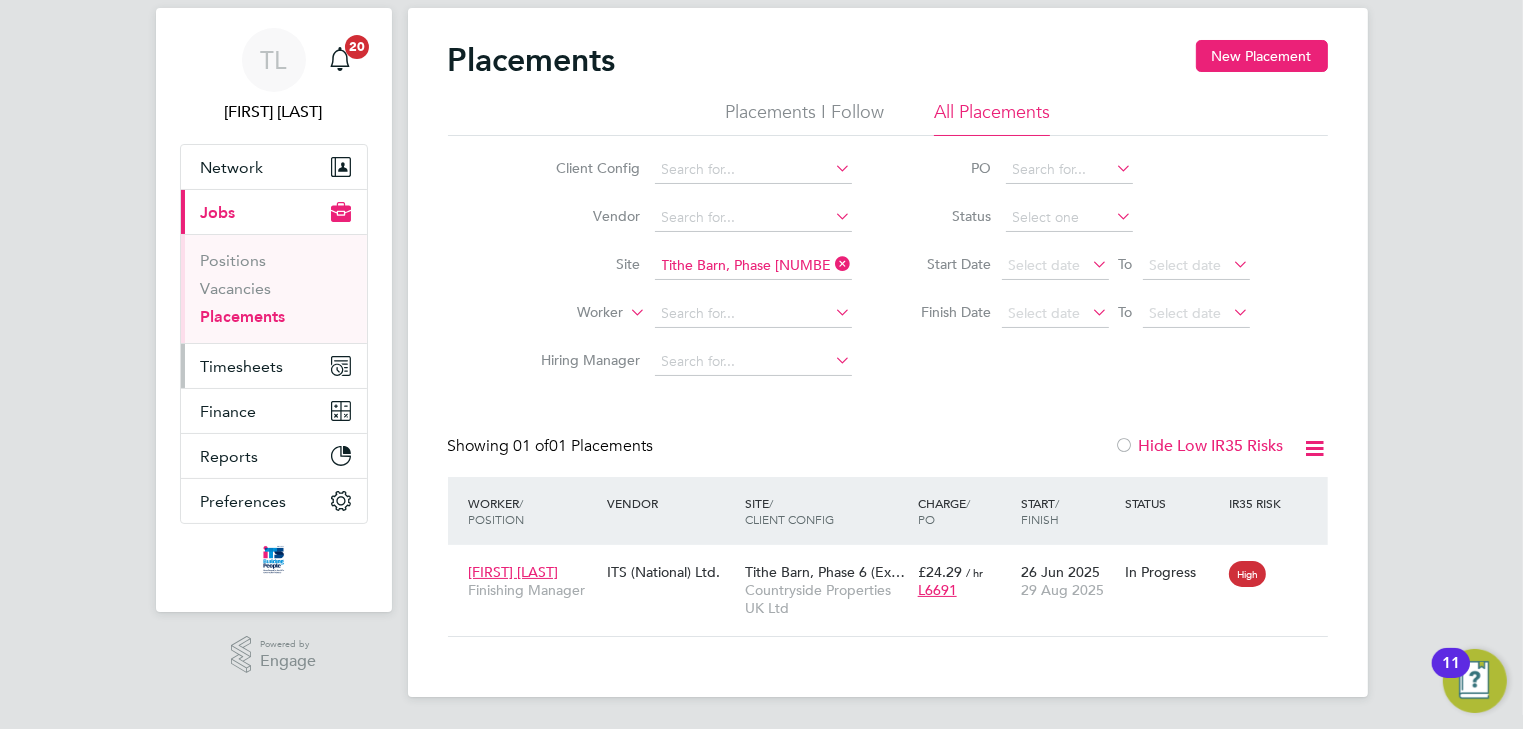 click on "Timesheets" at bounding box center (242, 366) 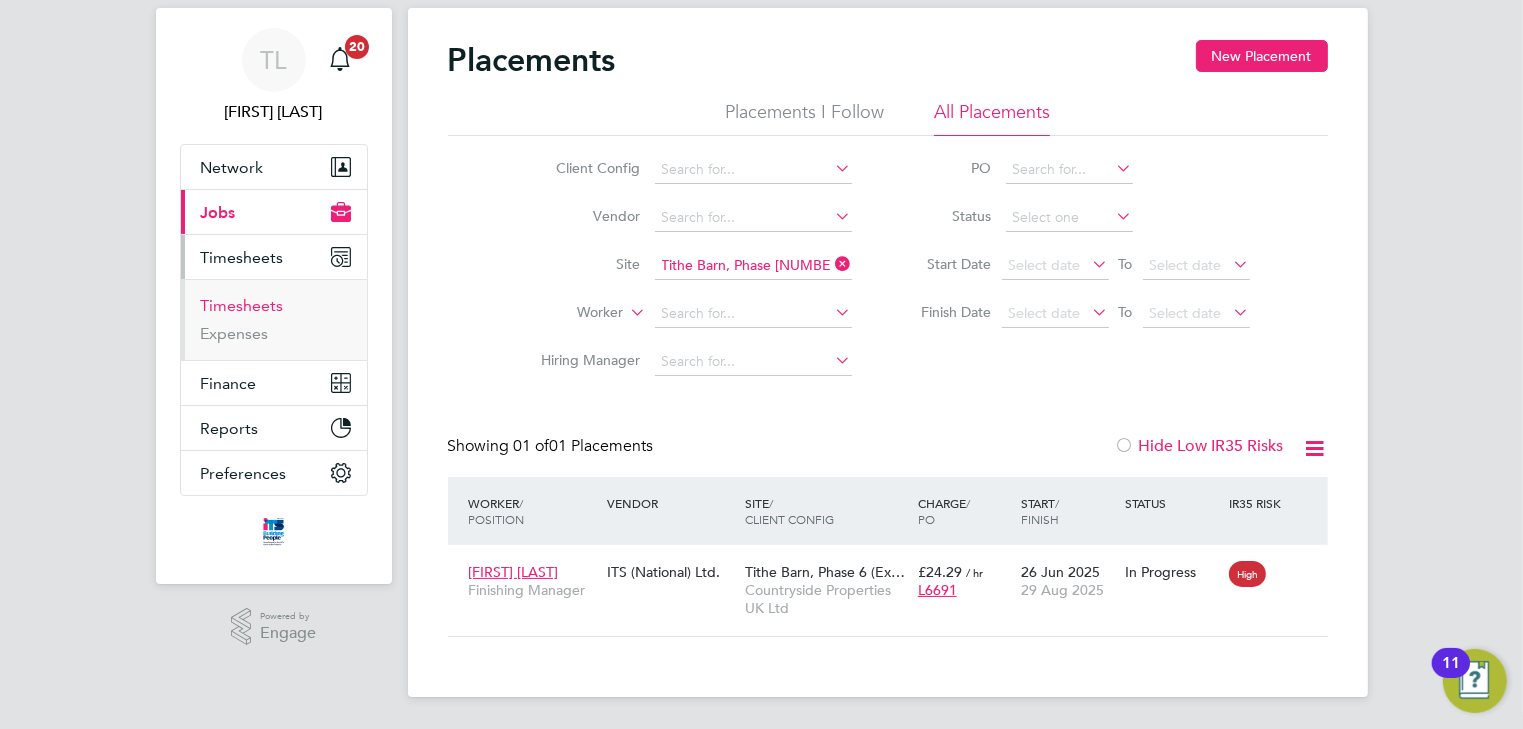 click on "Timesheets" at bounding box center [242, 305] 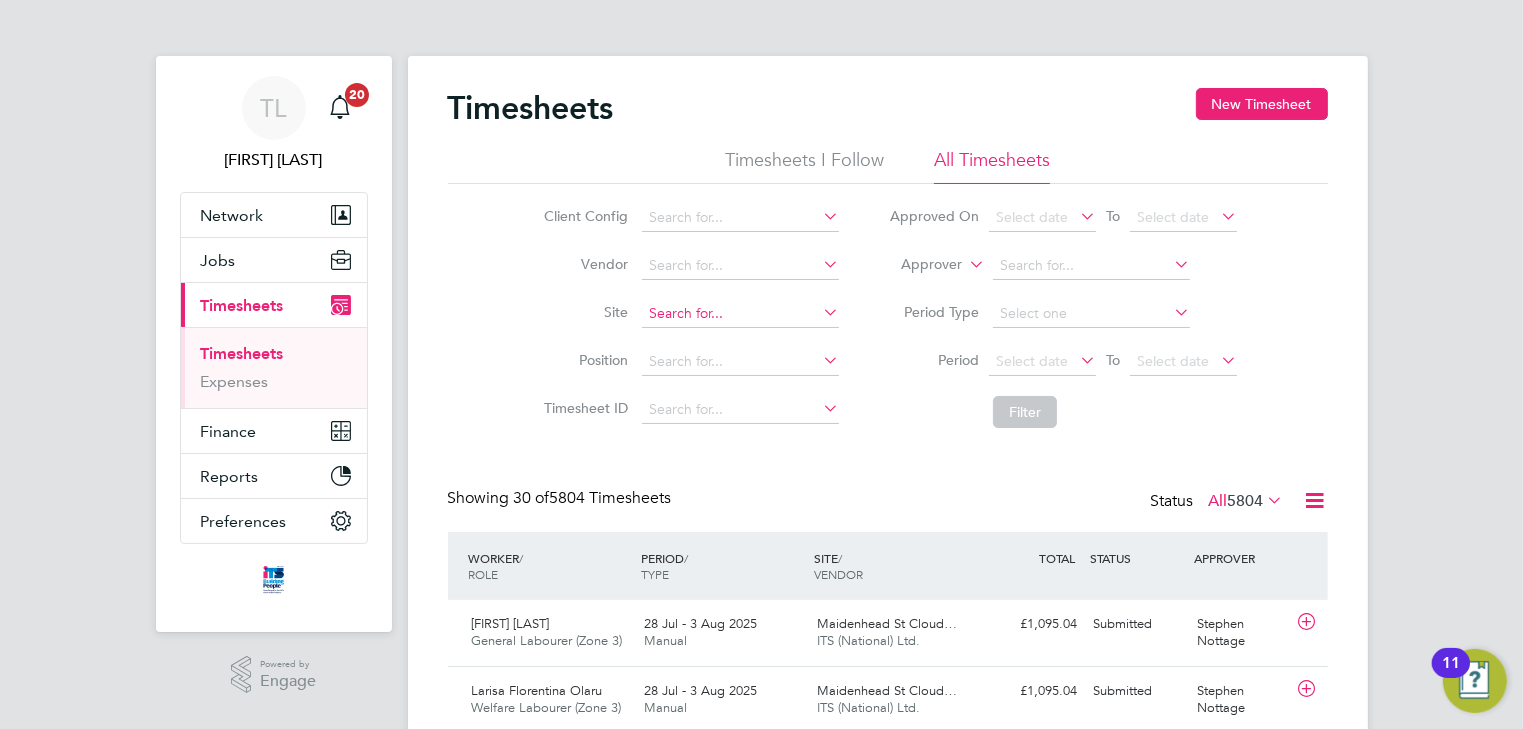 click 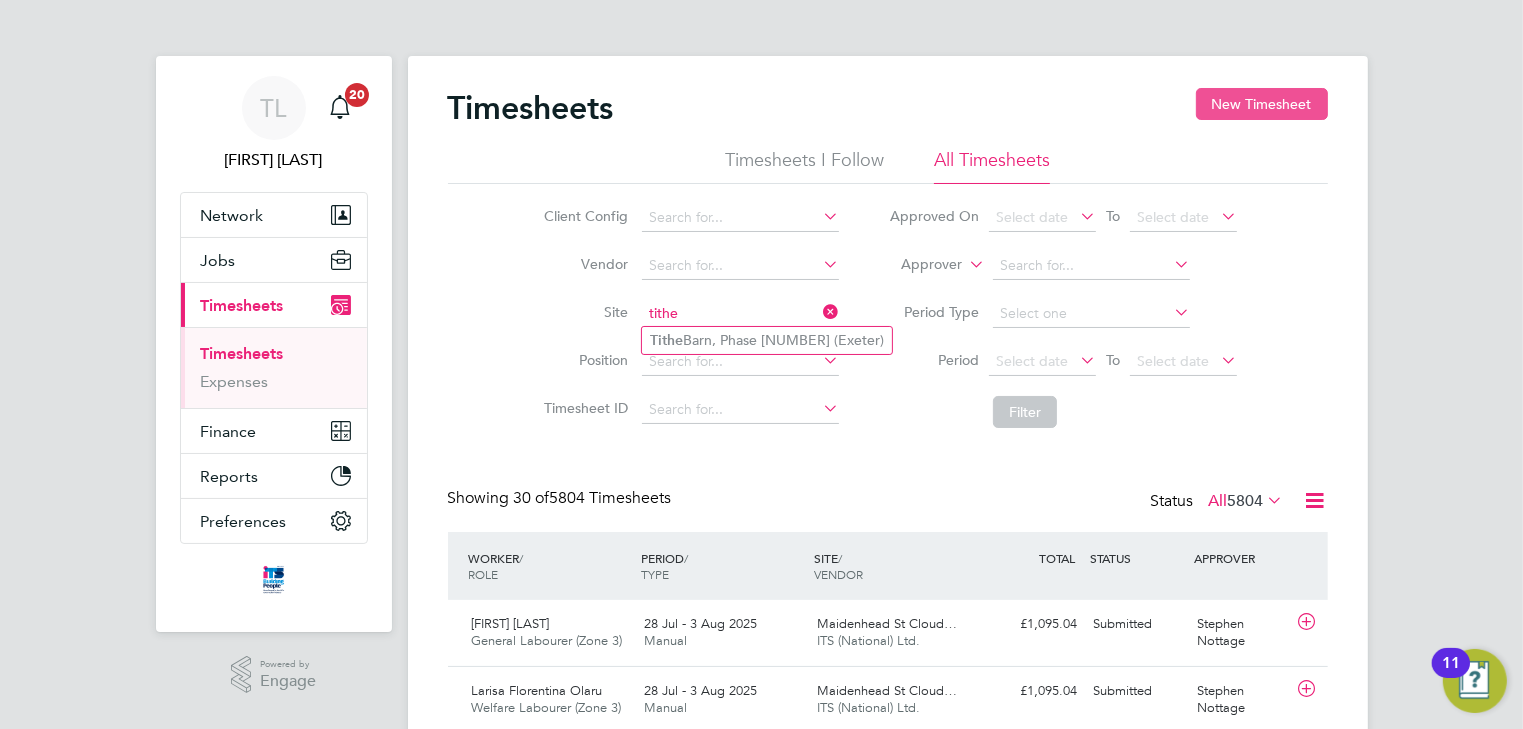type on "tithe" 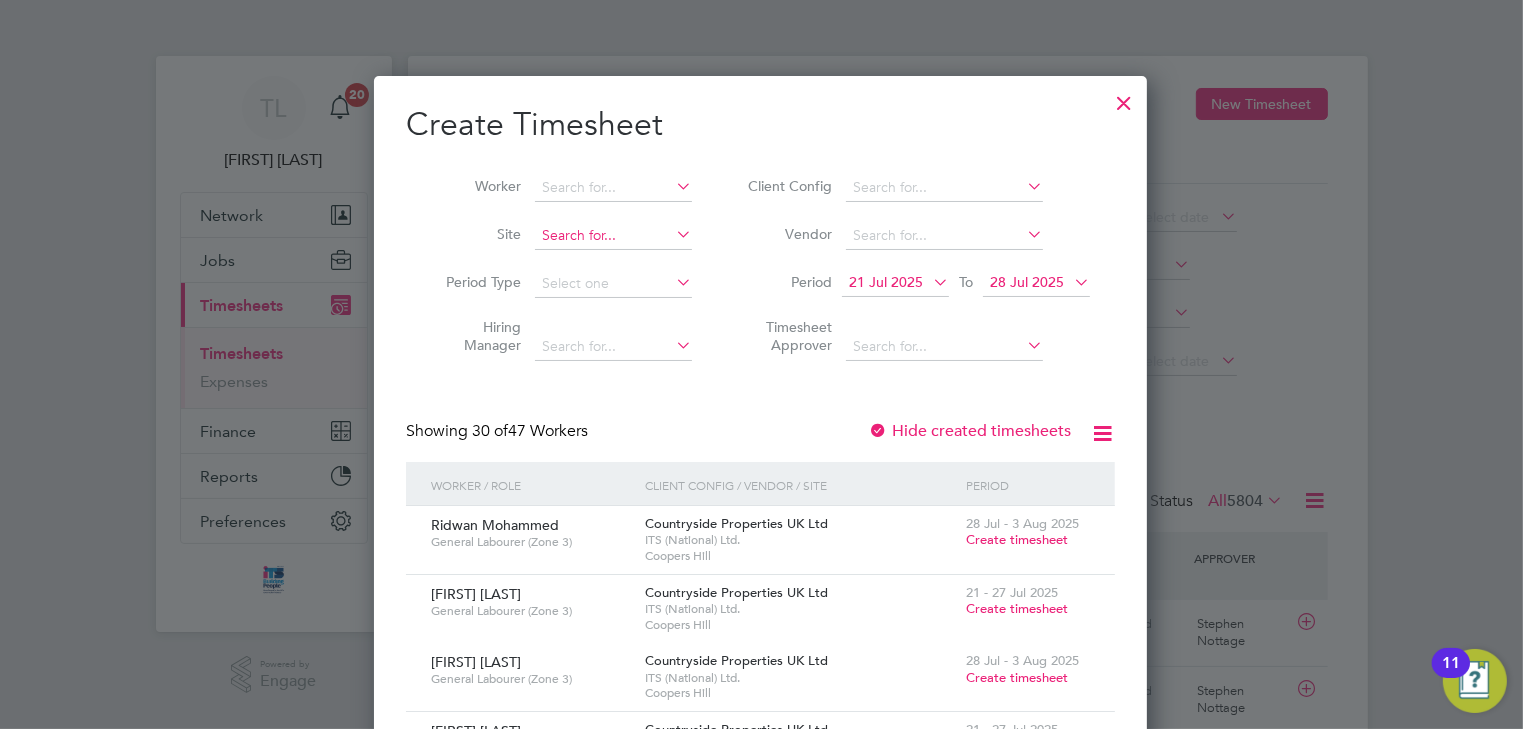 click at bounding box center (613, 236) 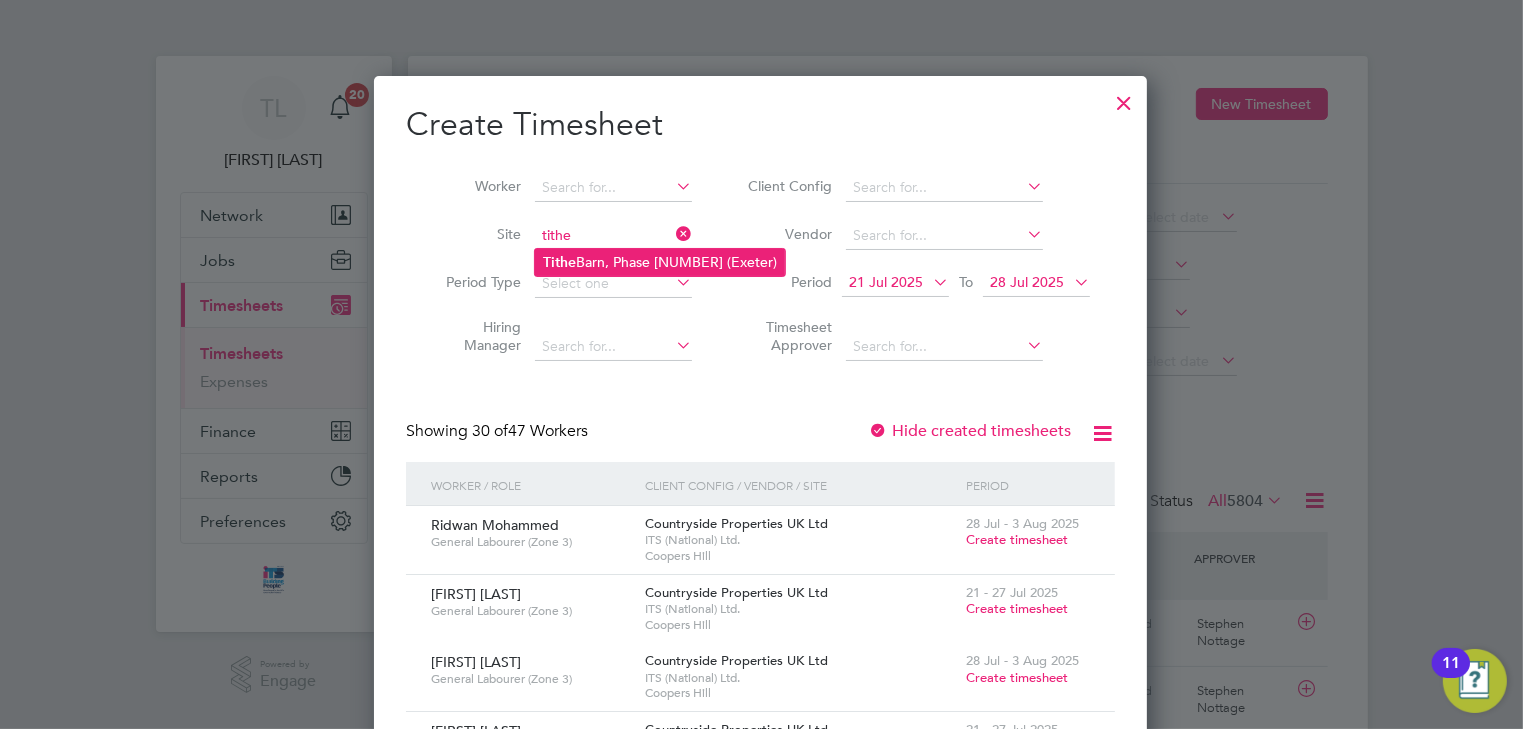 click on "Tithe Barn, Phase 6 ([CITY])" 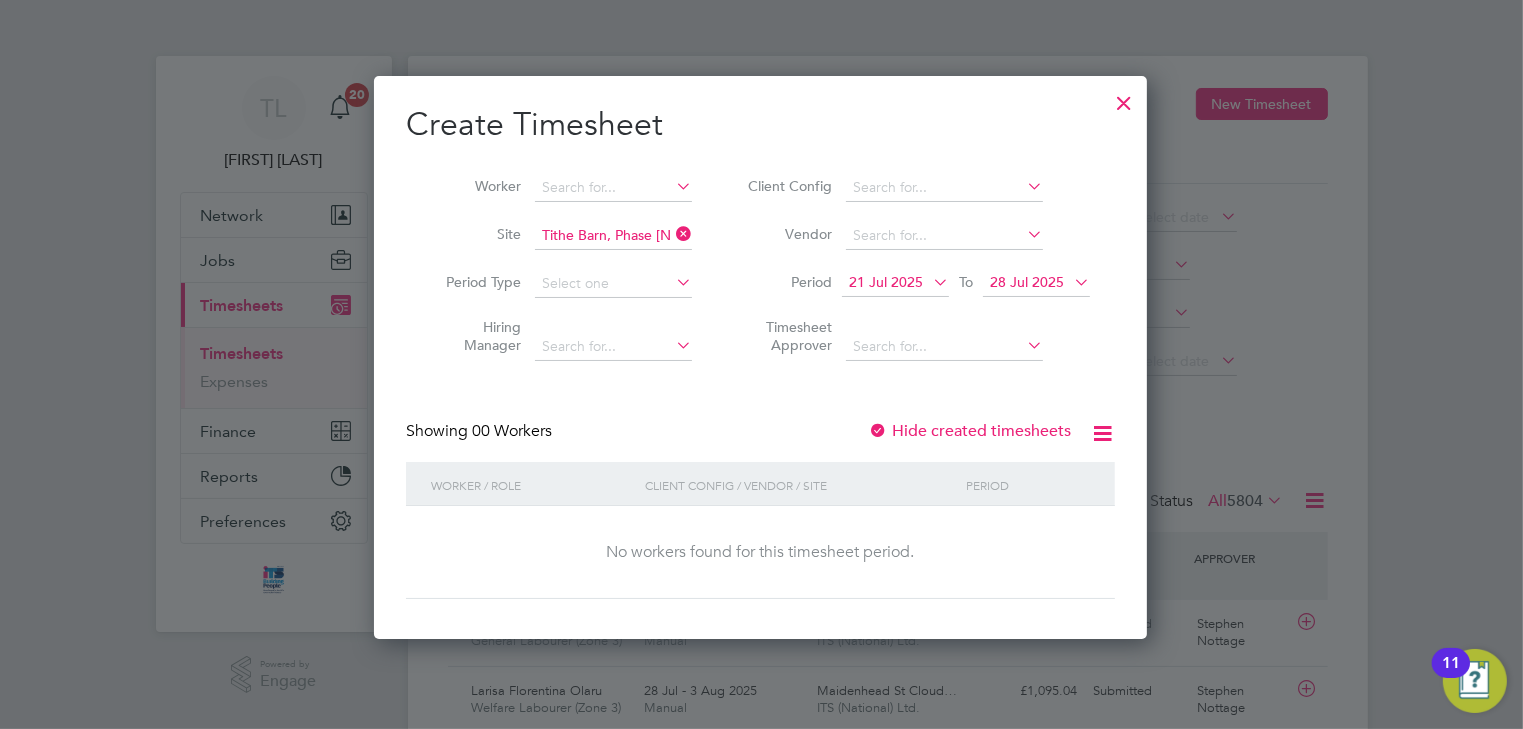 click on "21 Jul 2025" at bounding box center (886, 282) 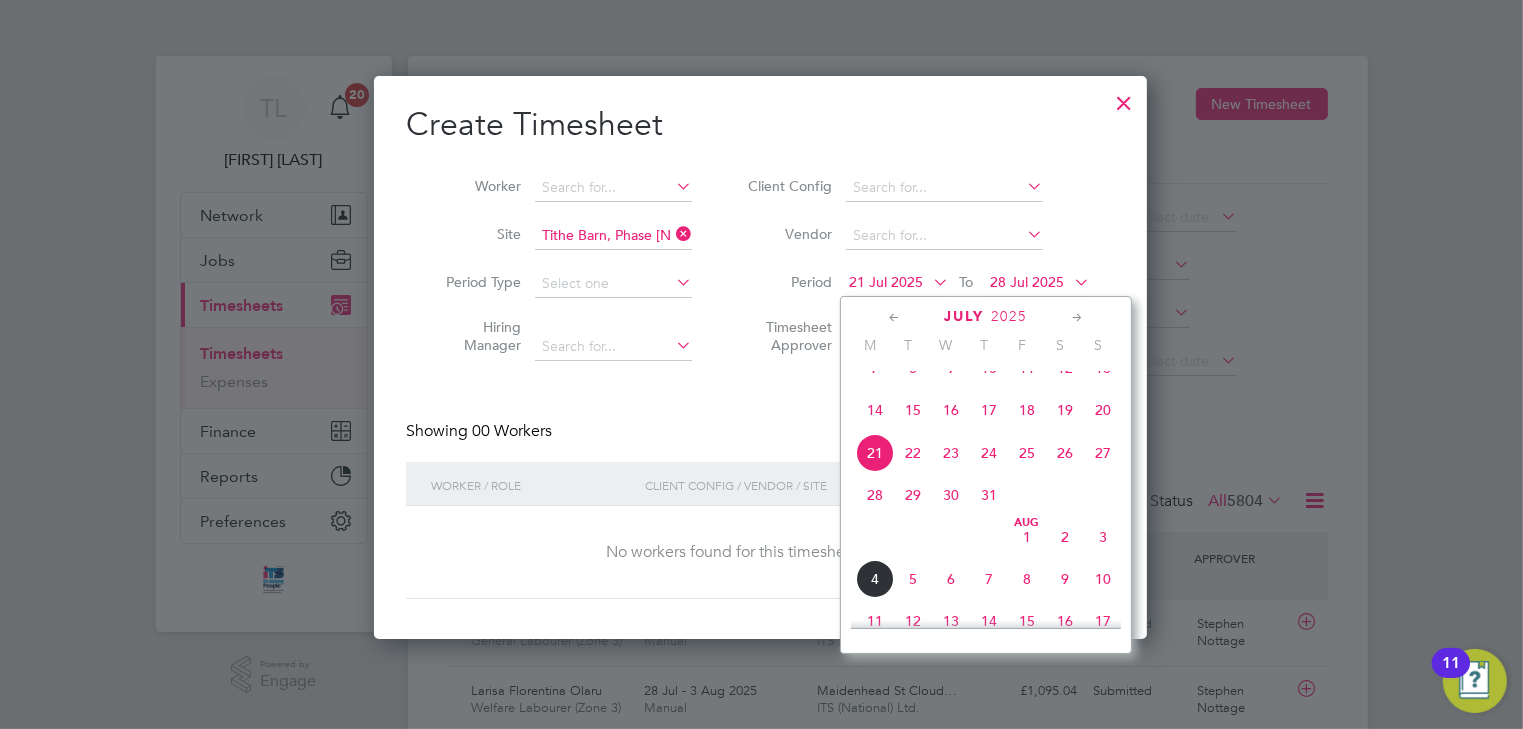 click on "Aug 1" 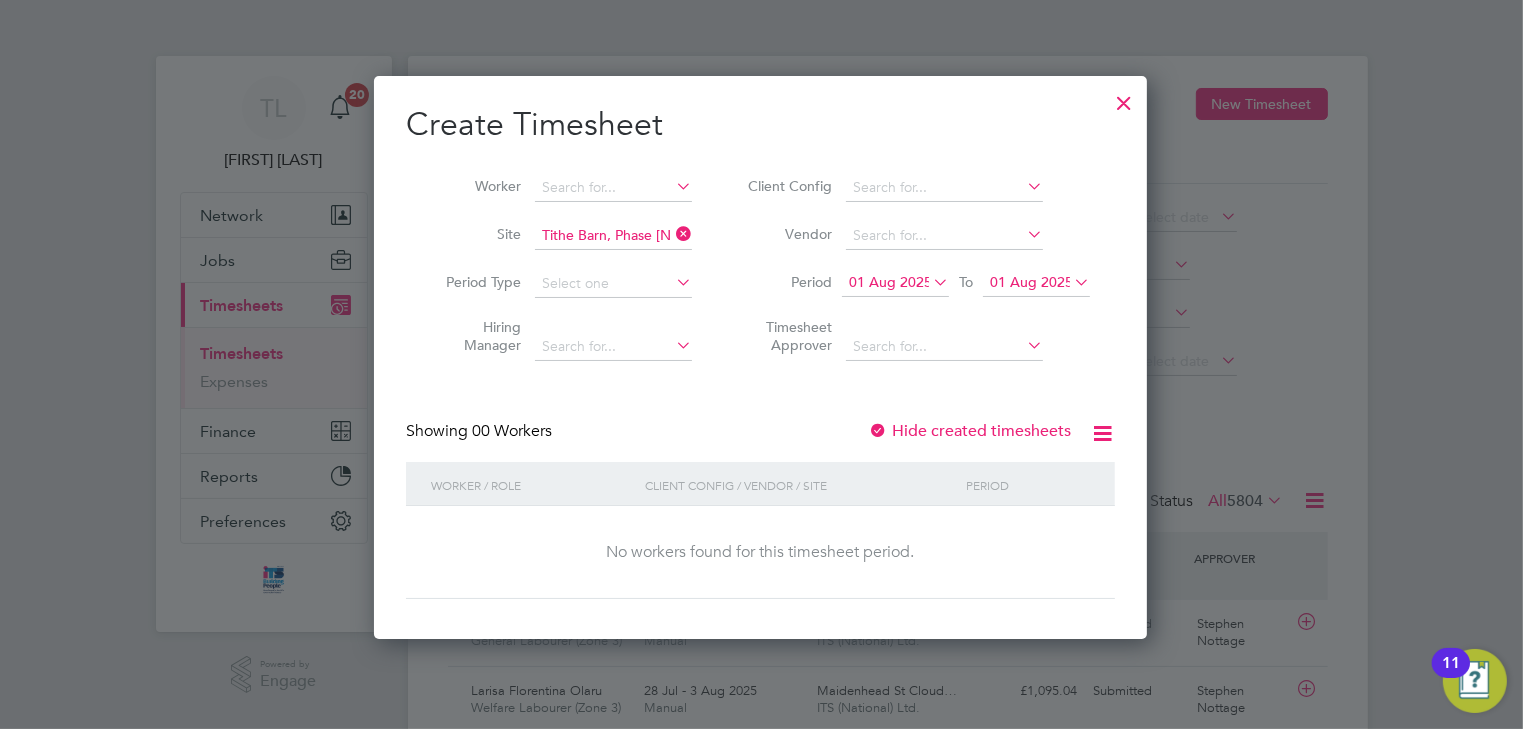 click on "01 Aug 2025" at bounding box center [890, 282] 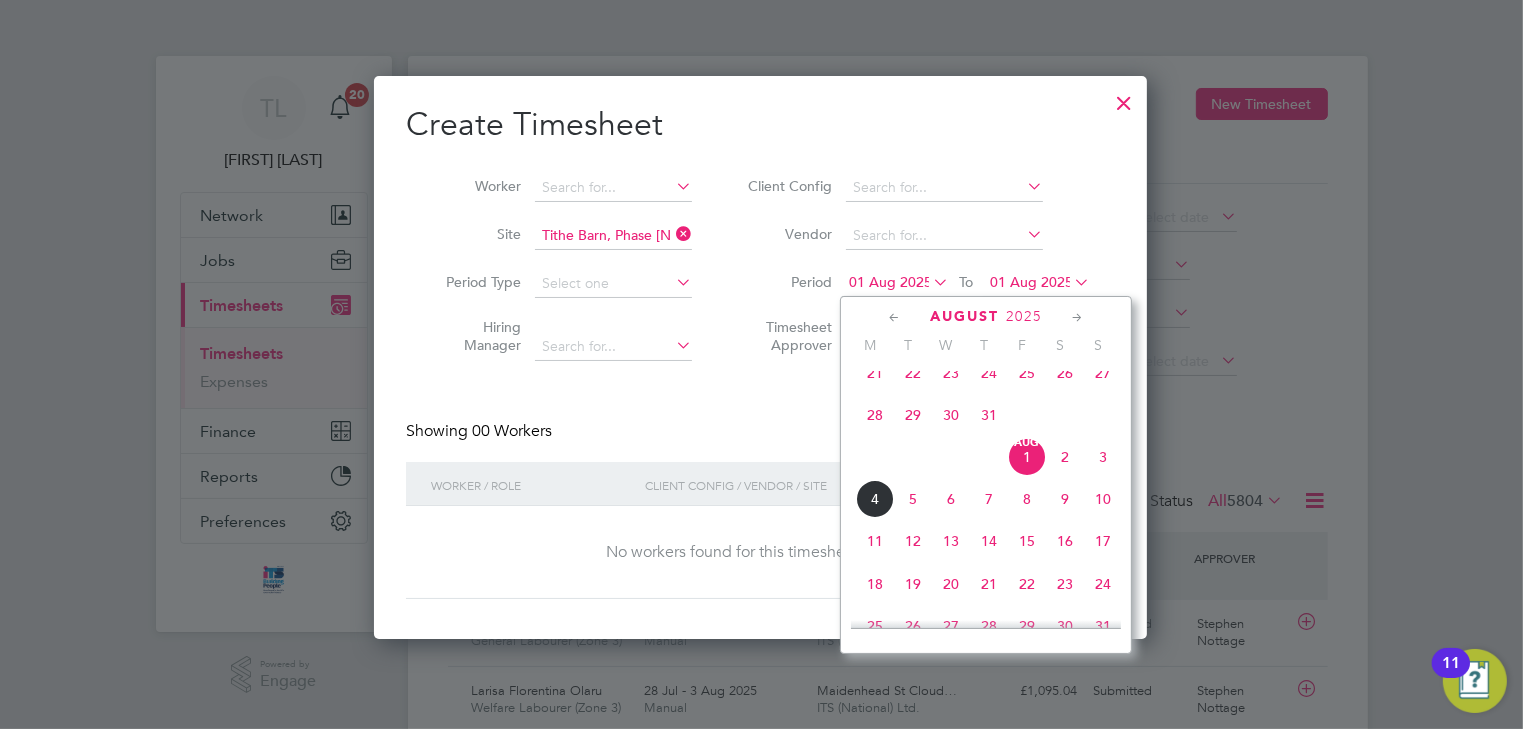 click on "28" 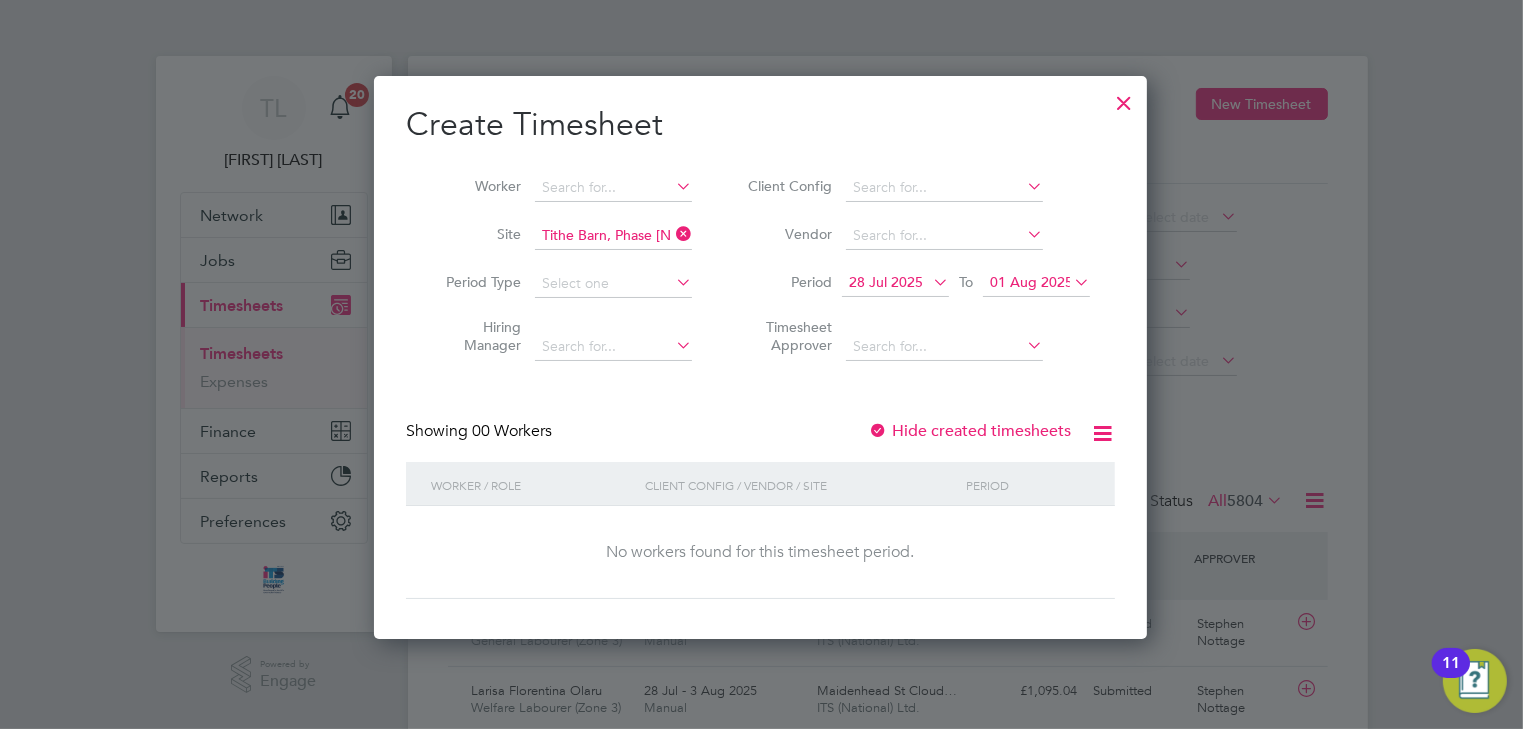 click at bounding box center (1070, 282) 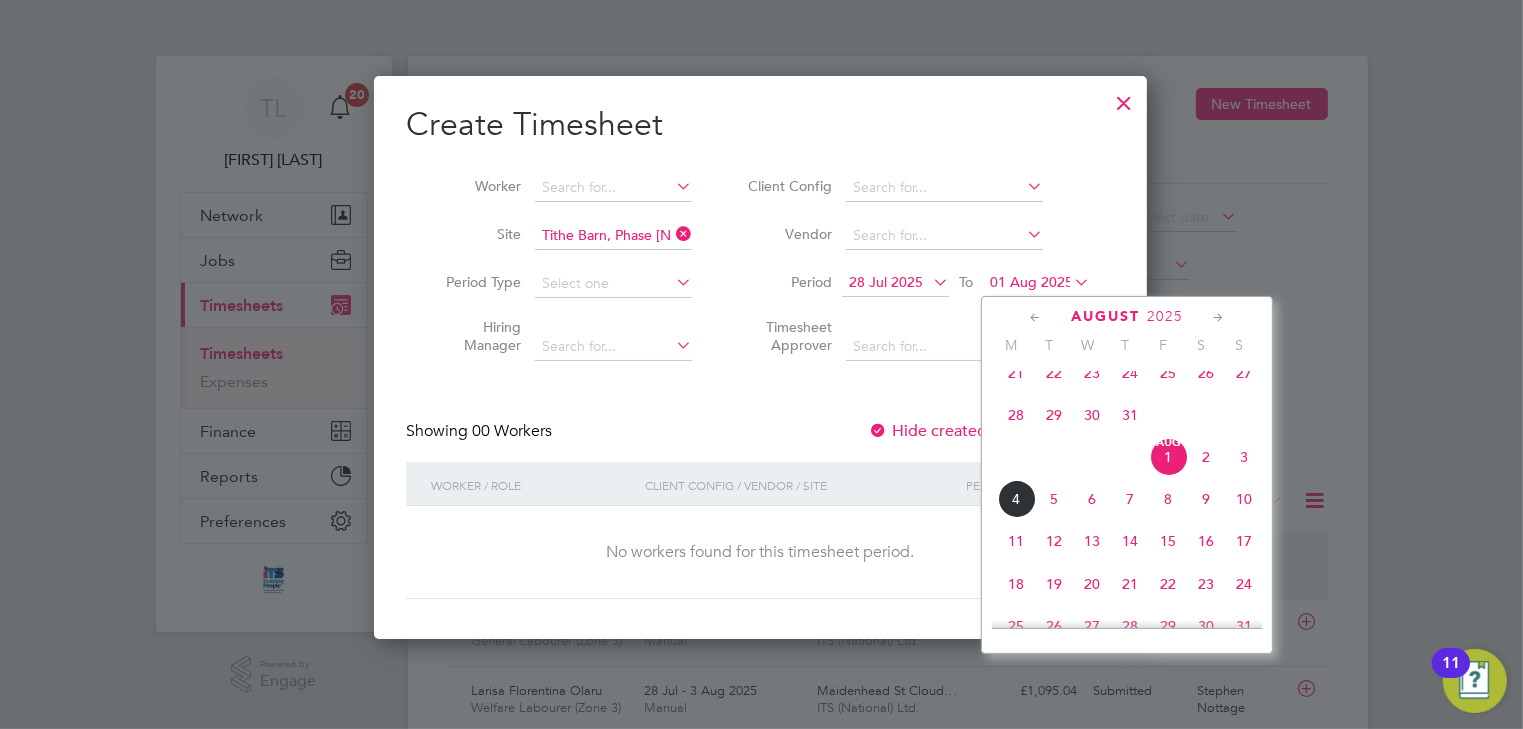 click on "31" 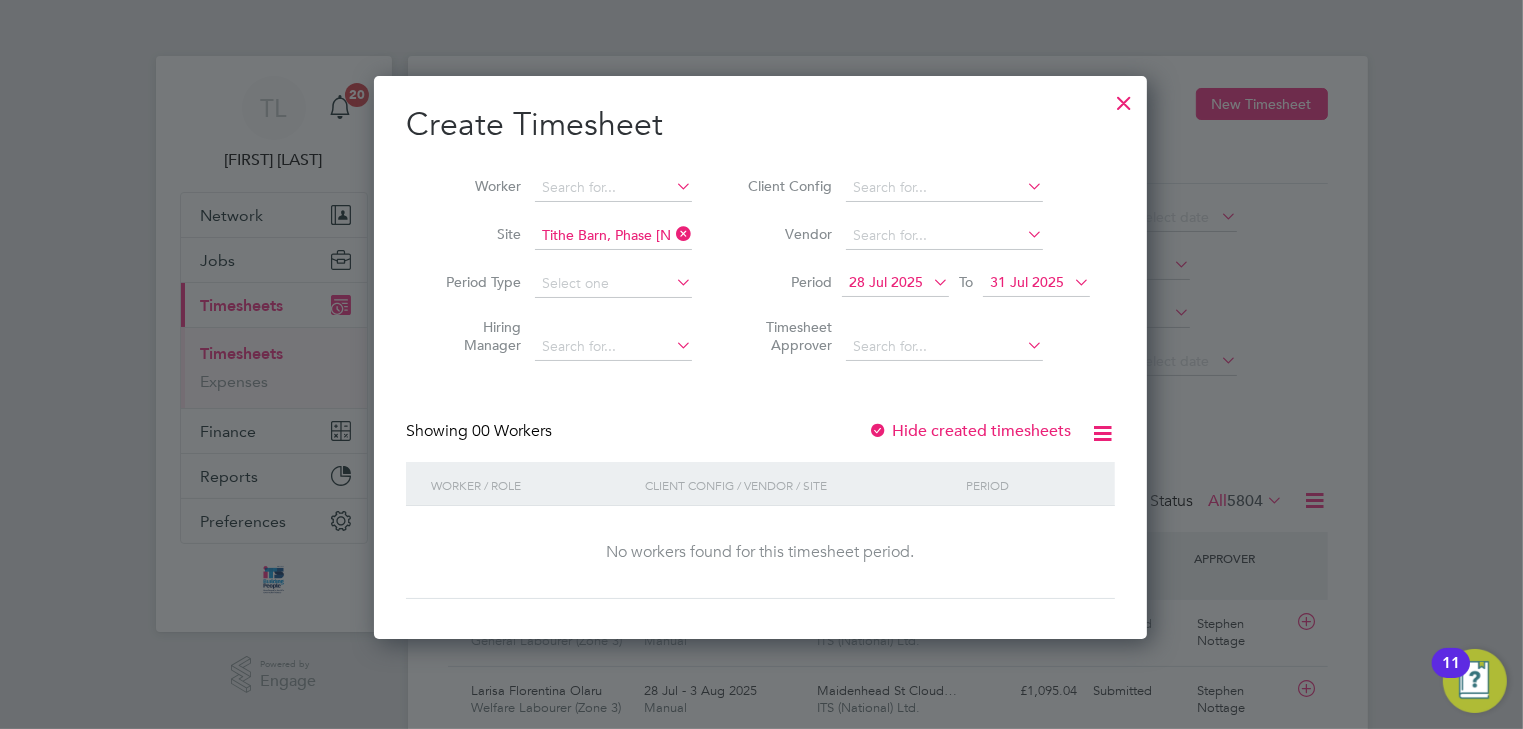 click at bounding box center [929, 282] 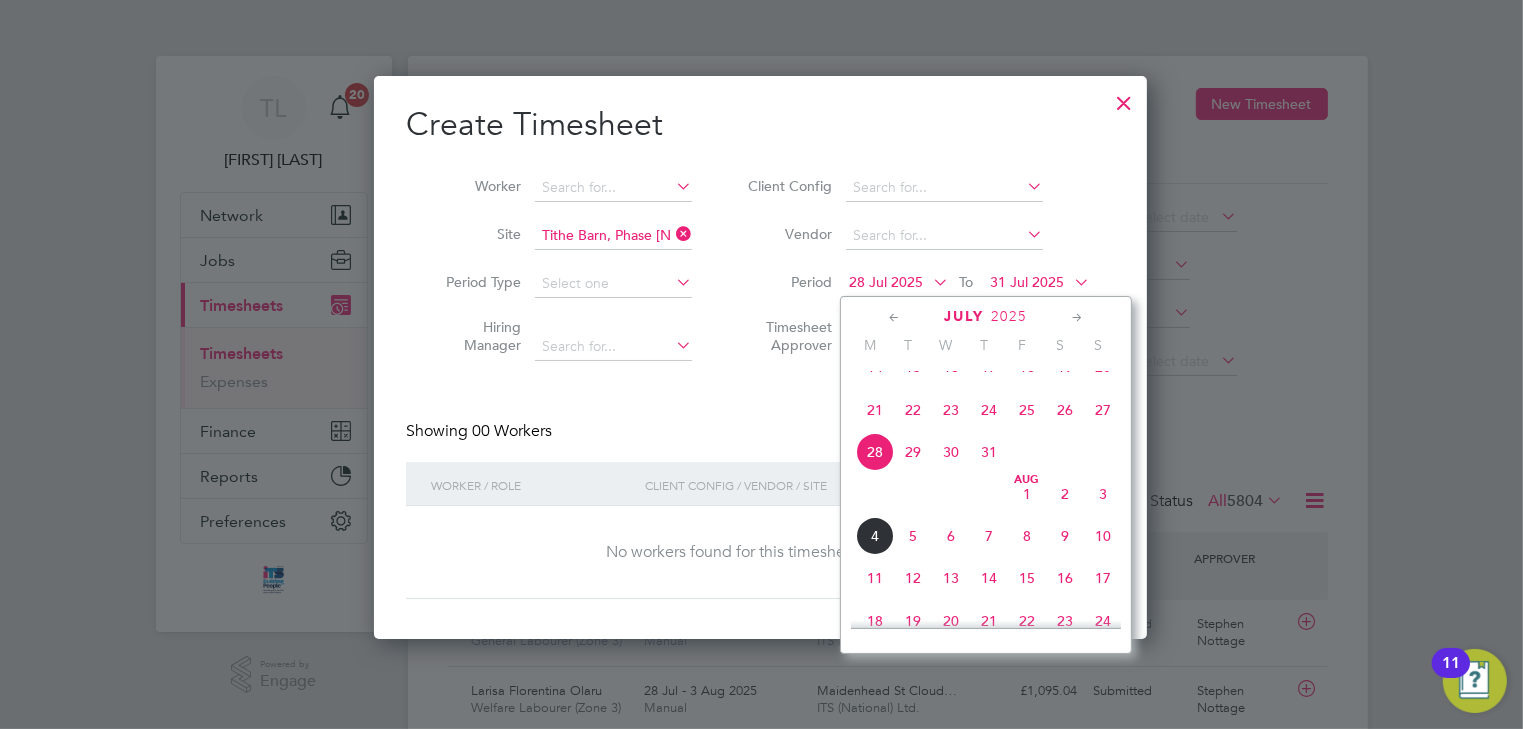 click on "Aug 1" 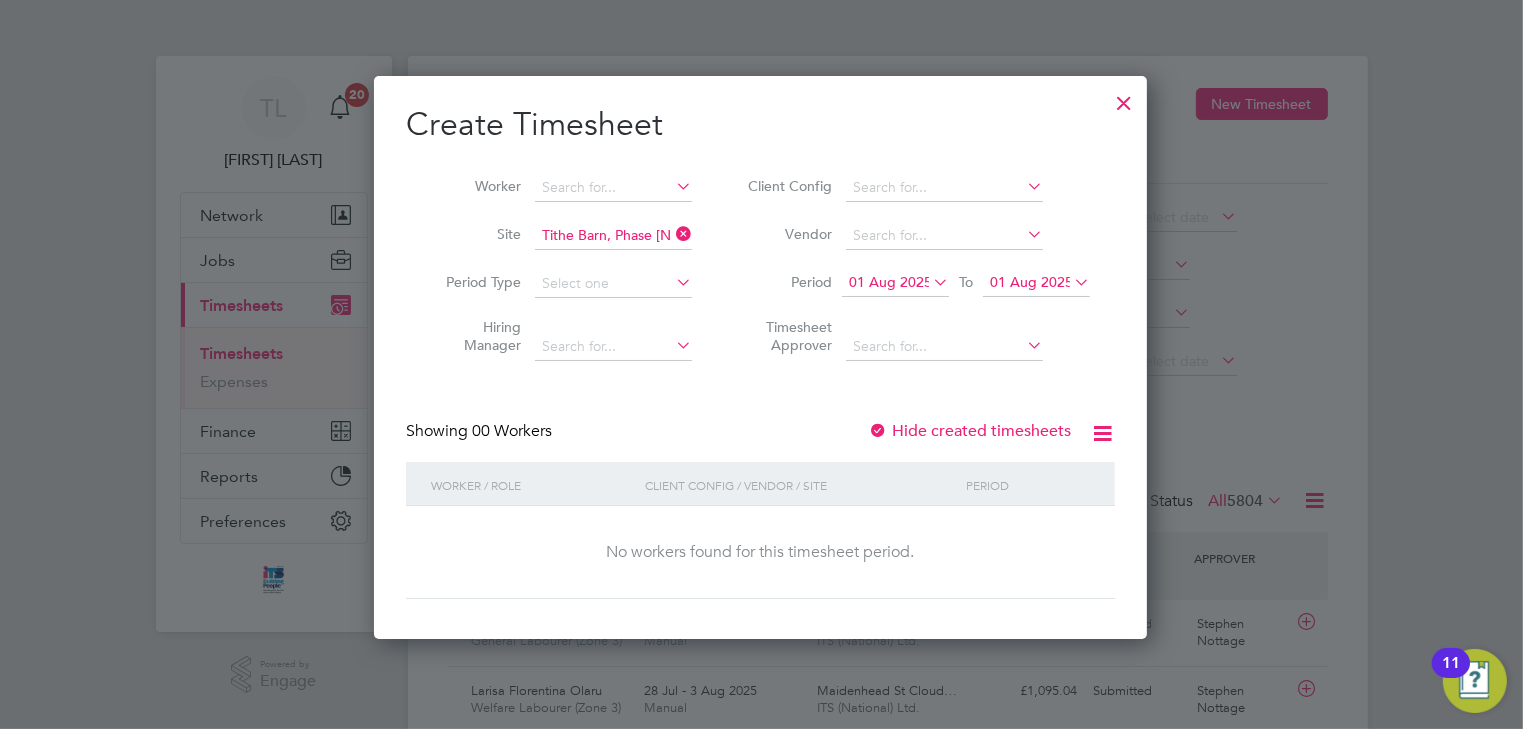 click on "01 Aug 2025" at bounding box center [1031, 282] 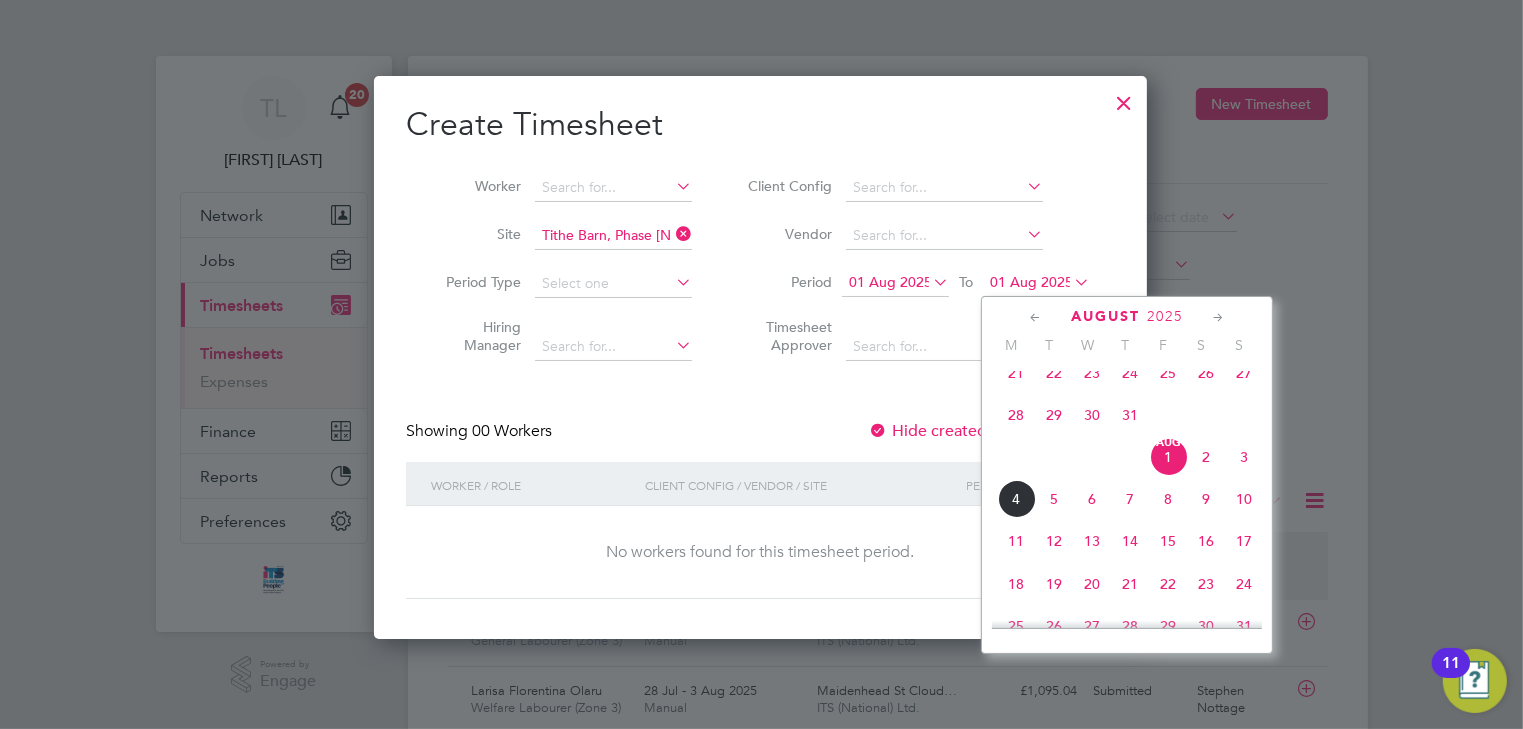 click on "4" 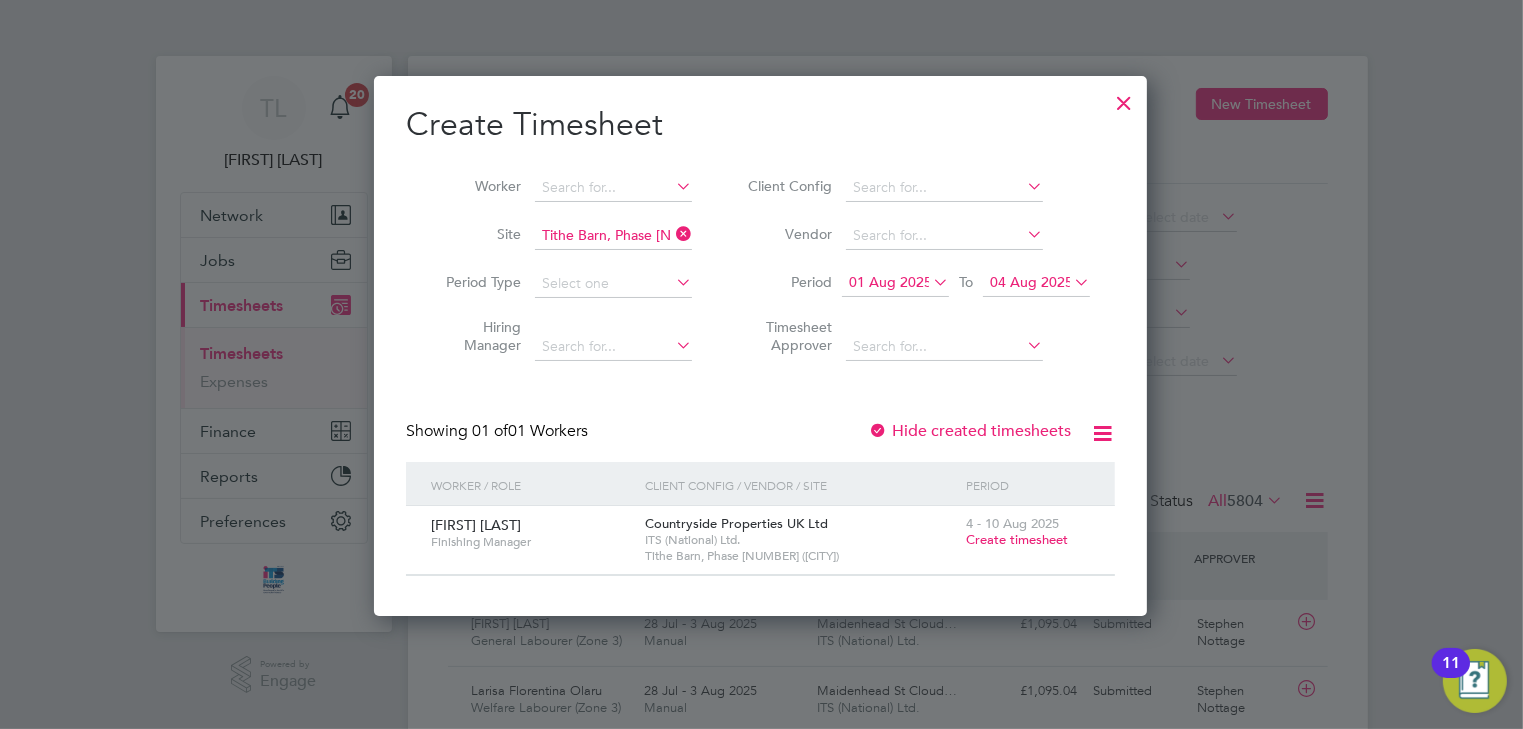 click on "04 Aug 2025" at bounding box center (1031, 282) 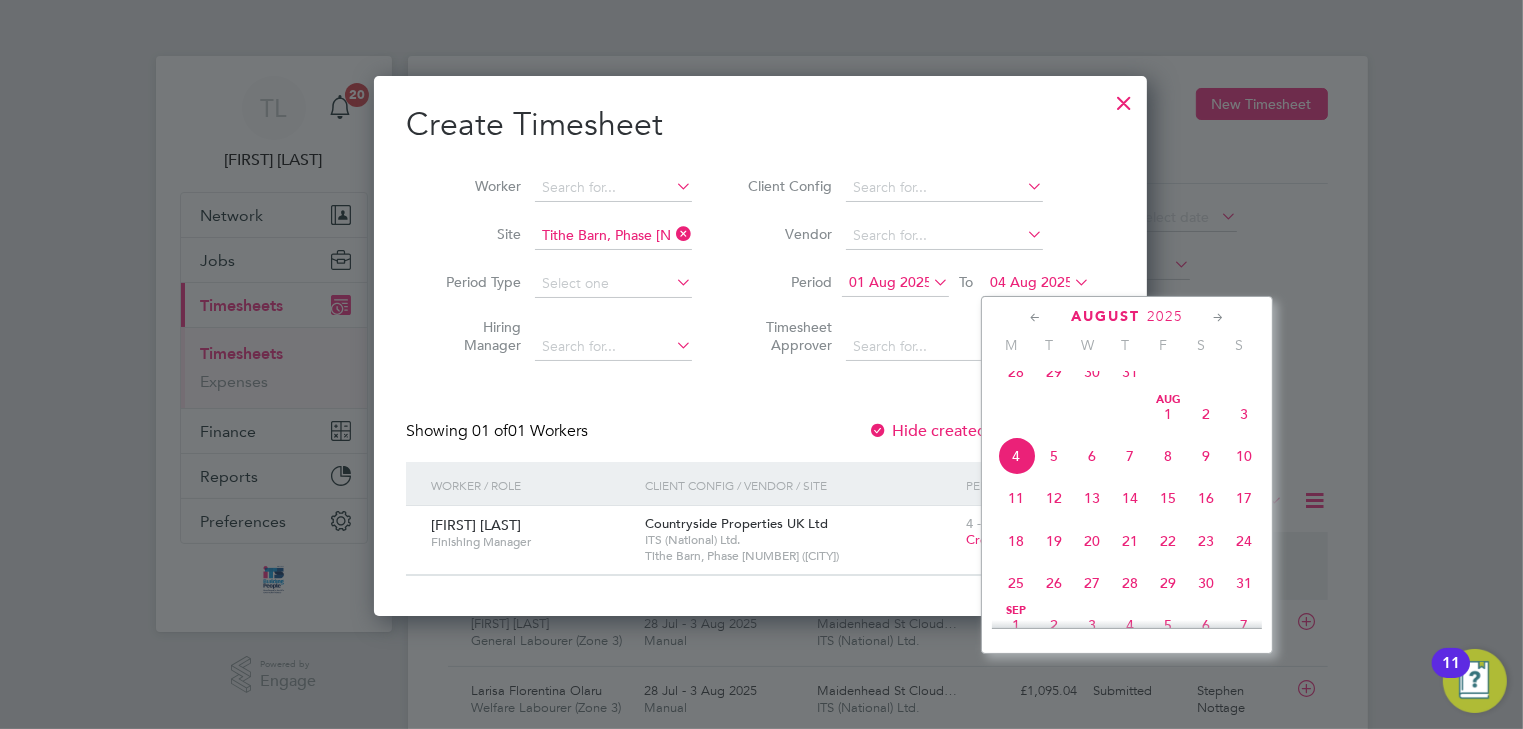 click on "Aug 1" 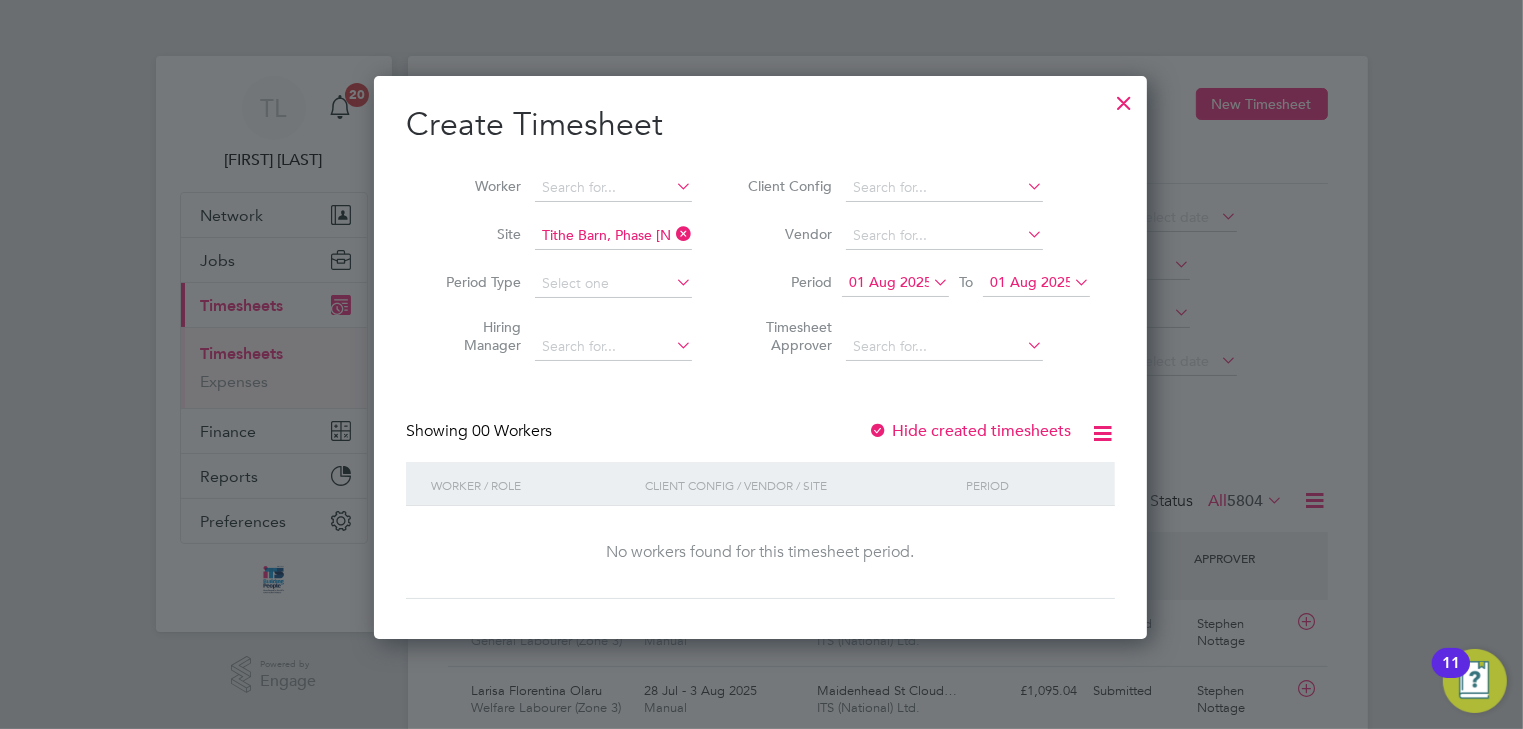 click at bounding box center [1124, 98] 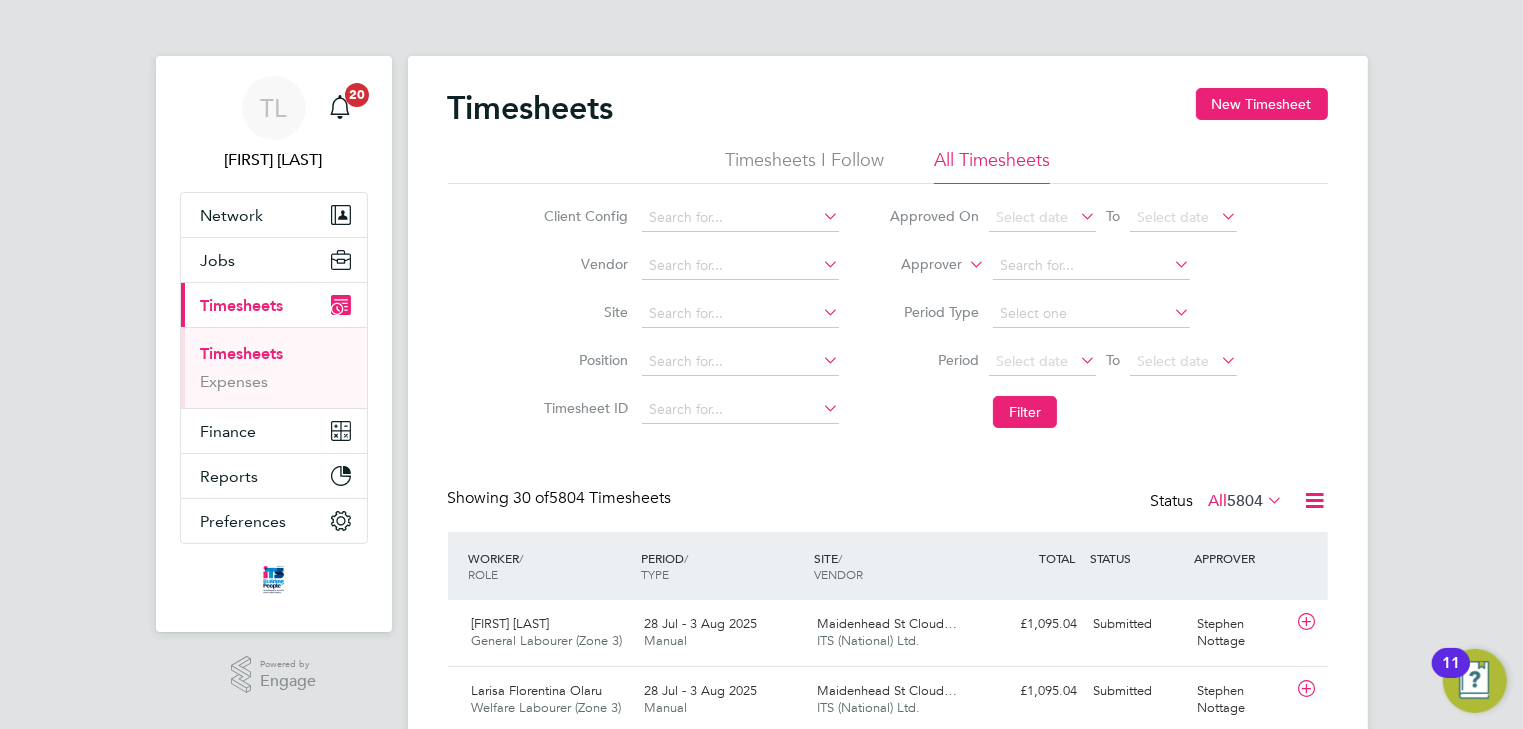 scroll, scrollTop: 9, scrollLeft: 10, axis: both 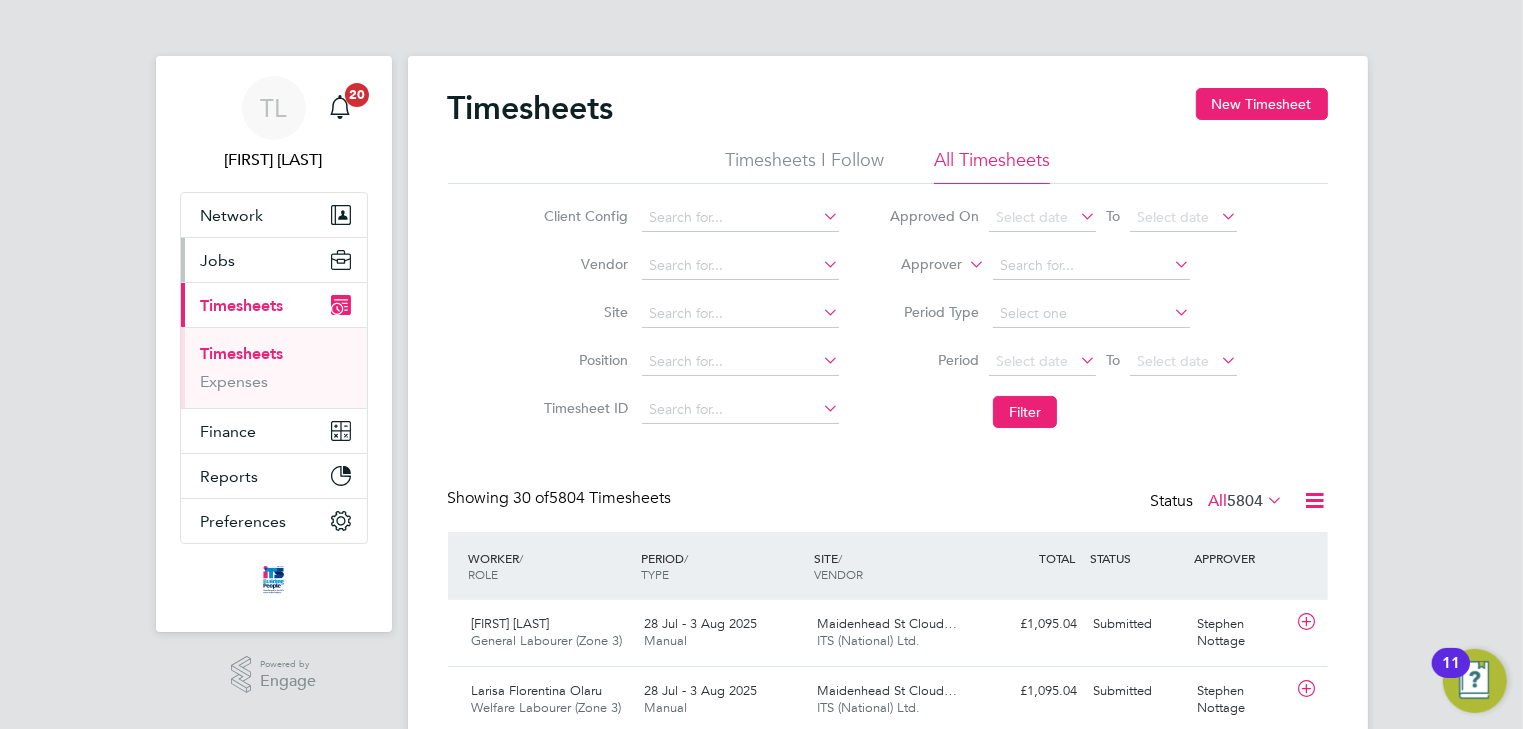 click on "Jobs" at bounding box center [218, 260] 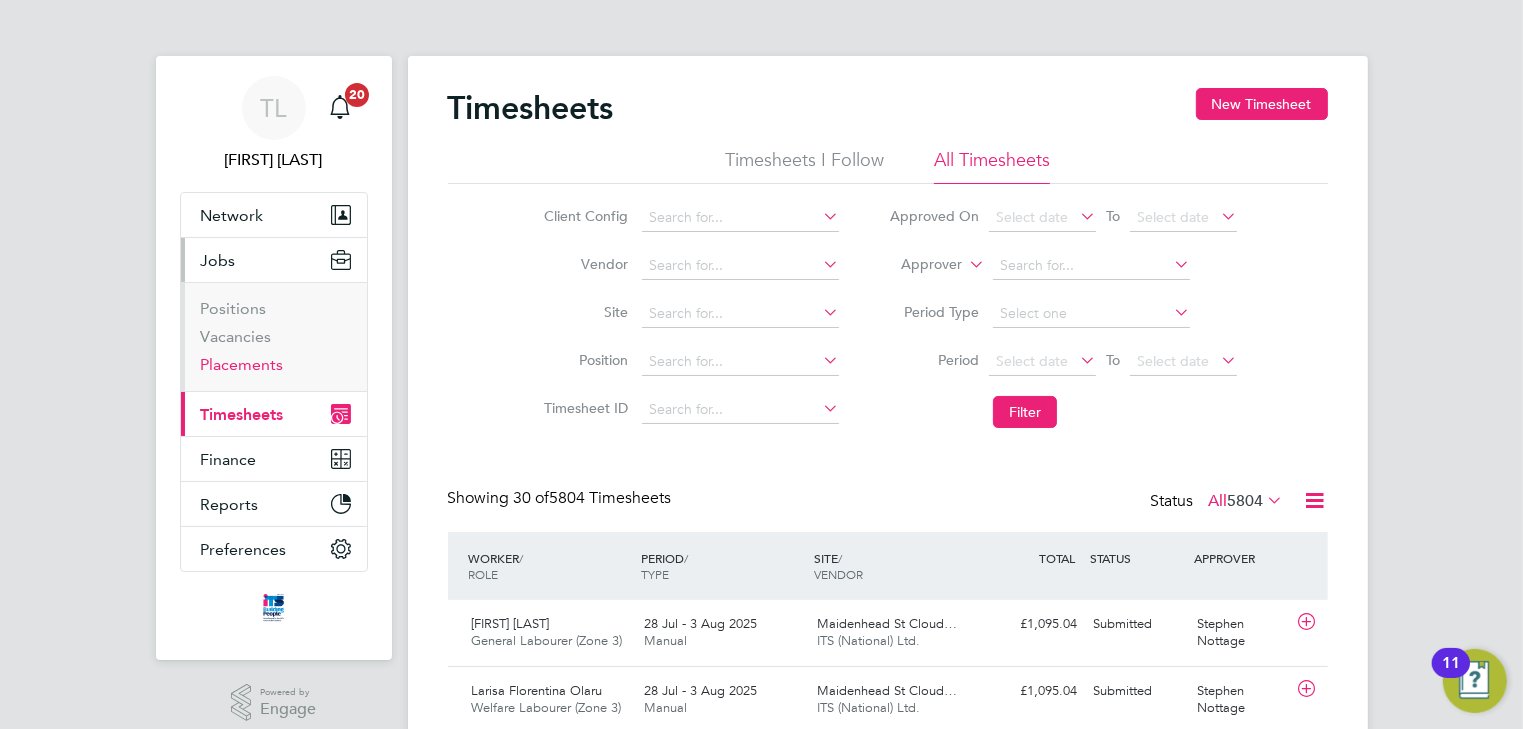 click on "Placements" at bounding box center [242, 364] 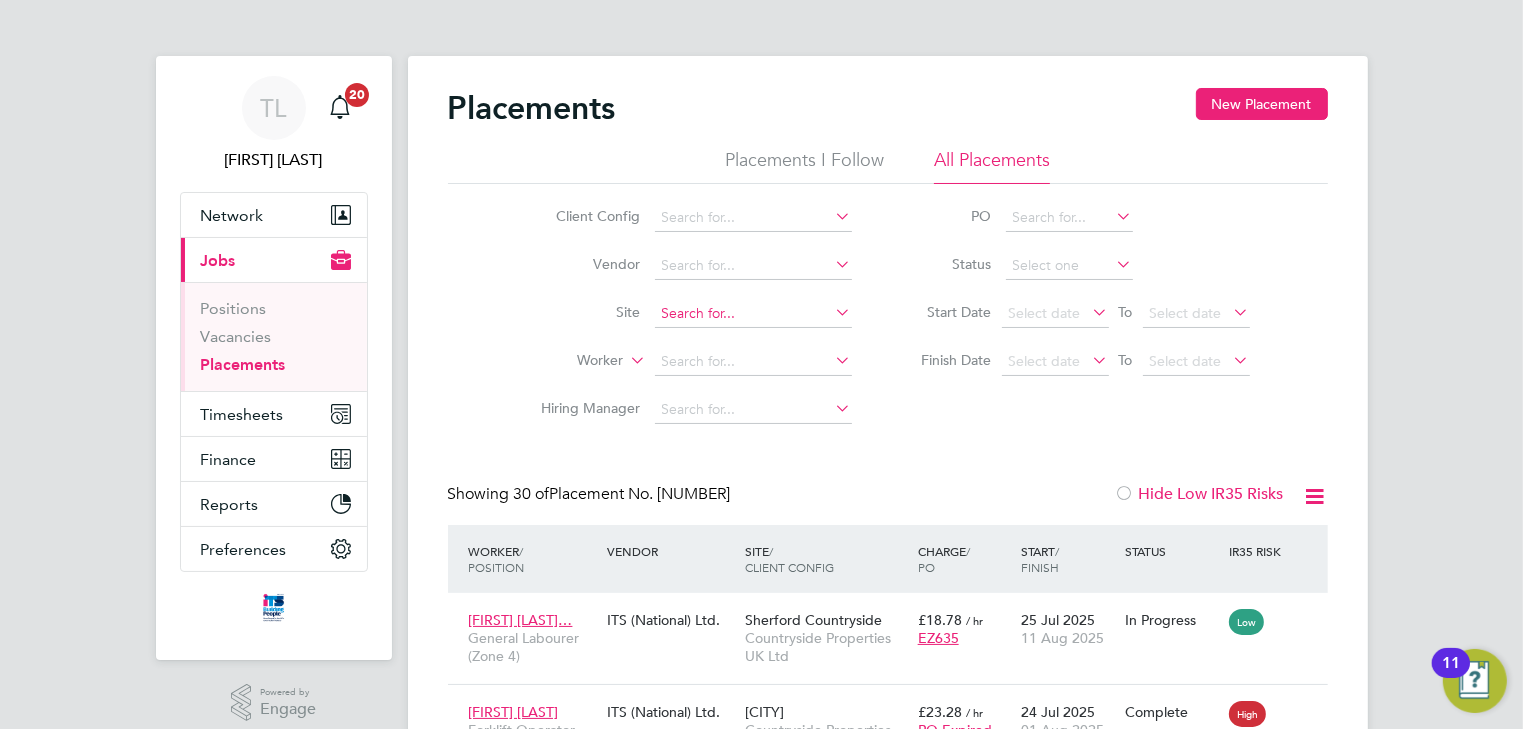 click 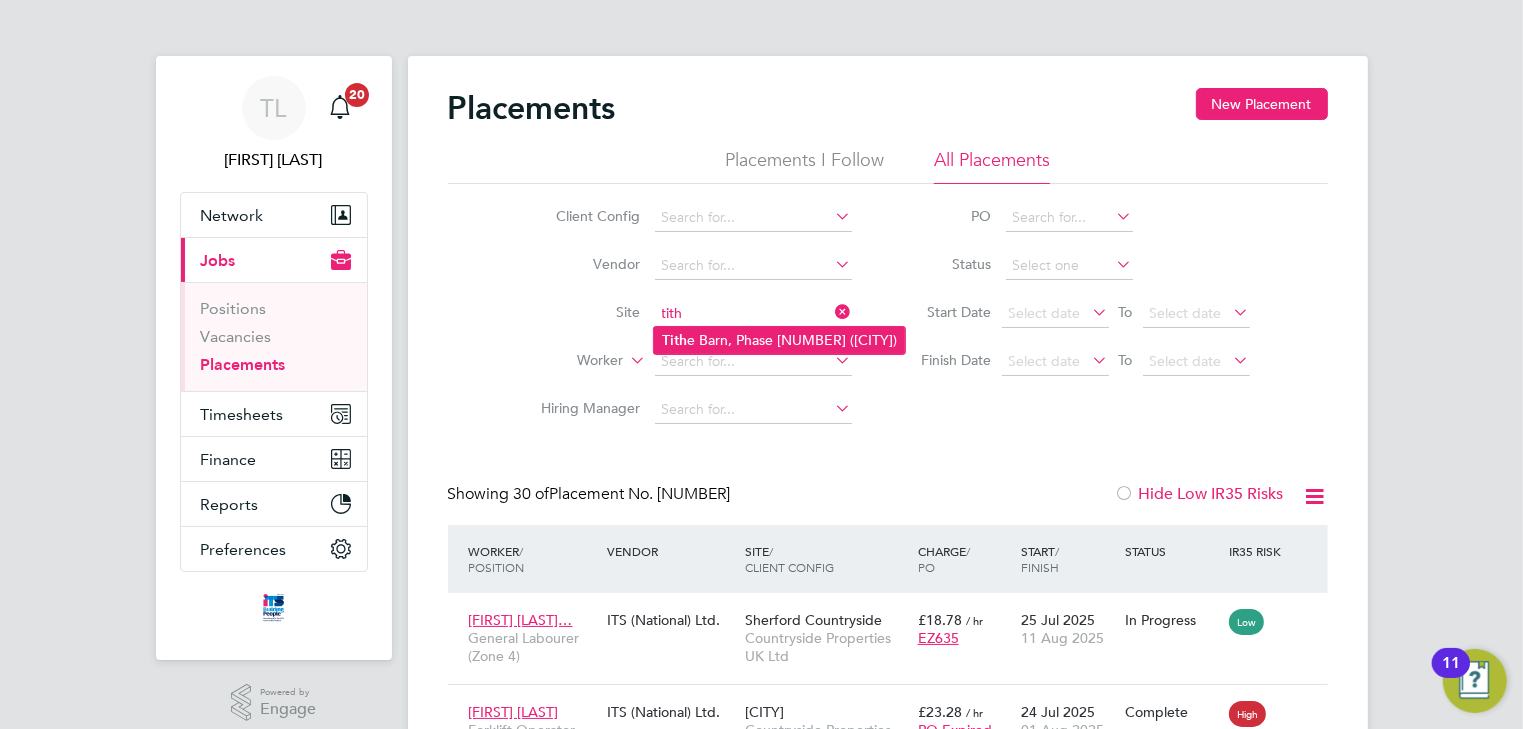 click on "Tith e Barn, Phase 6 (Exeter)" 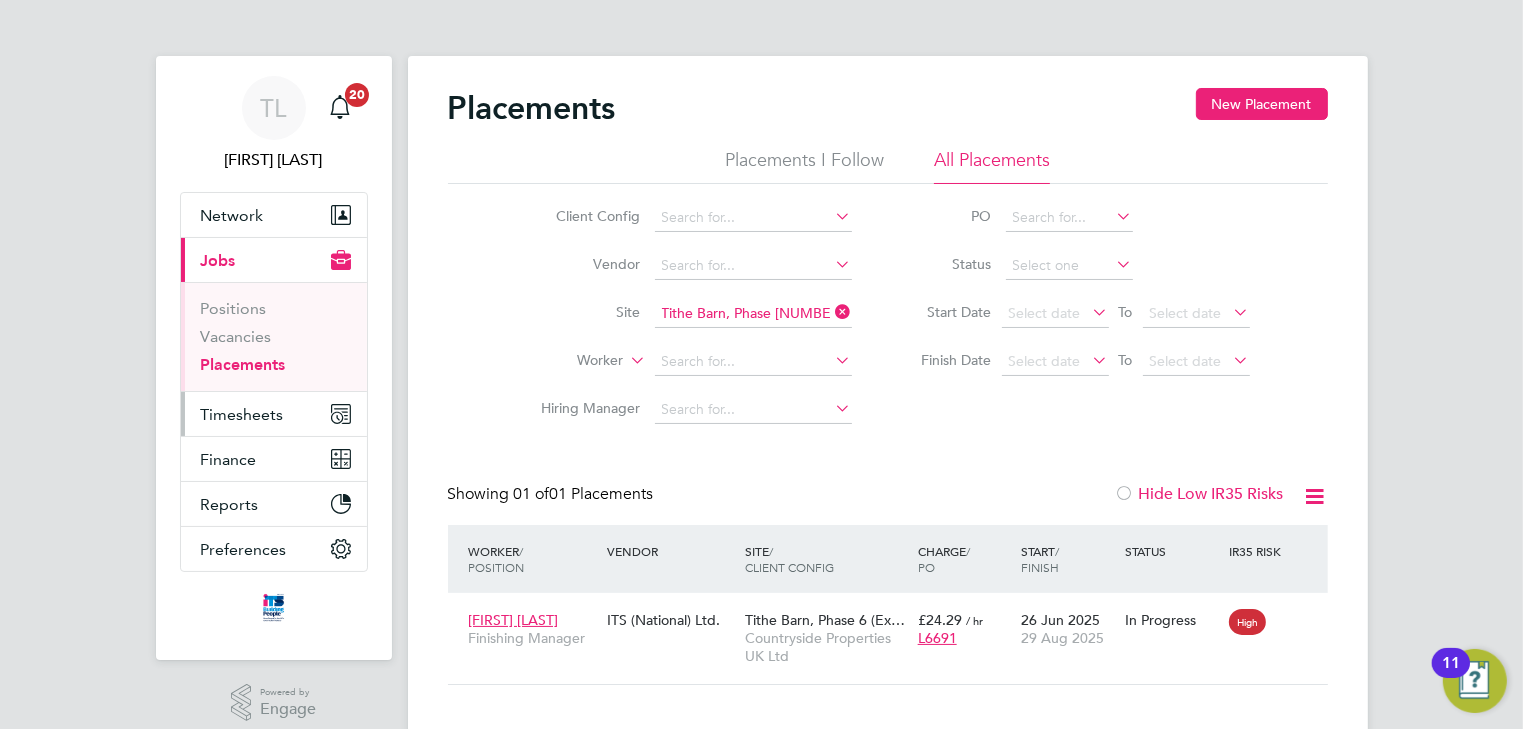 click on "Timesheets" at bounding box center (242, 414) 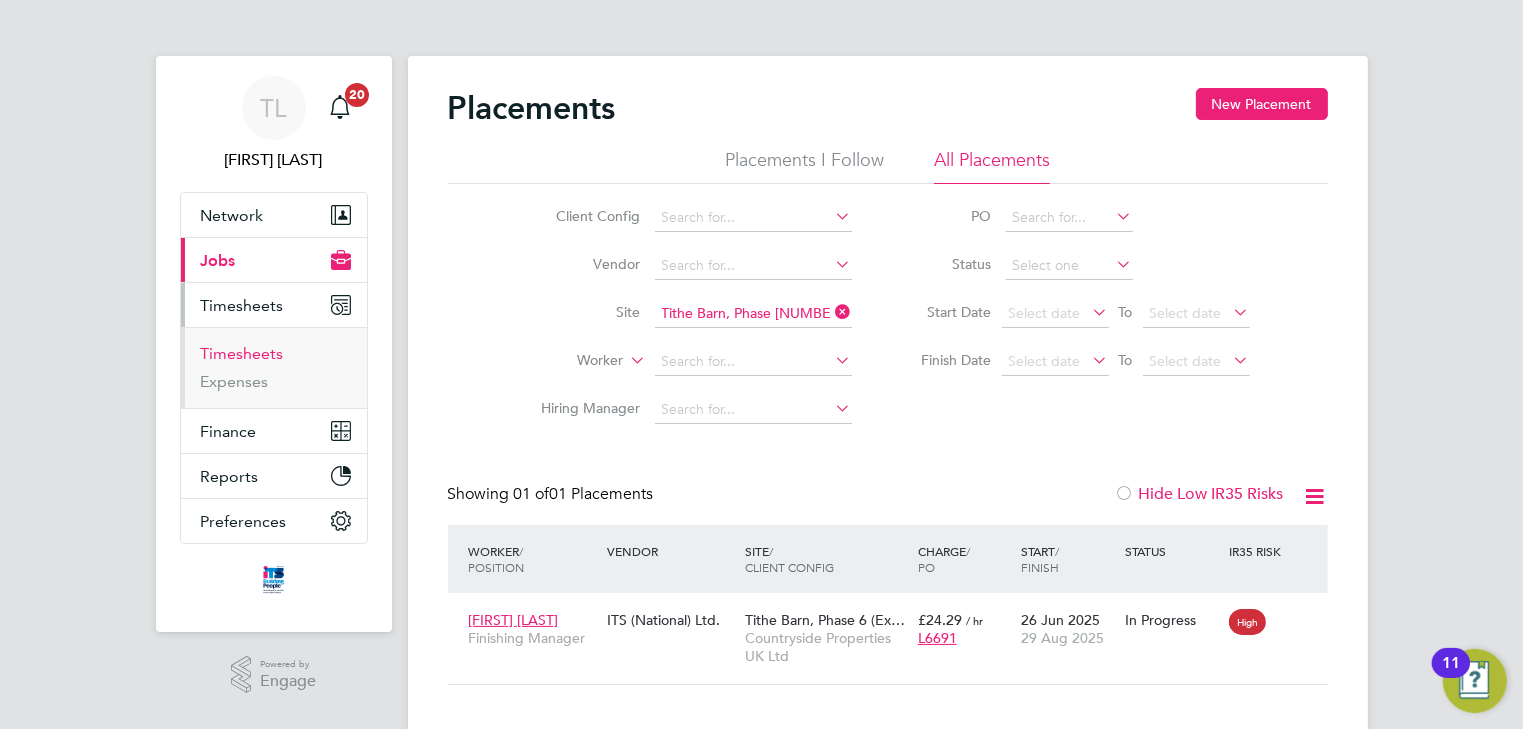 click on "Timesheets" at bounding box center [242, 353] 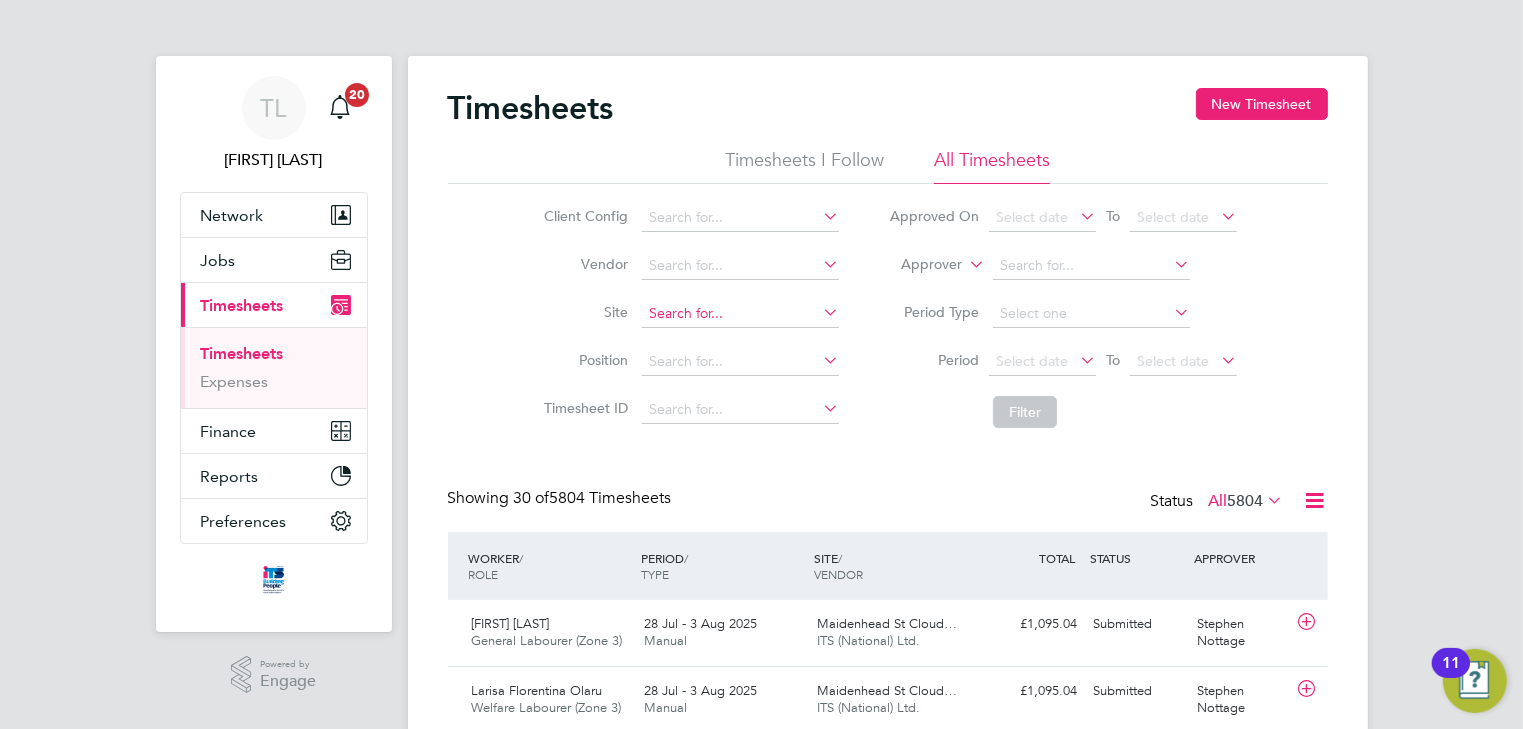 click 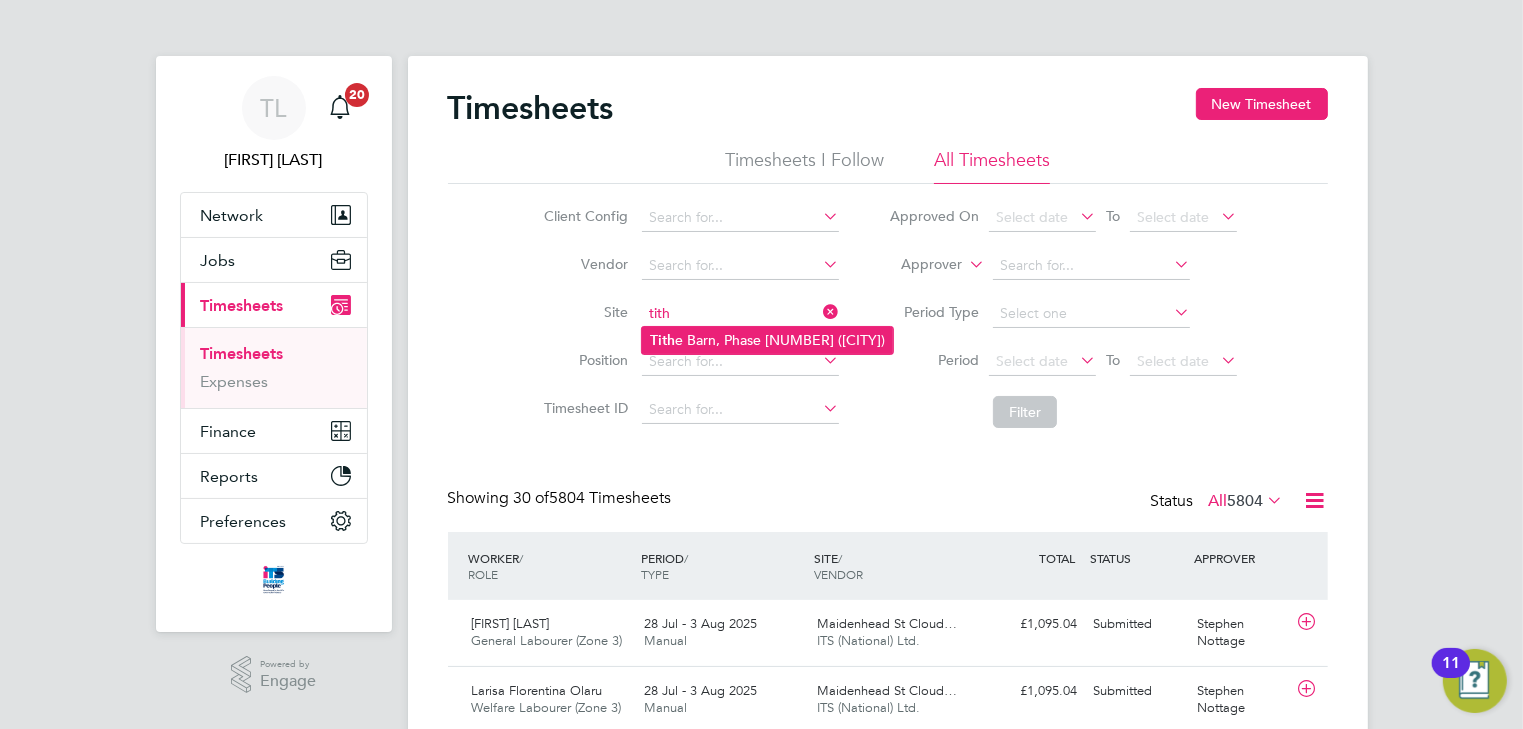 click on "Tith" 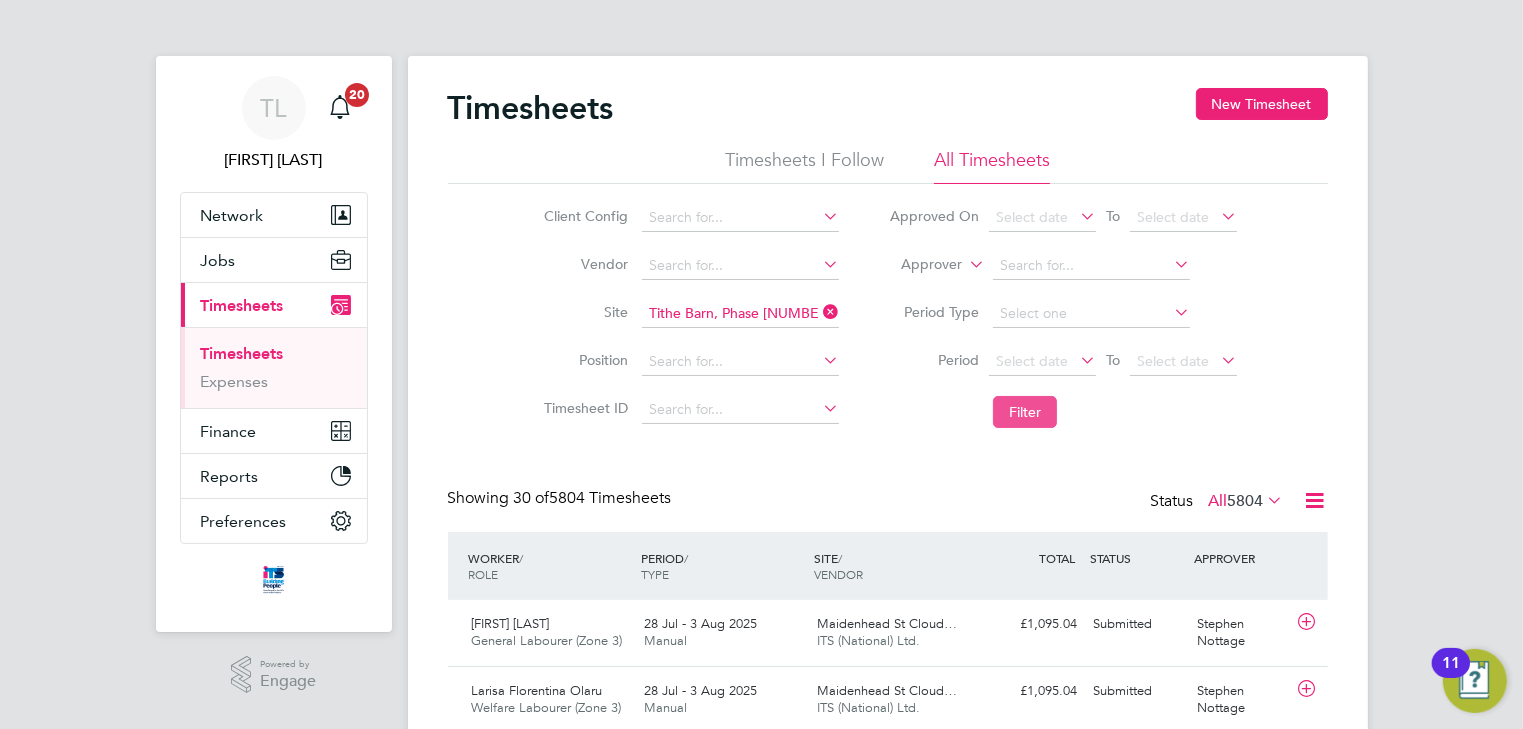 click on "Filter" 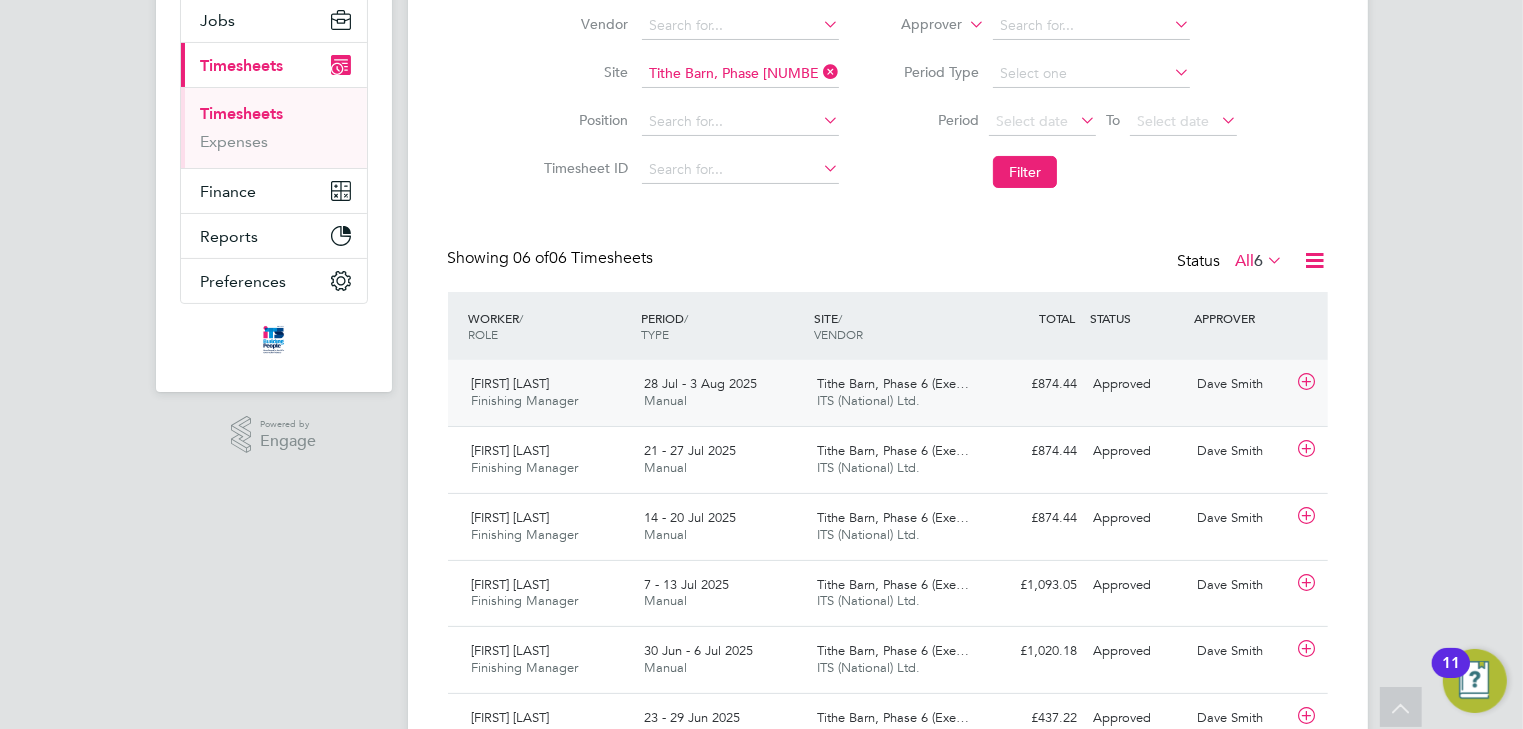 click 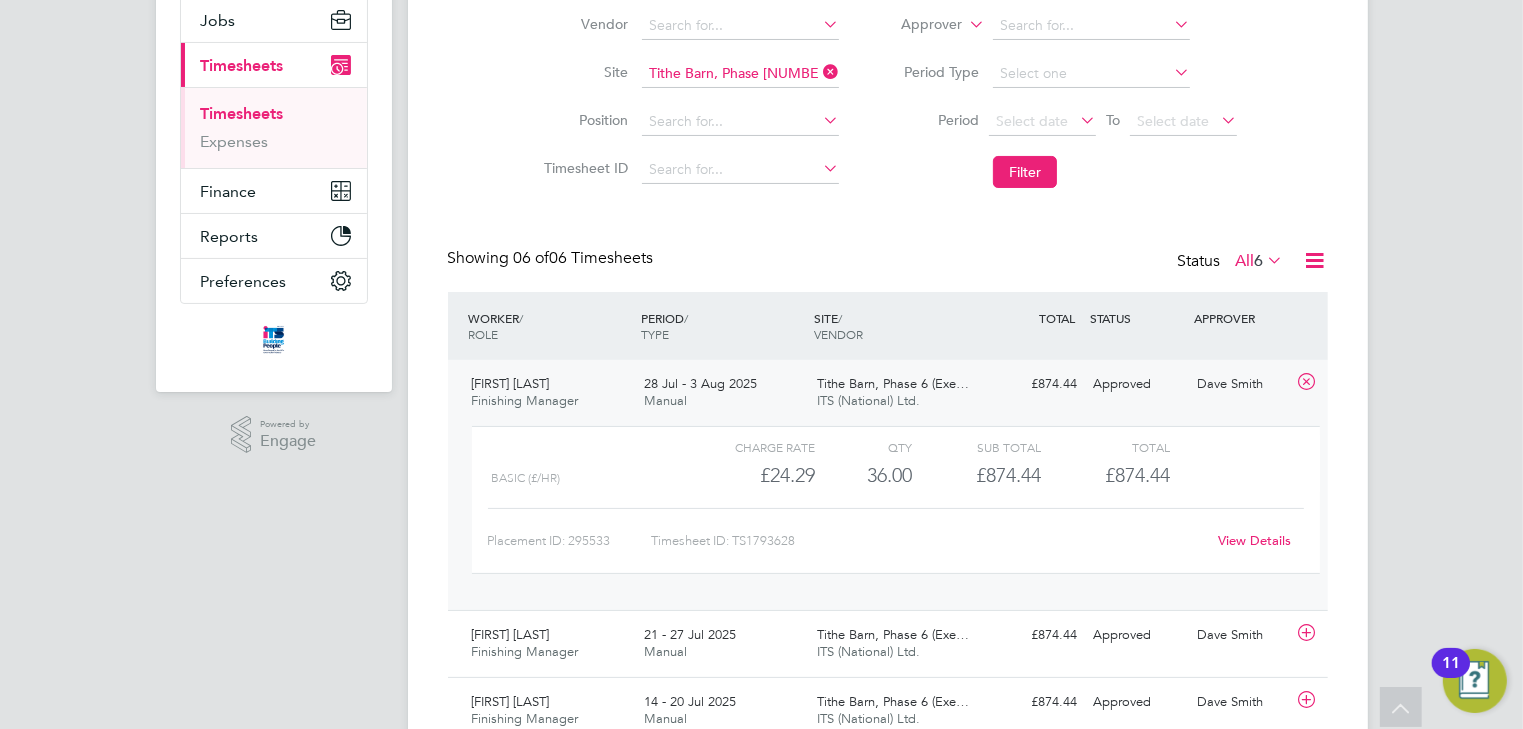 click on "View Details" 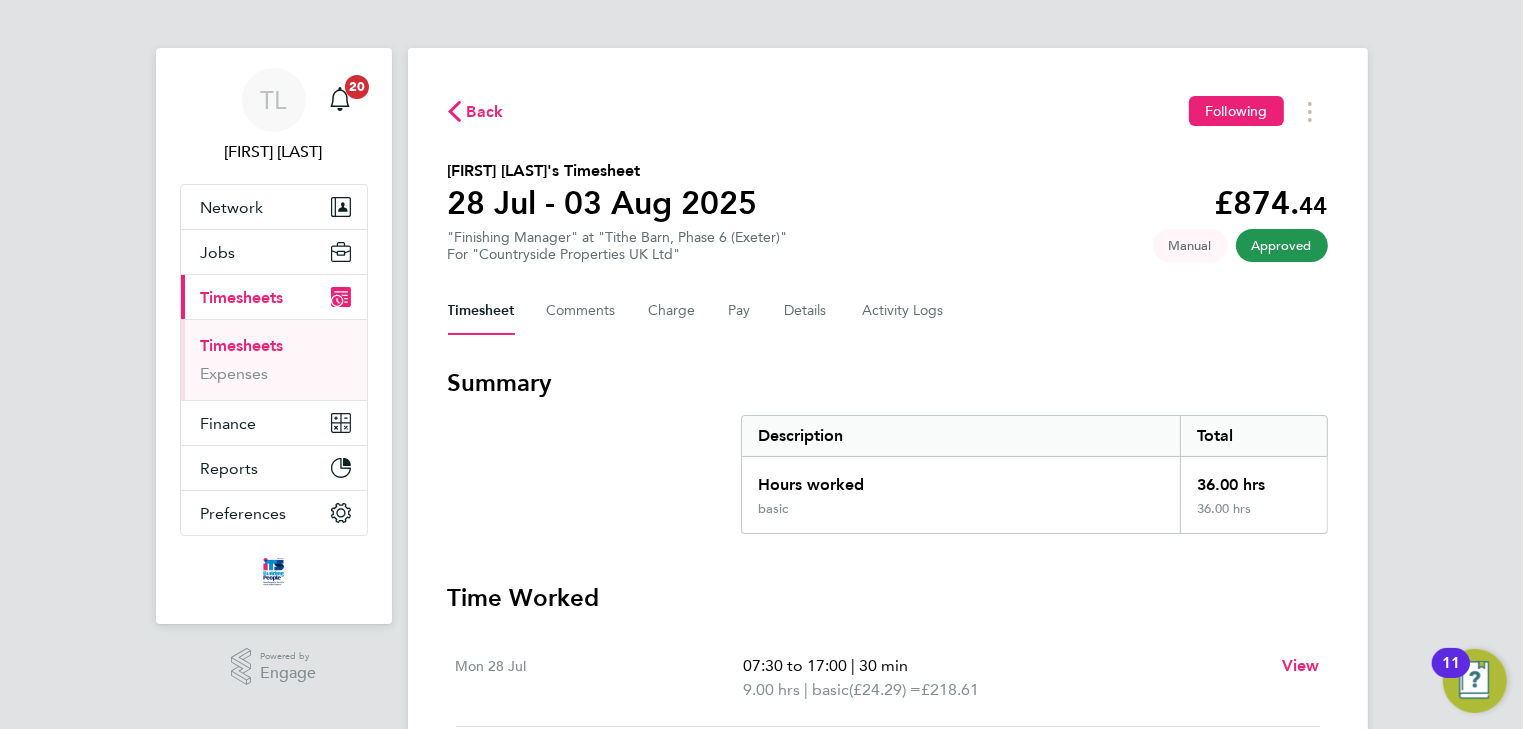 scroll, scrollTop: 0, scrollLeft: 0, axis: both 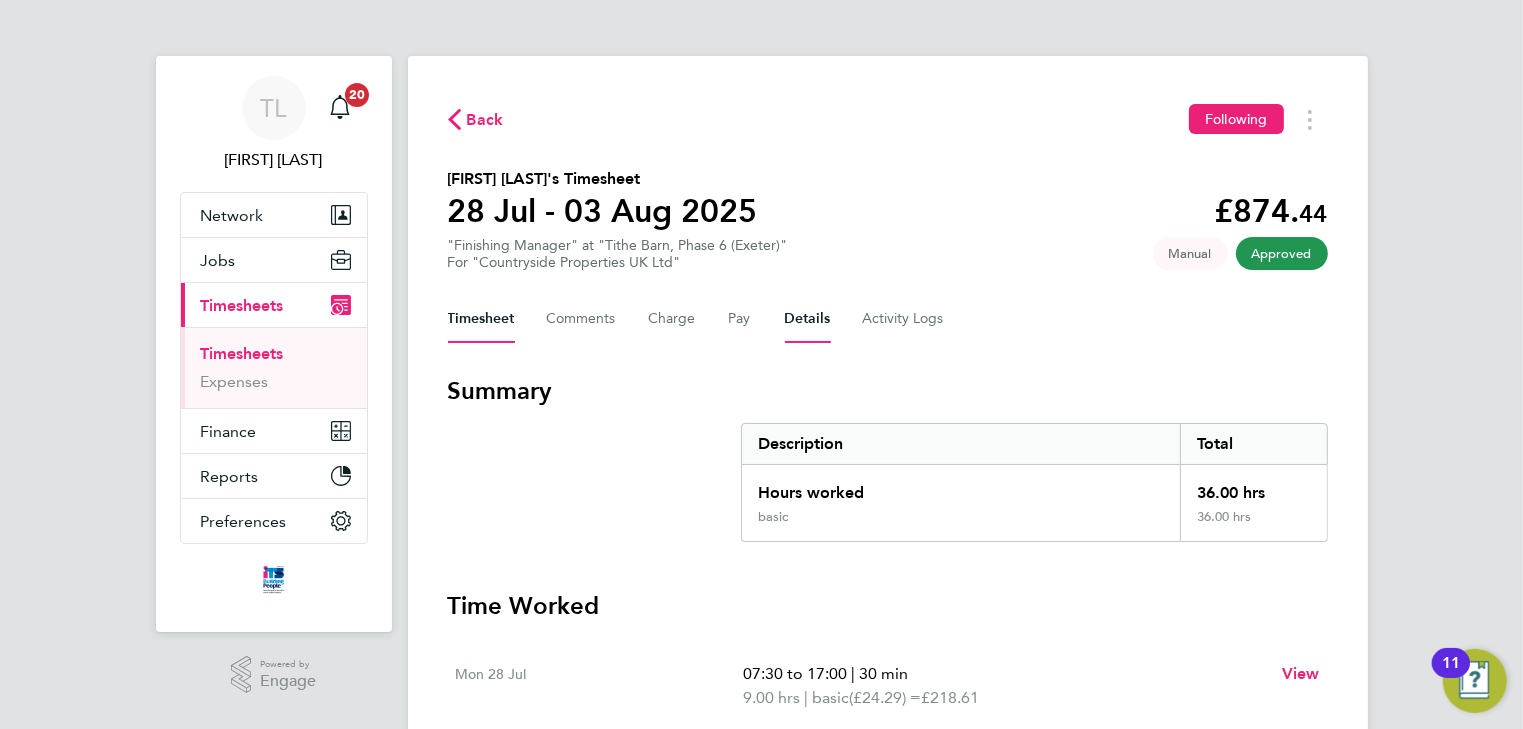 click on "Details" at bounding box center [808, 319] 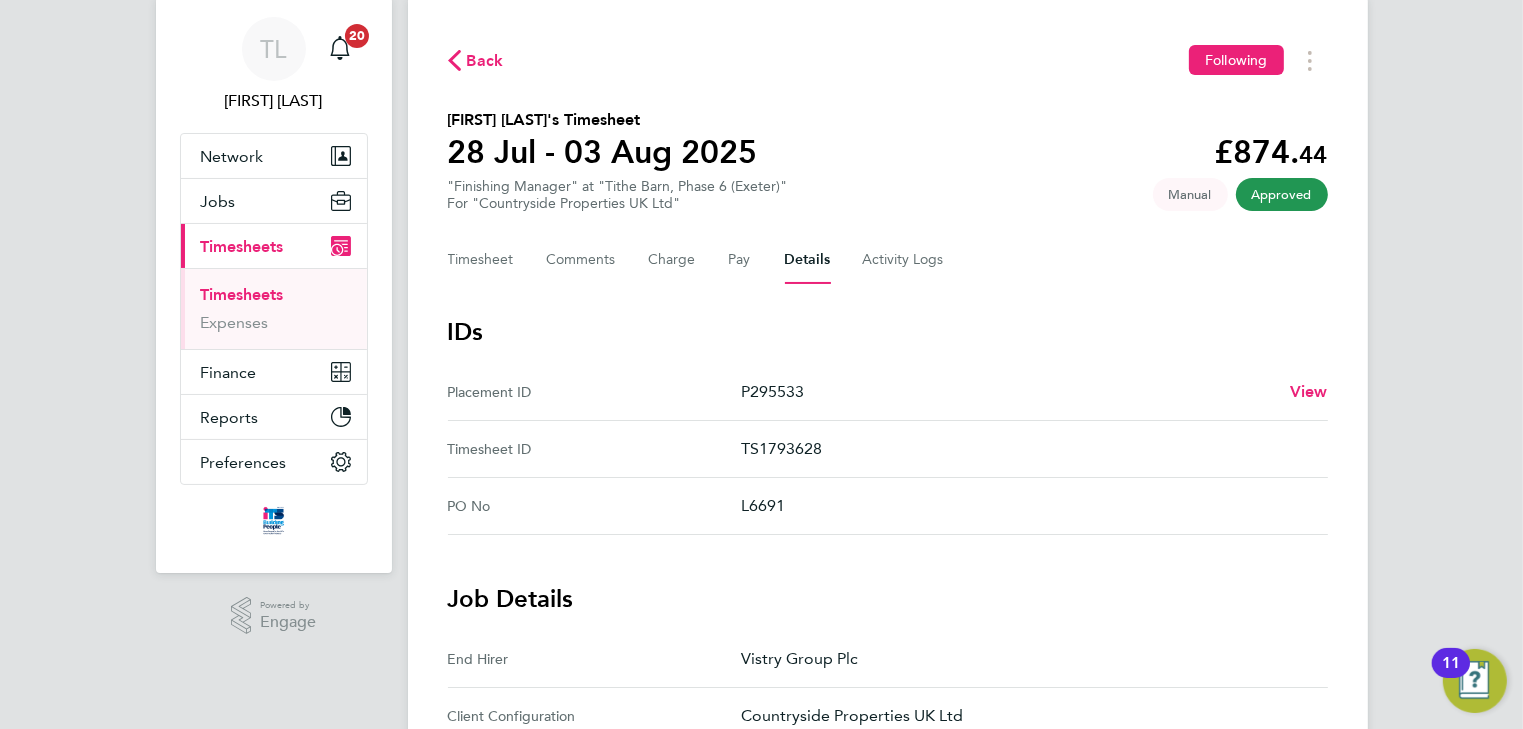 scroll, scrollTop: 0, scrollLeft: 0, axis: both 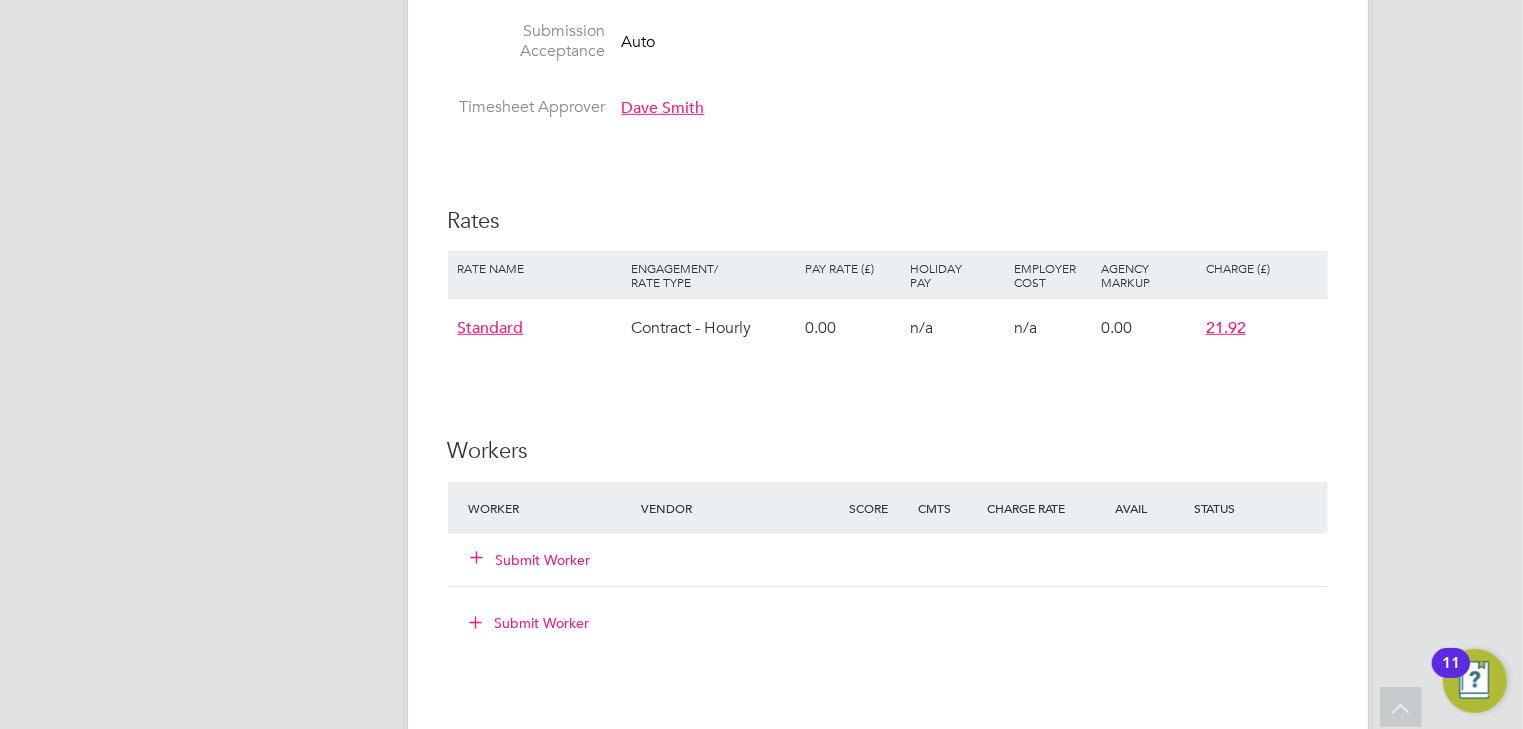 click 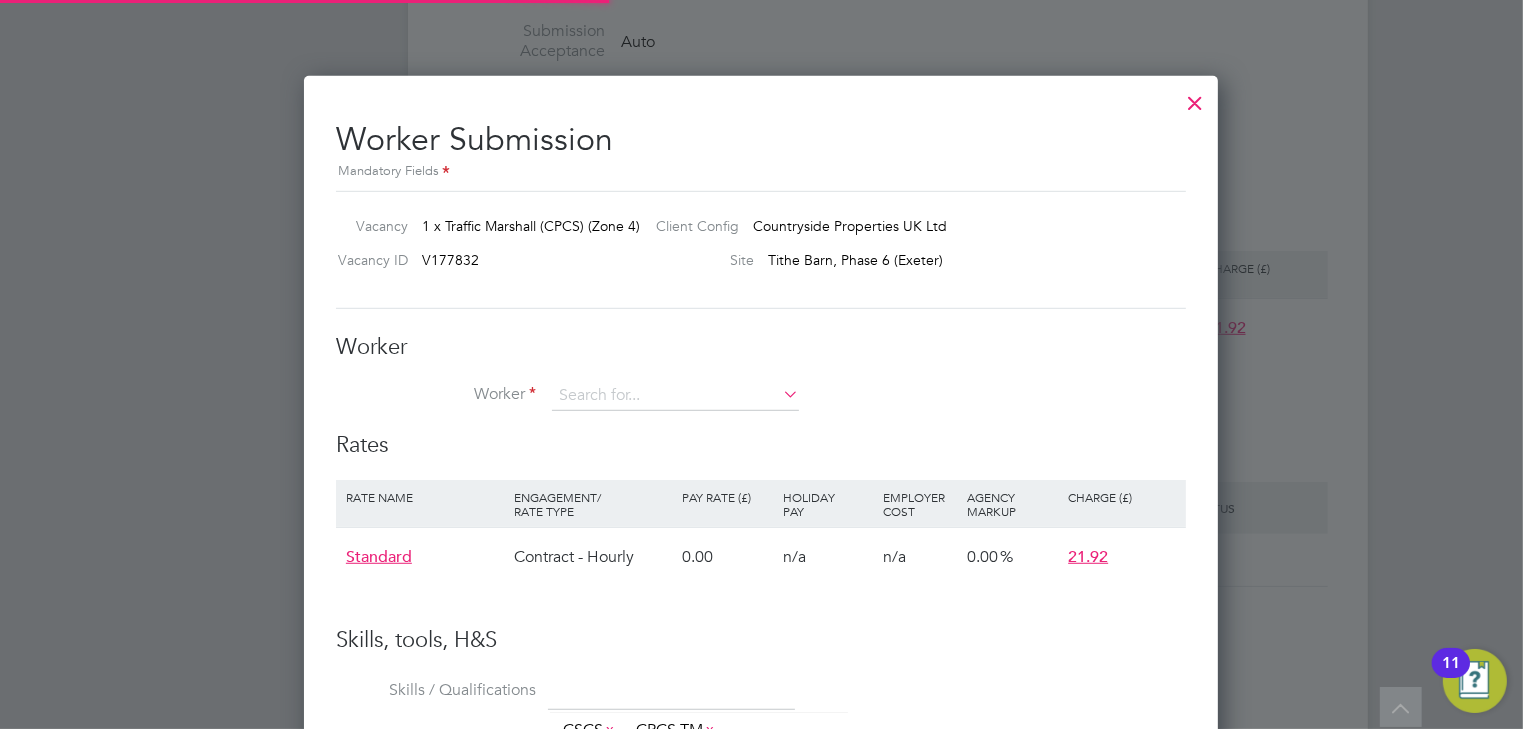scroll, scrollTop: 10, scrollLeft: 10, axis: both 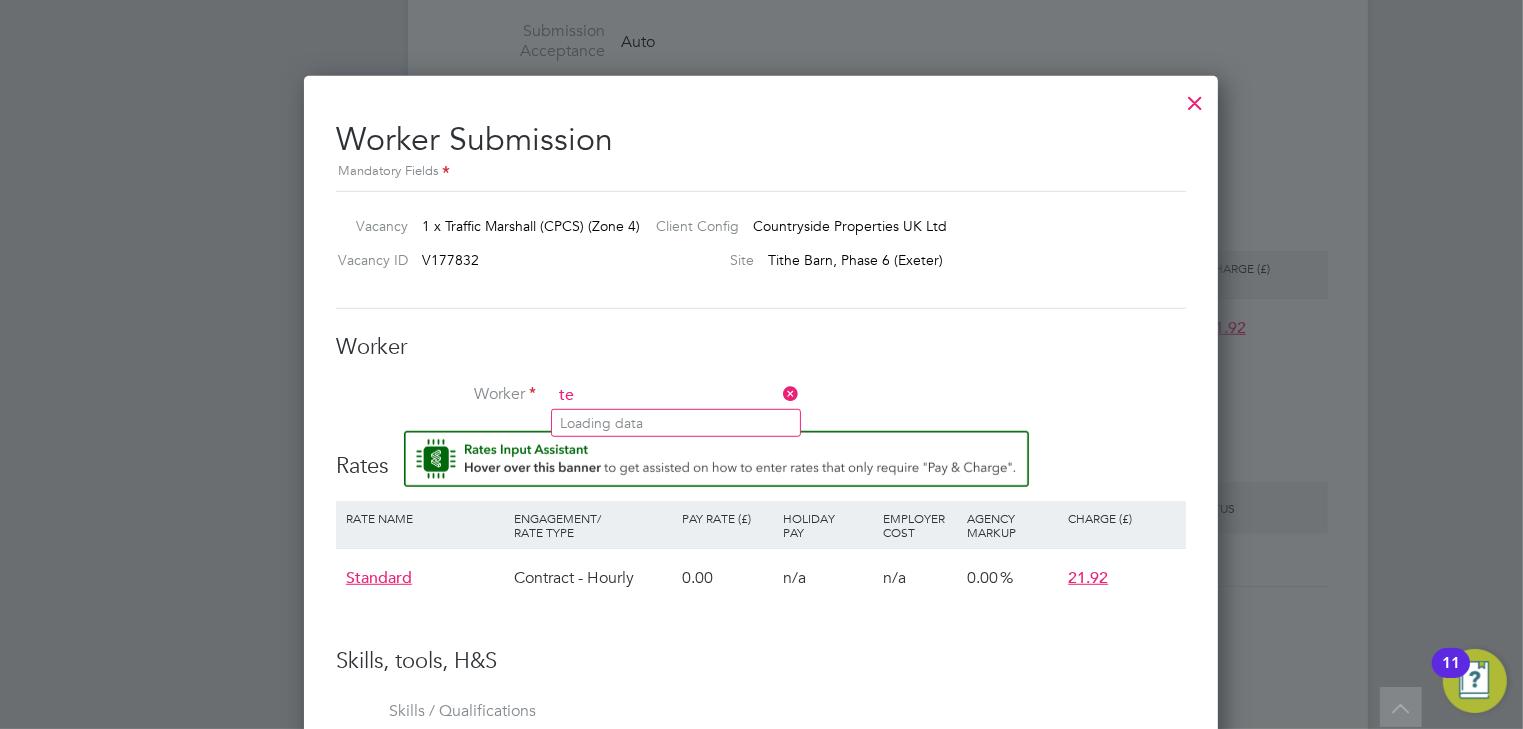 type on "t" 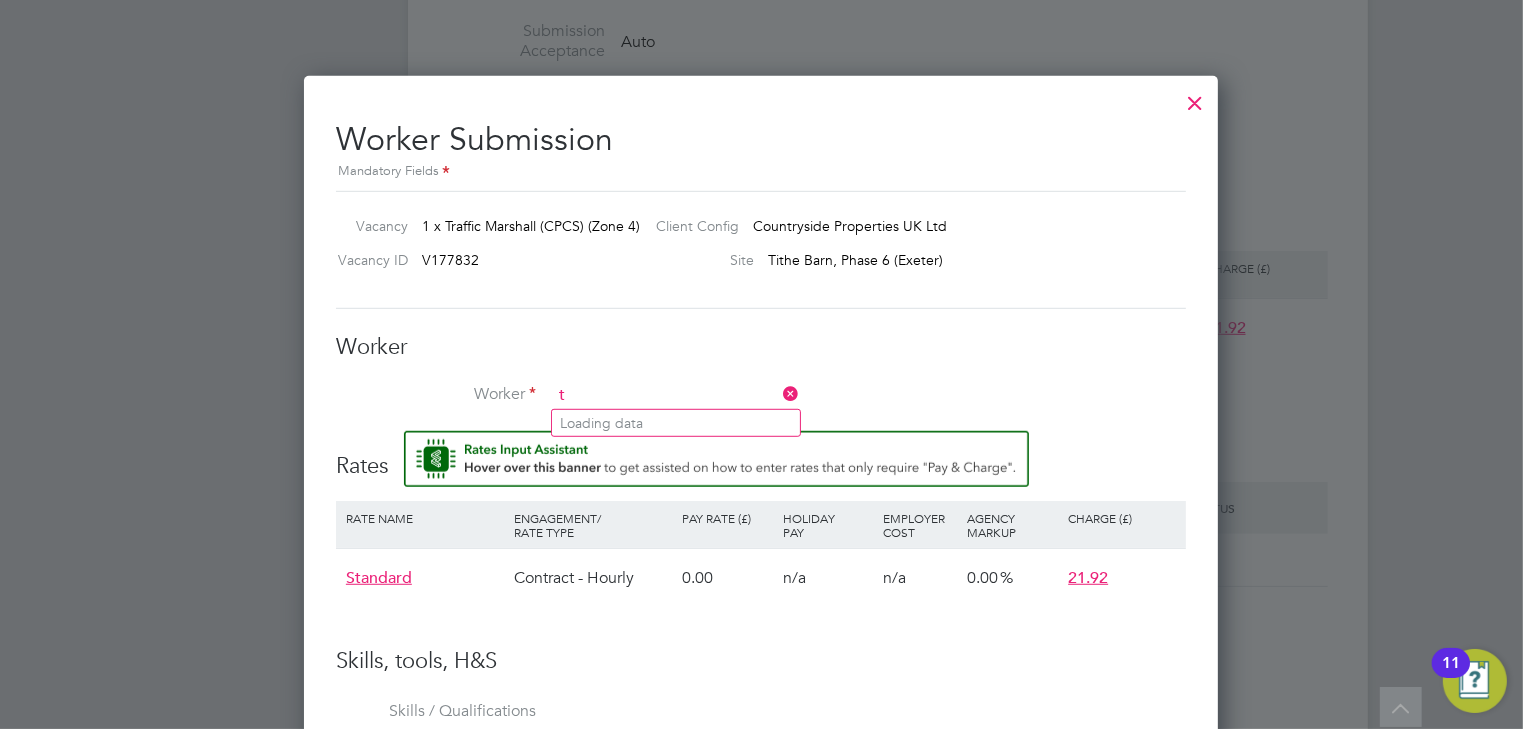 type 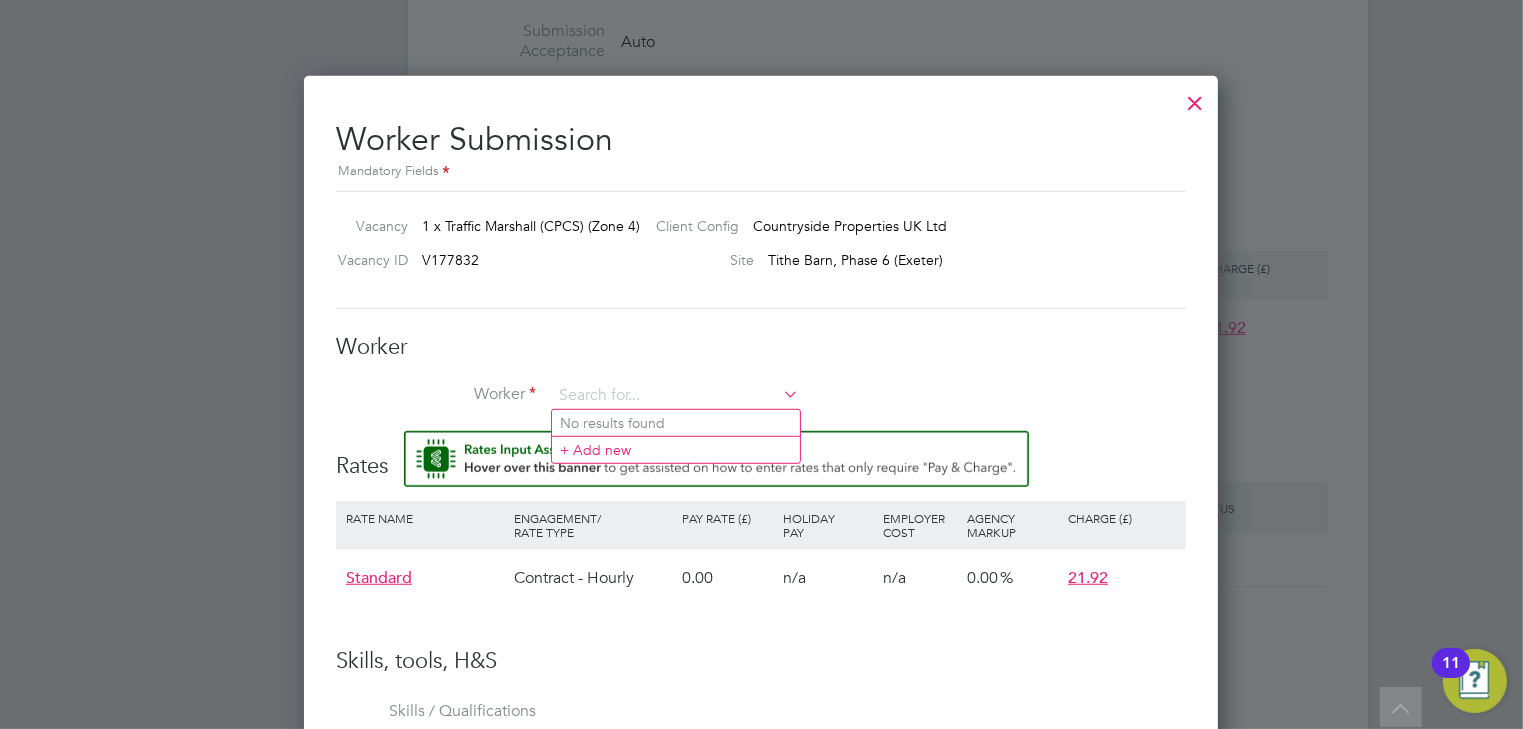 click at bounding box center [1195, 98] 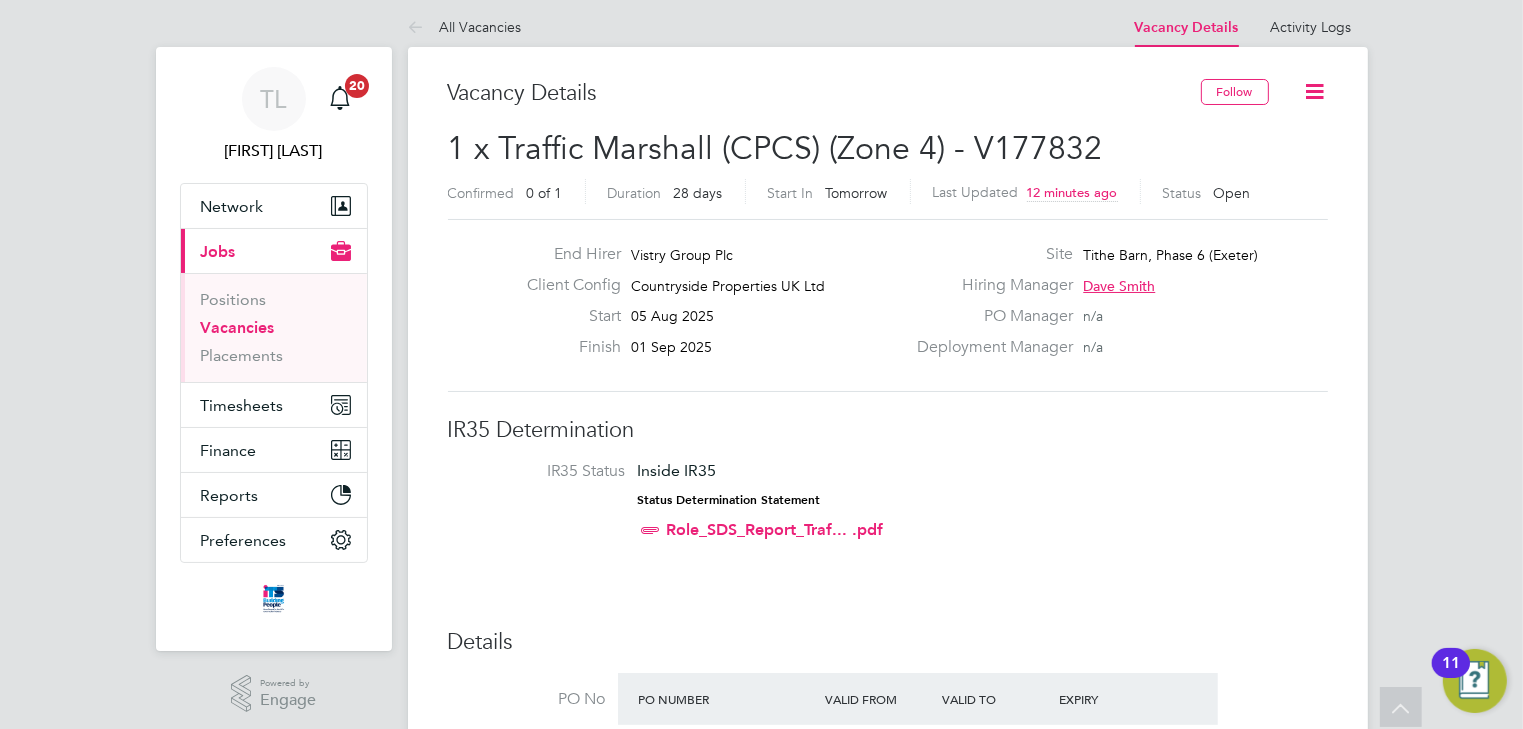 scroll, scrollTop: 0, scrollLeft: 0, axis: both 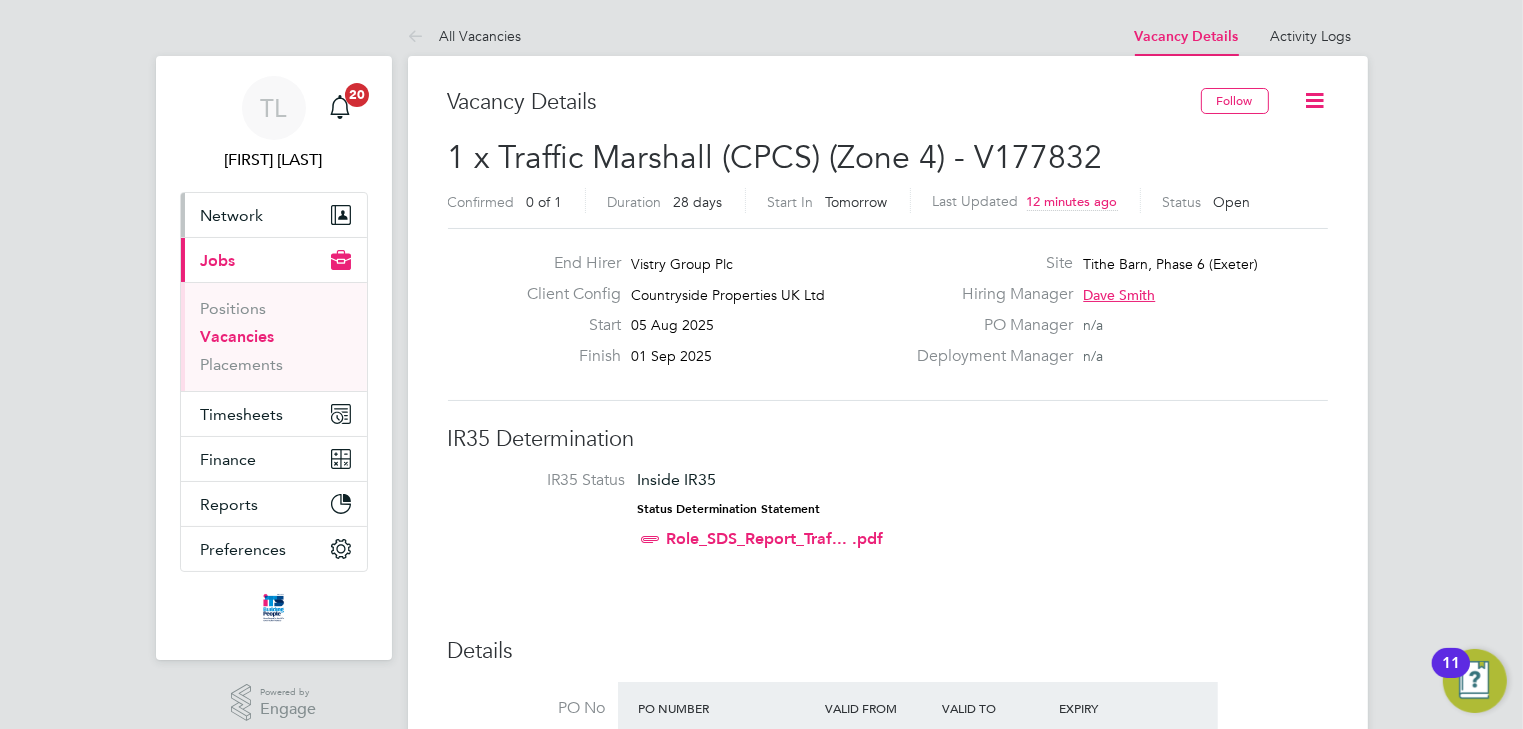 click on "Network" at bounding box center (232, 215) 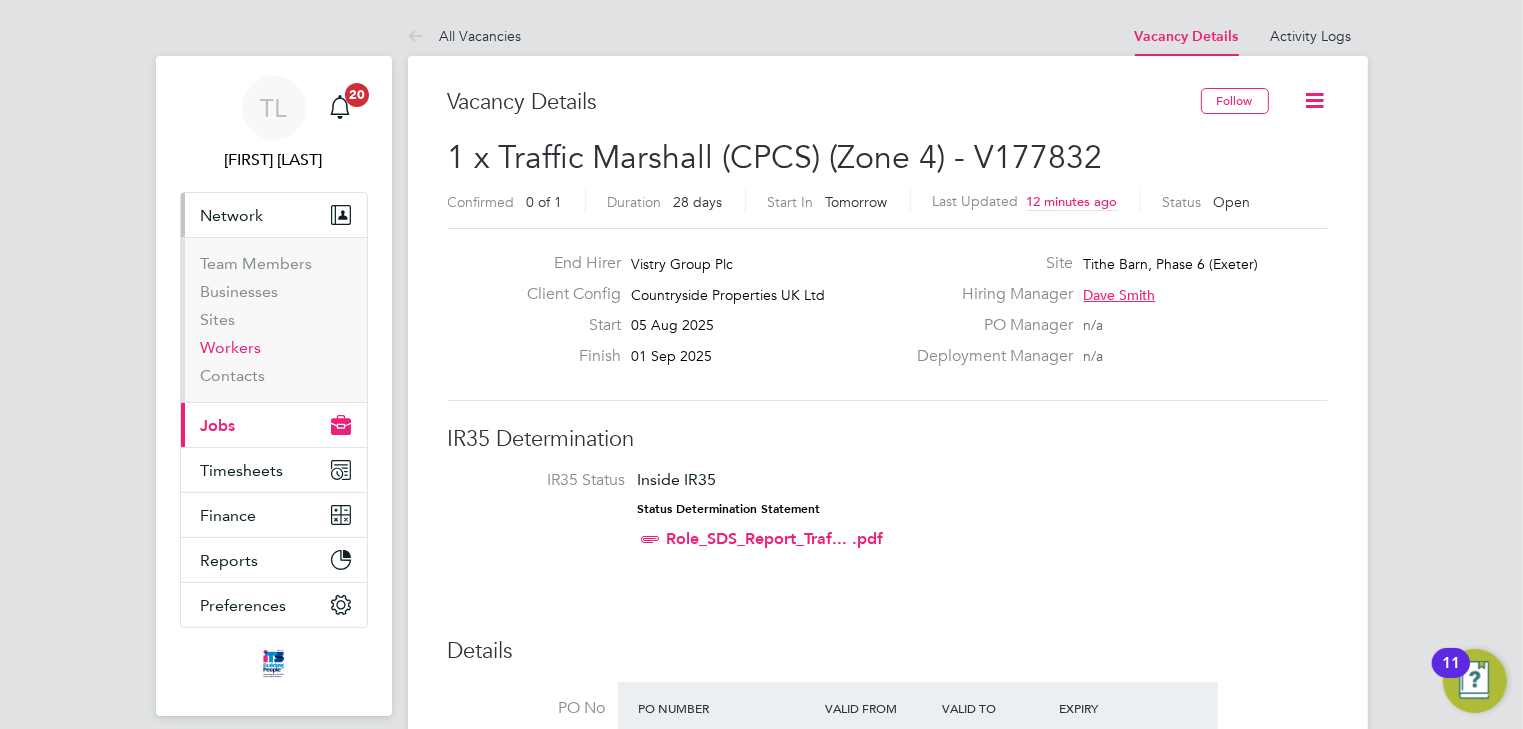 click on "Workers" at bounding box center [231, 347] 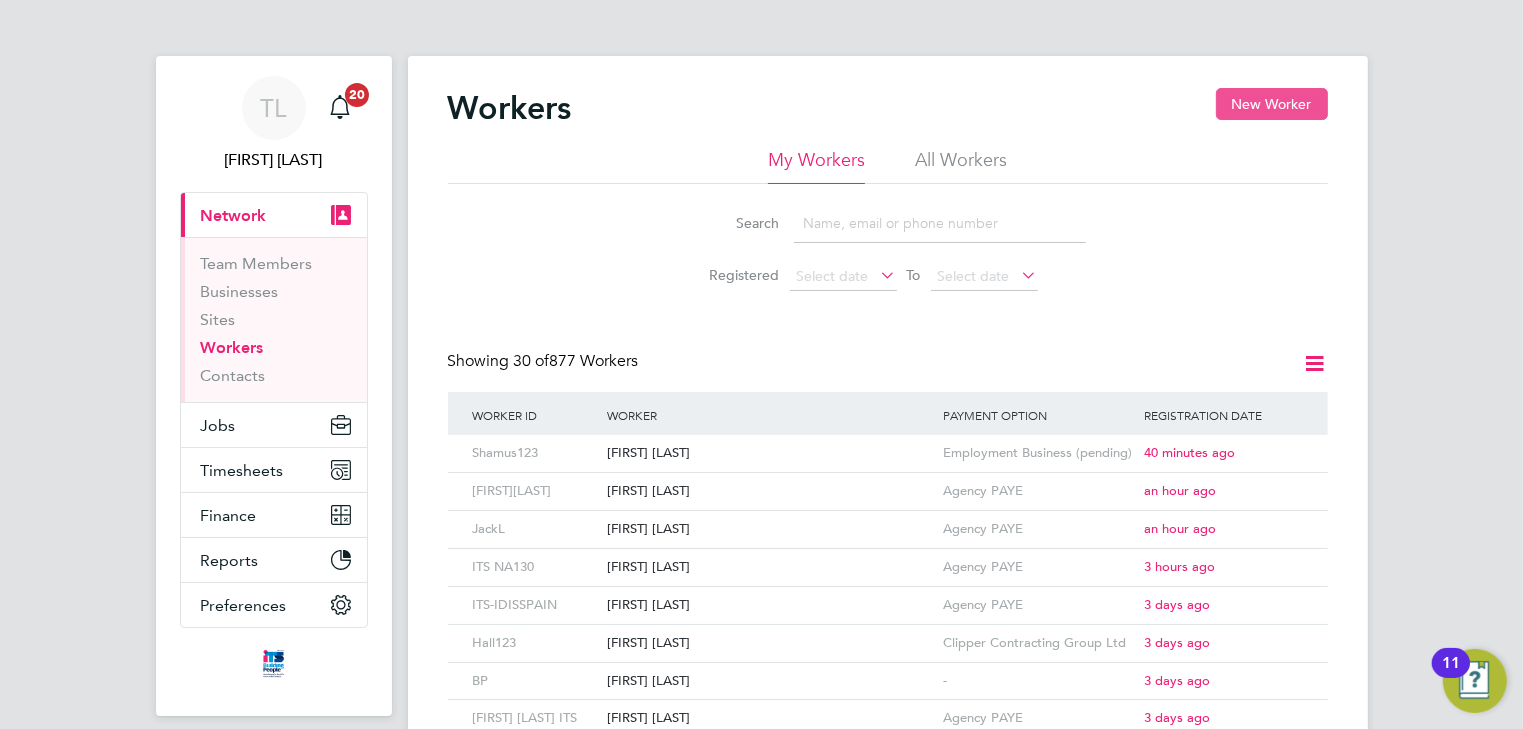 click on "New Worker" 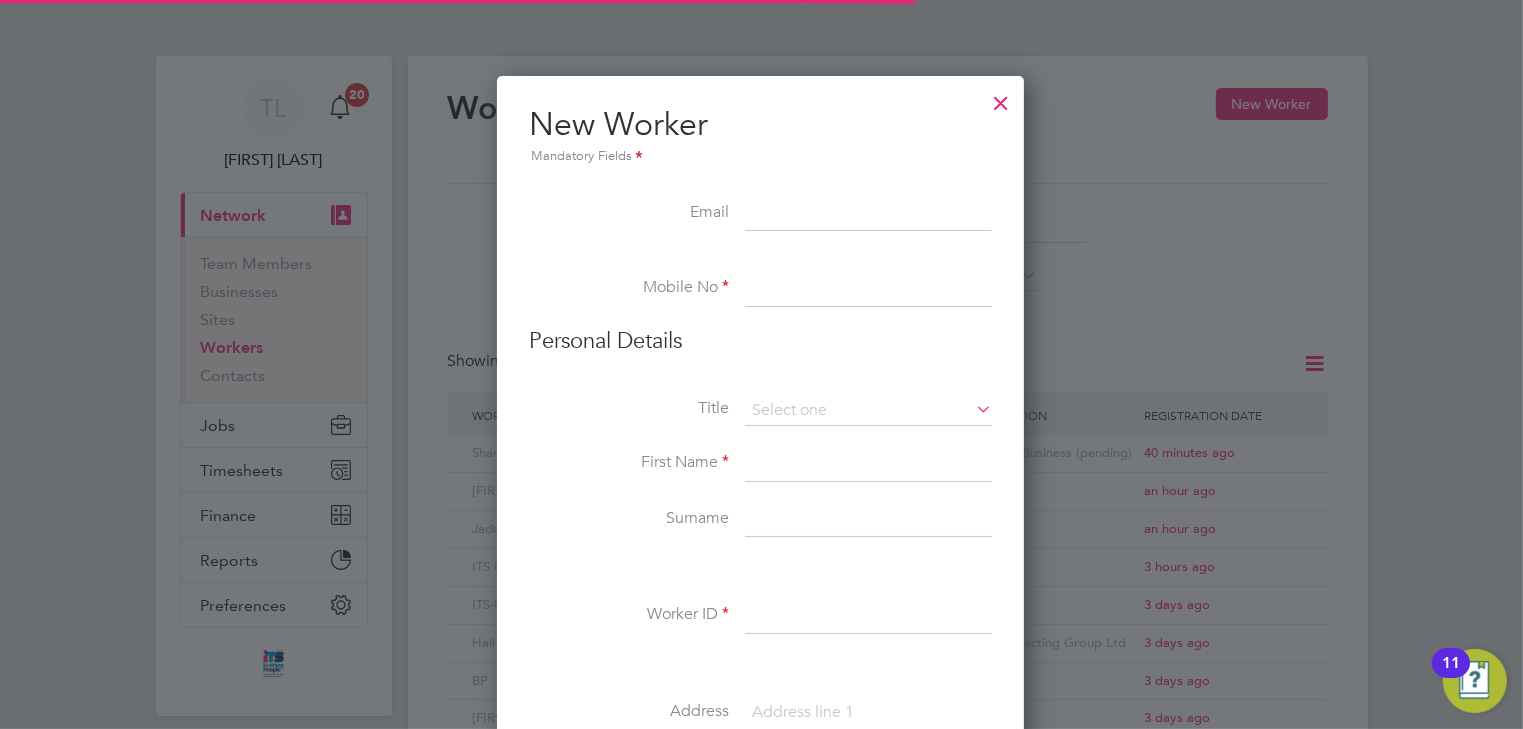 scroll, scrollTop: 10, scrollLeft: 10, axis: both 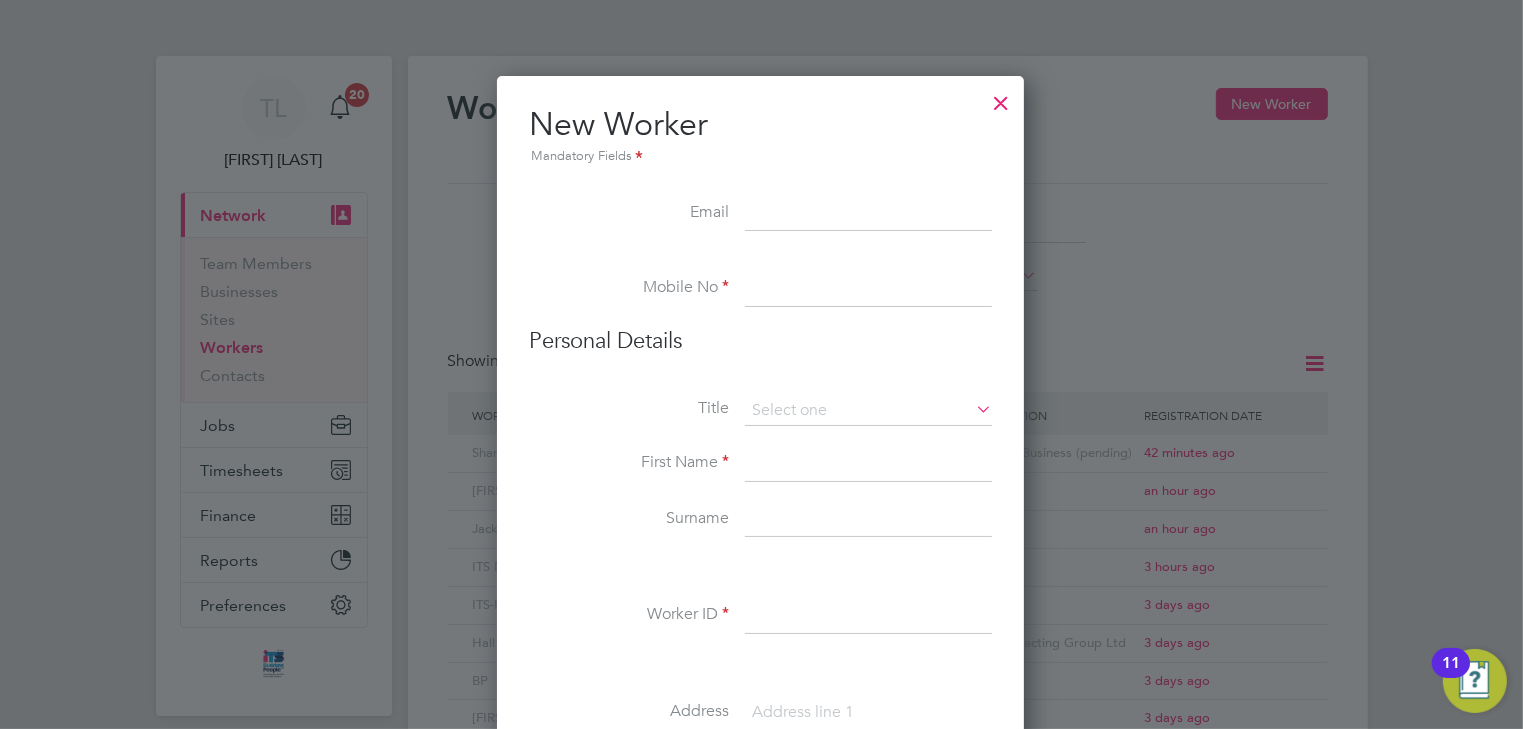 paste on "wrongfultez@gmail.com" 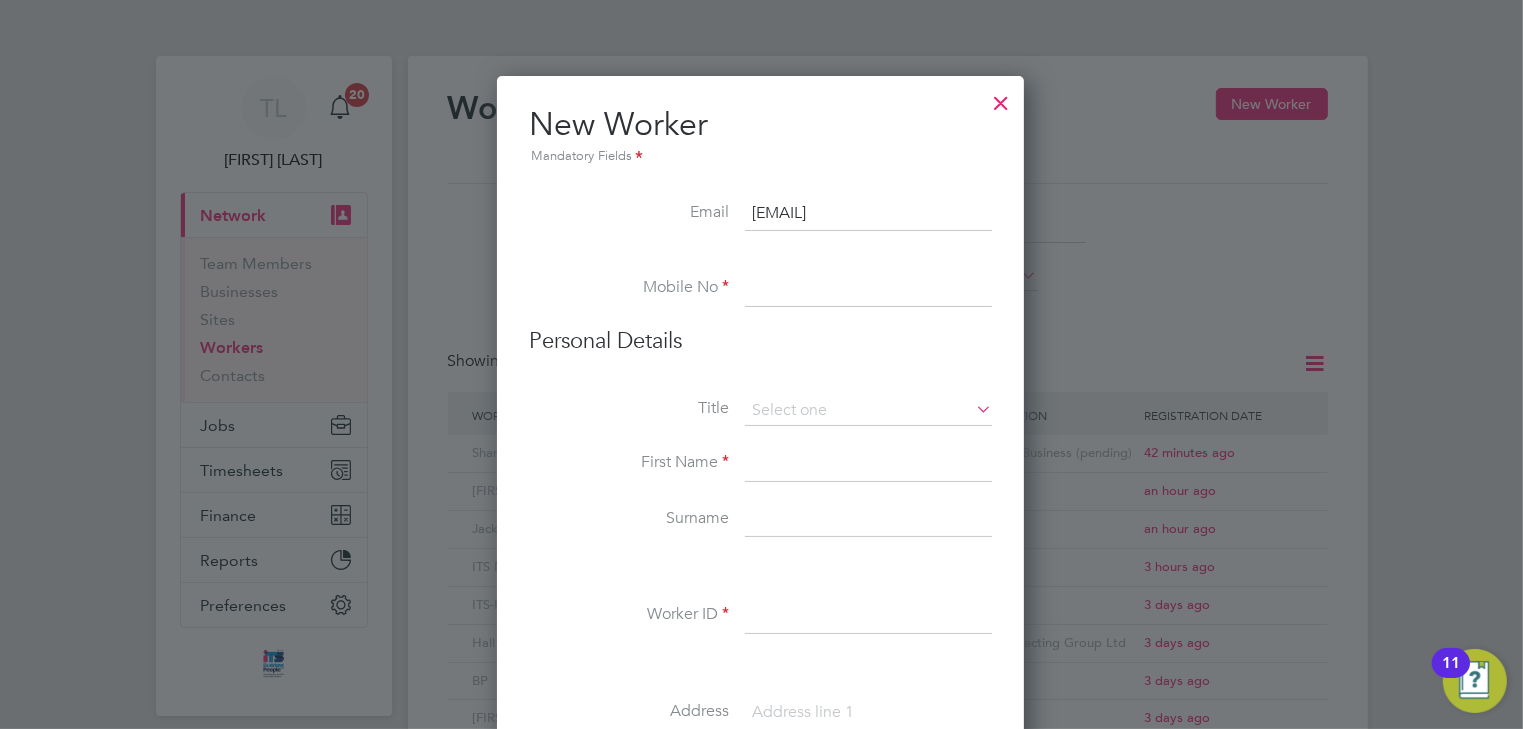type on "wrongfultez@gmail.com" 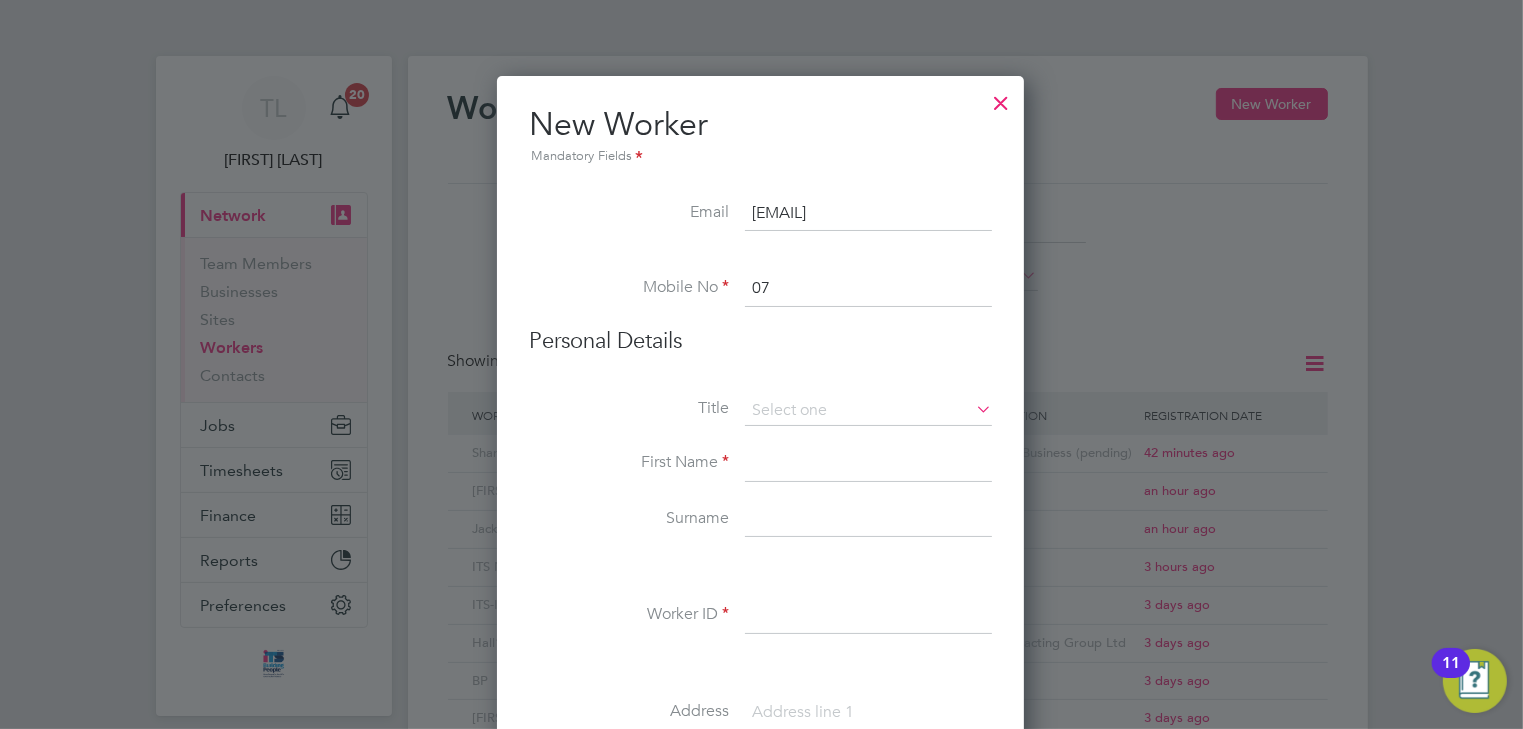 type on "07425304813" 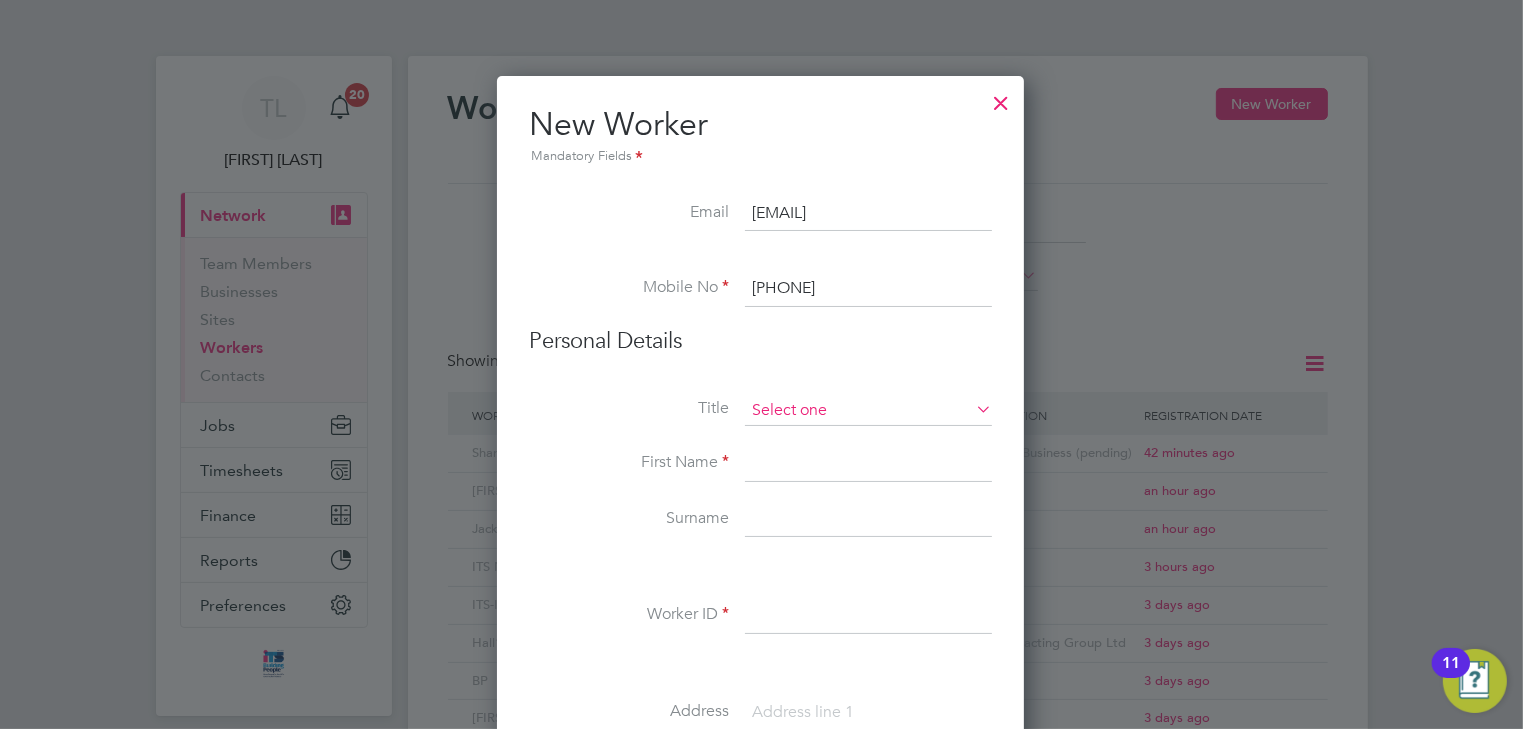 click at bounding box center (868, 411) 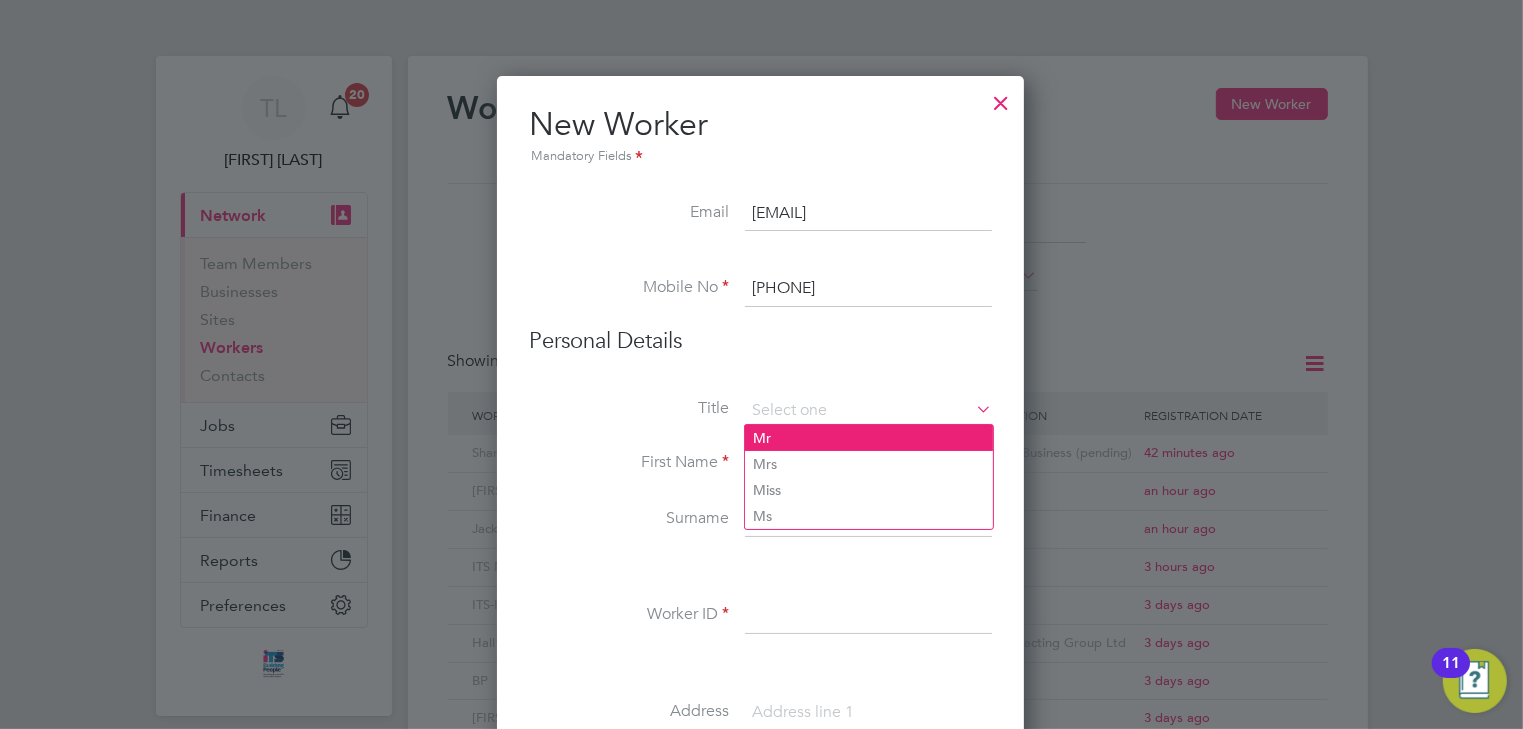 click on "Mr" 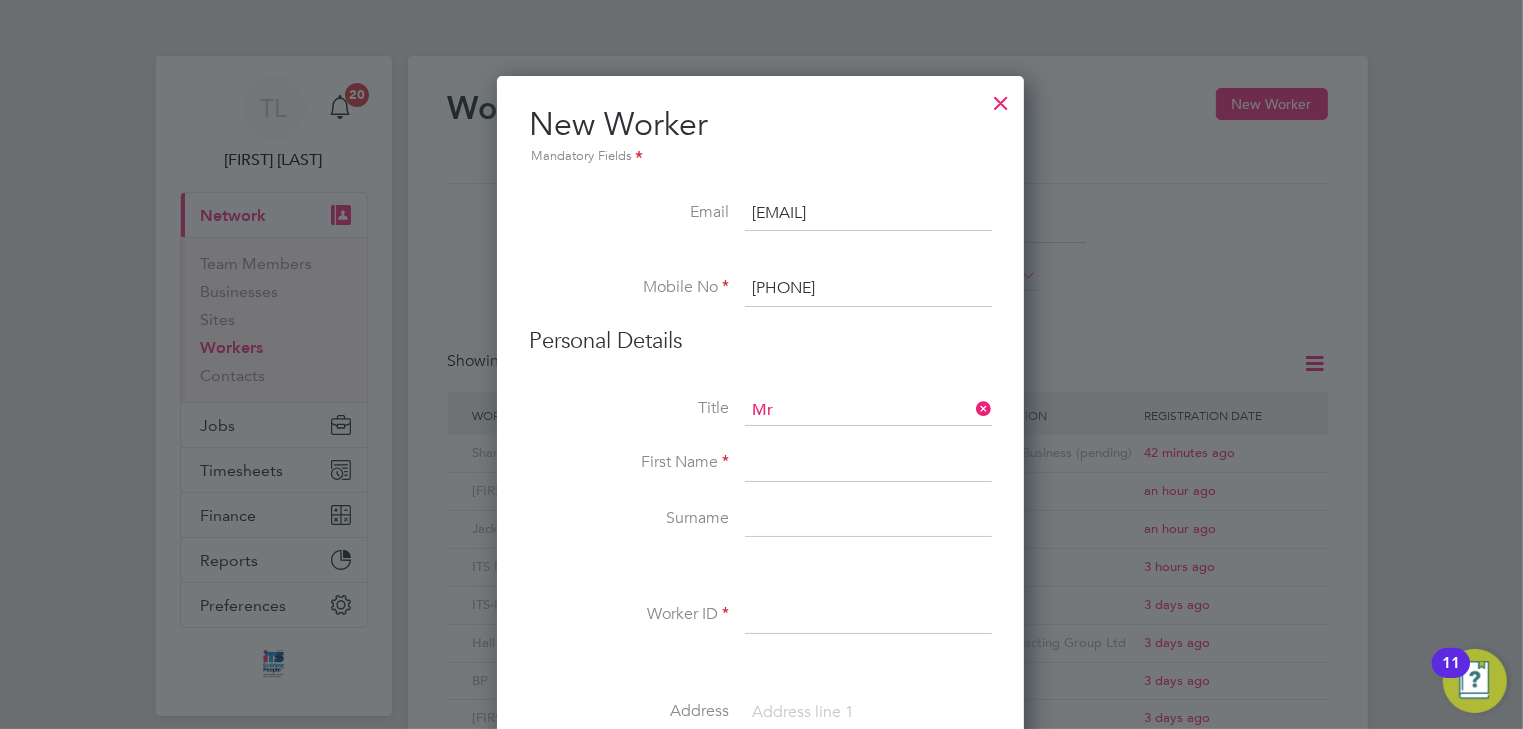 click at bounding box center (868, 464) 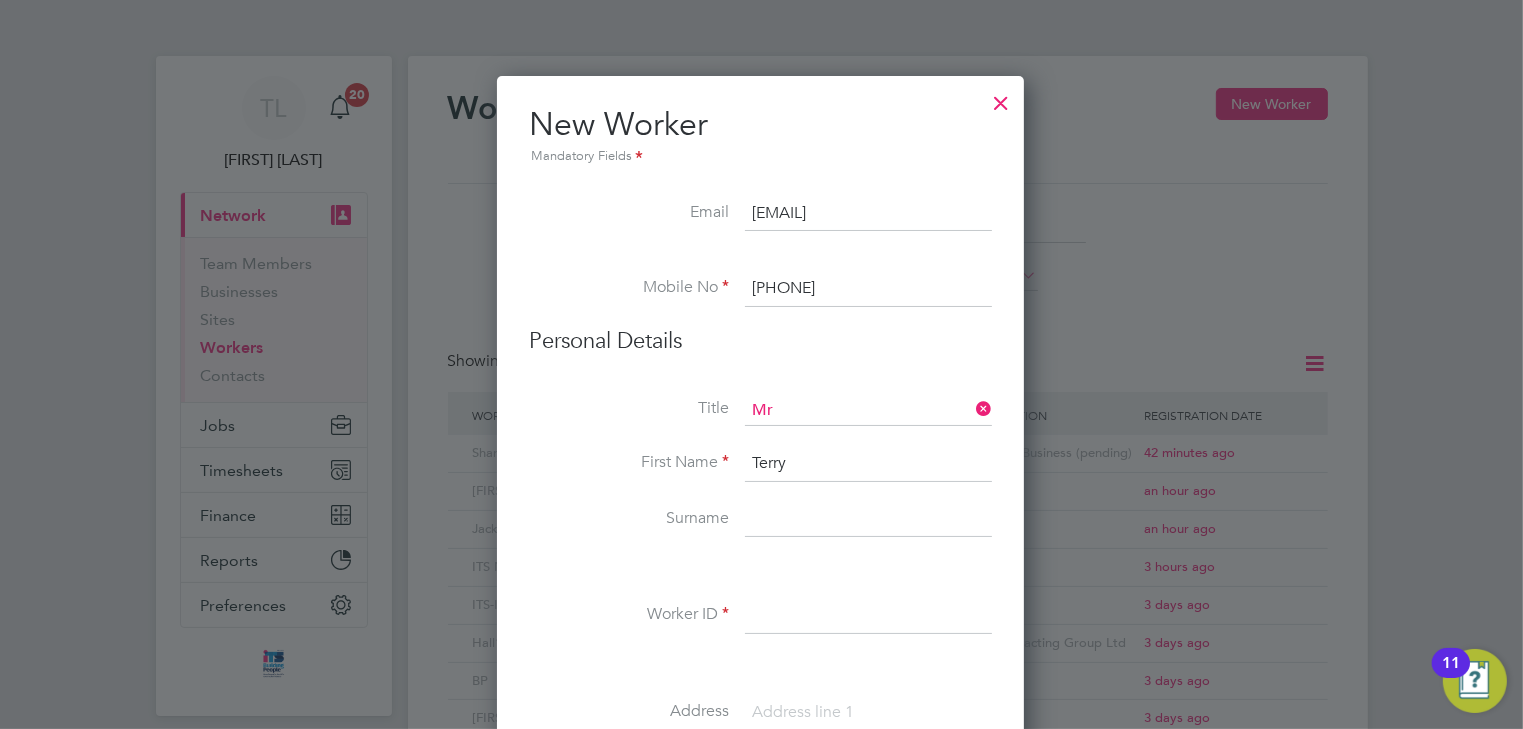type on "Terry" 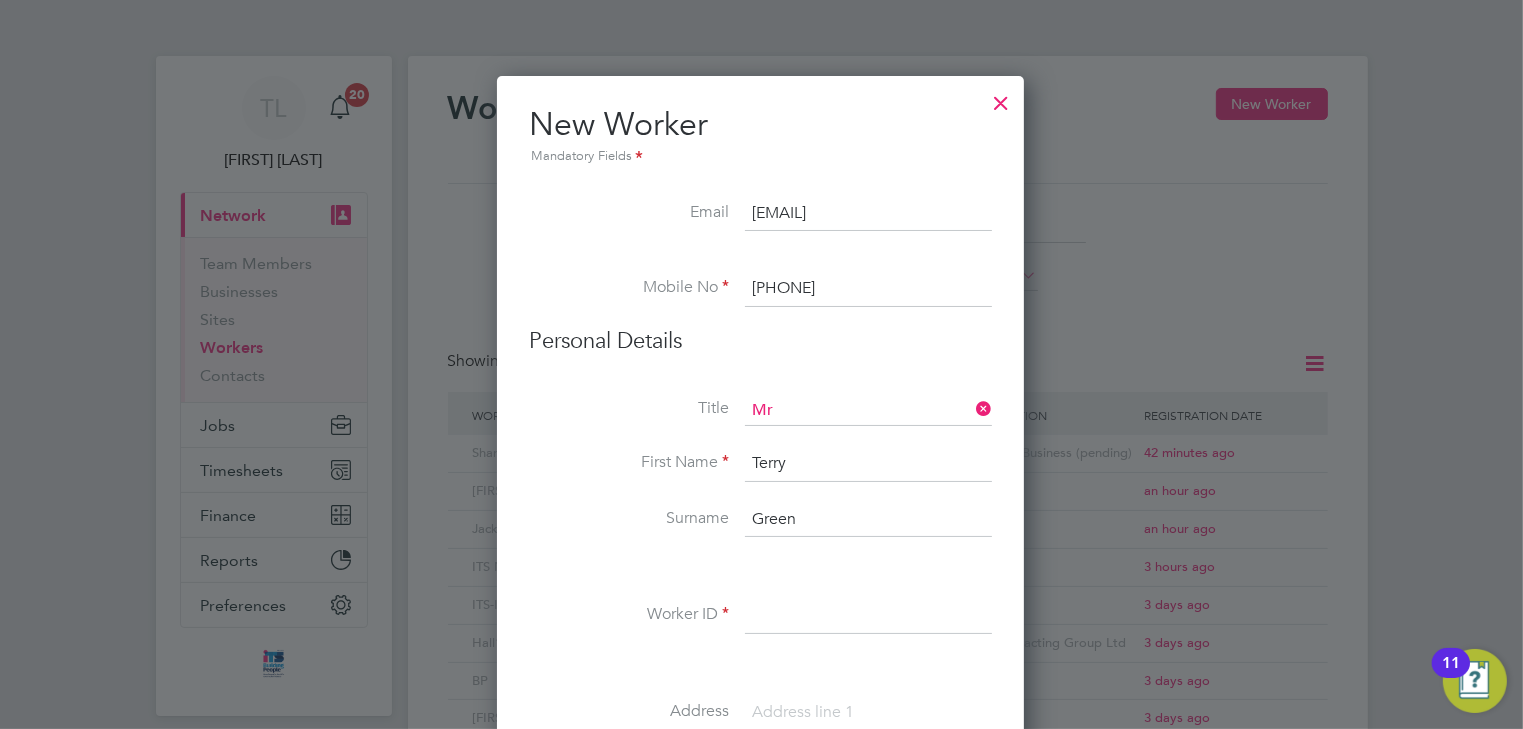 type on "Green" 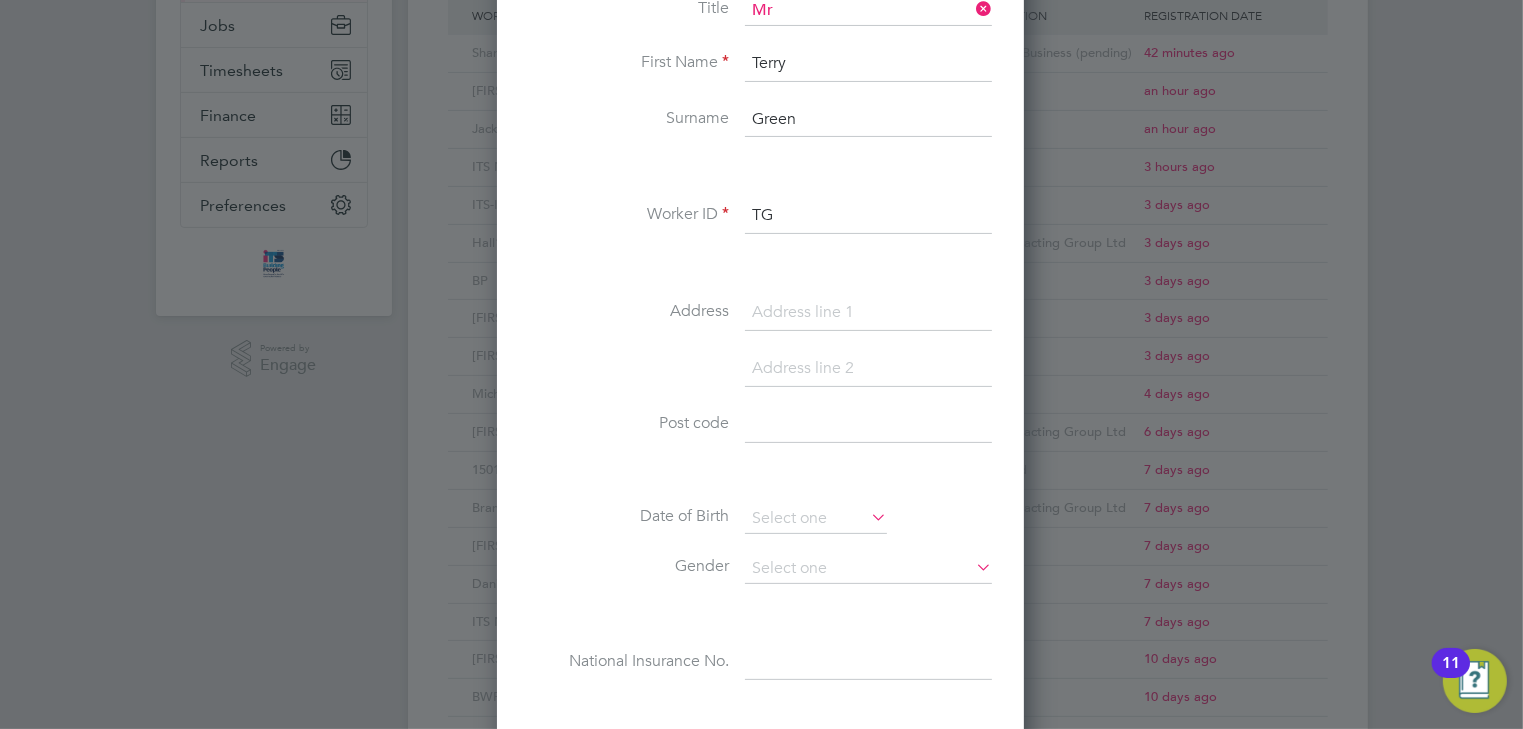 scroll, scrollTop: 560, scrollLeft: 0, axis: vertical 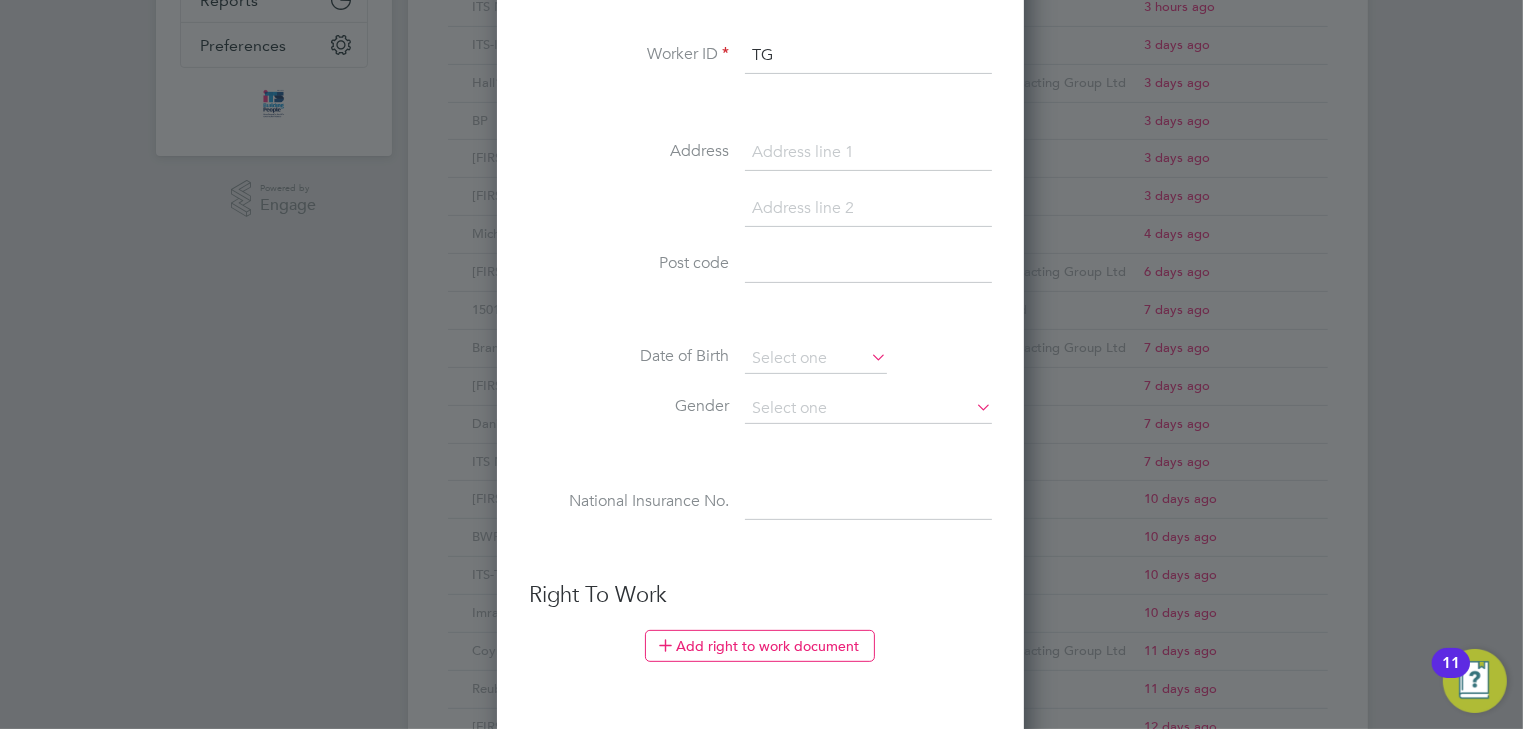 type on "TG" 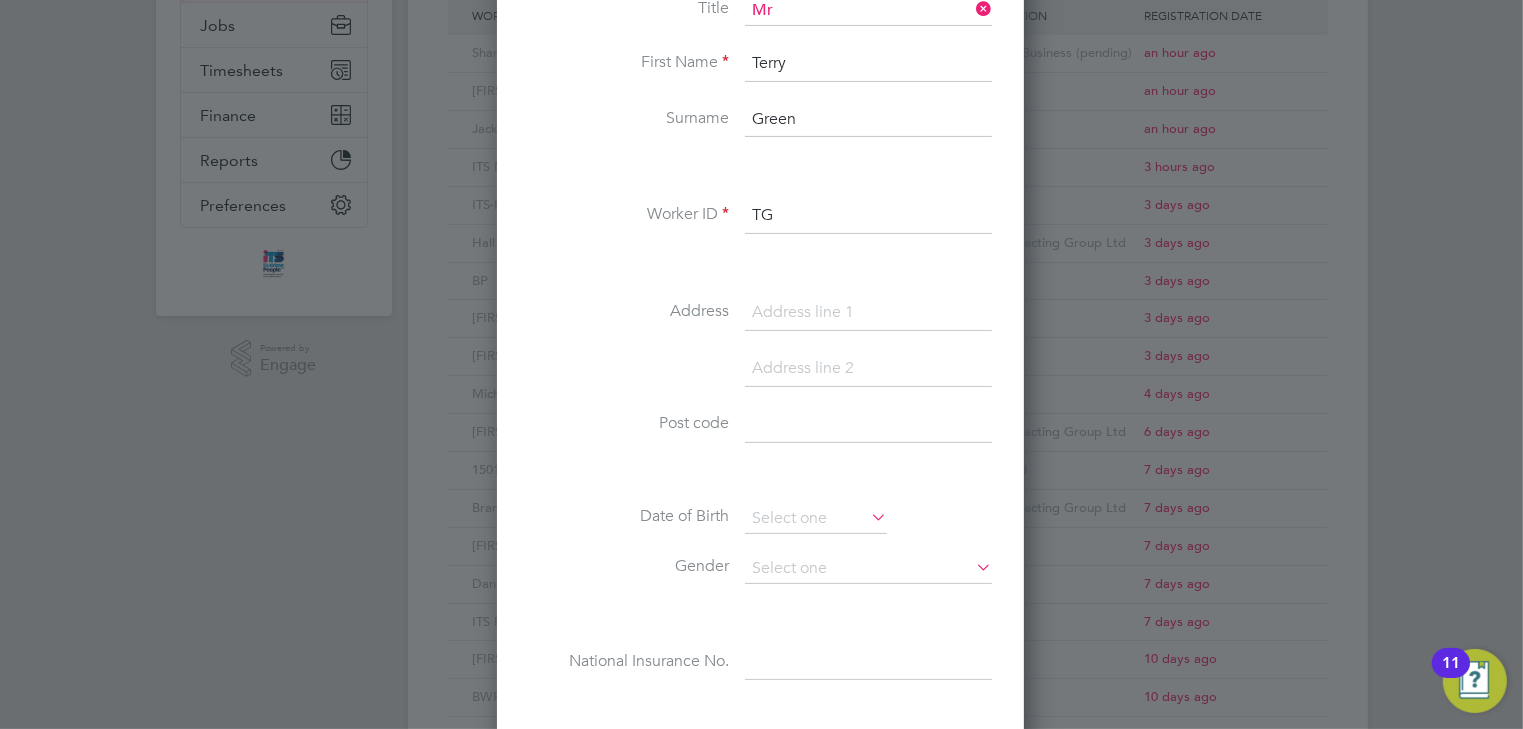 scroll, scrollTop: 560, scrollLeft: 0, axis: vertical 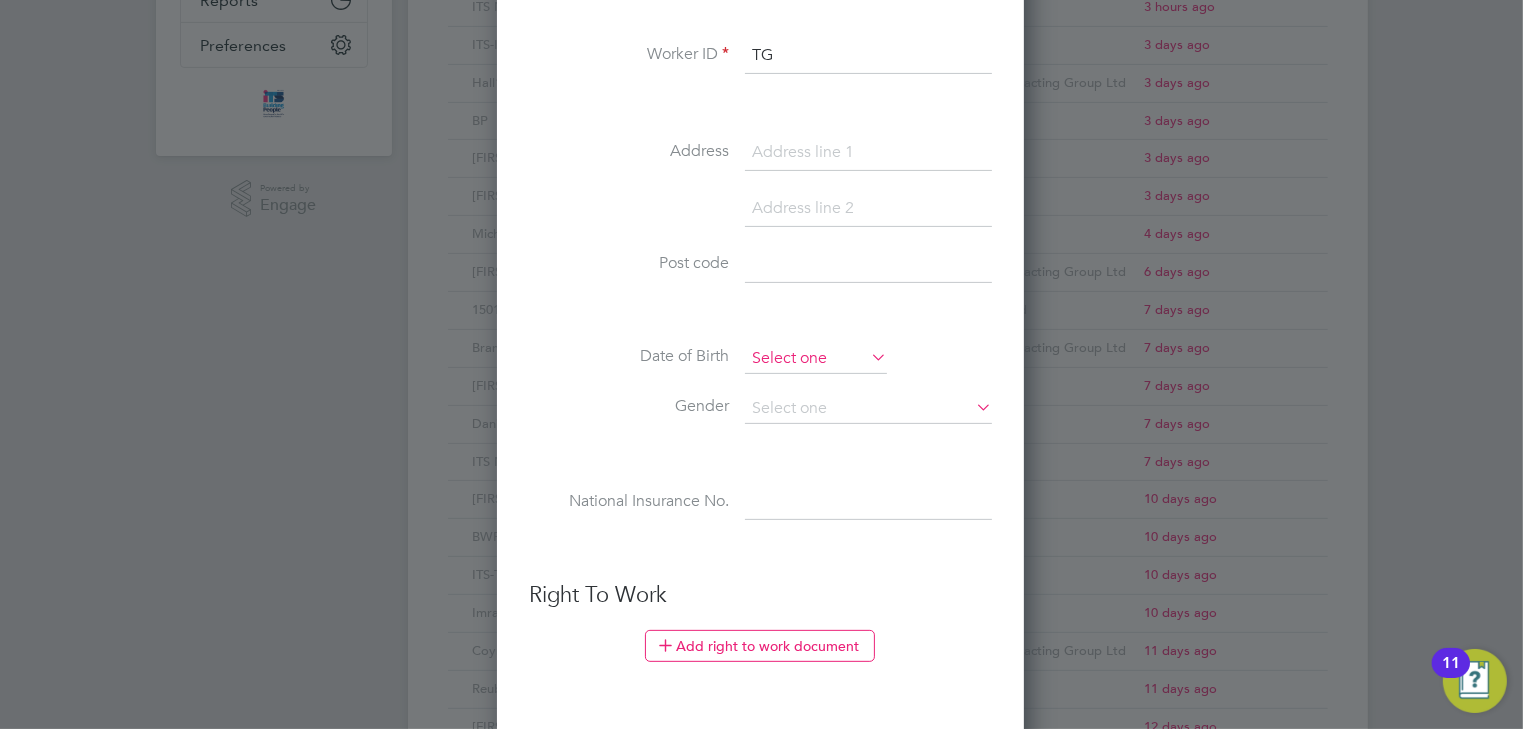 click at bounding box center (816, 359) 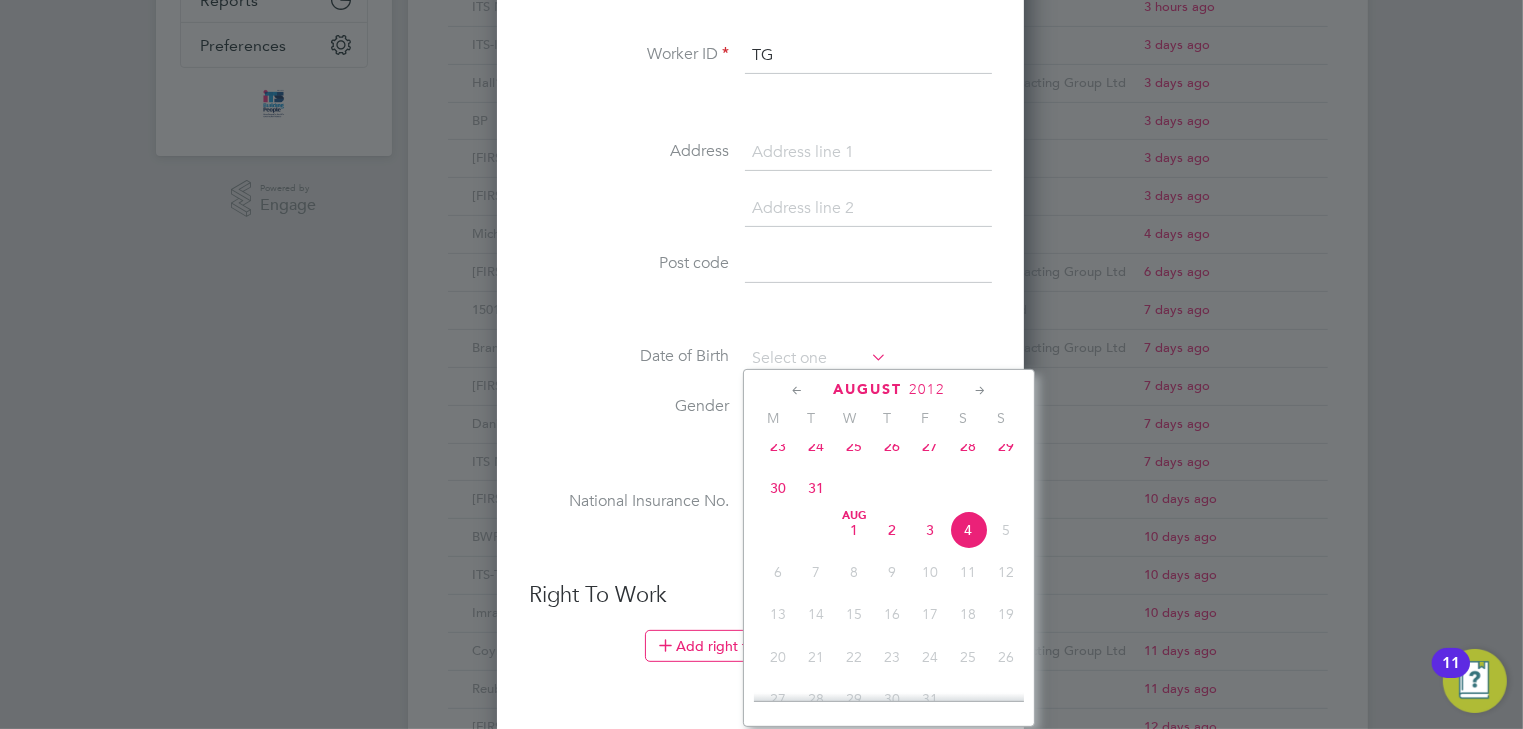 click on "2012" 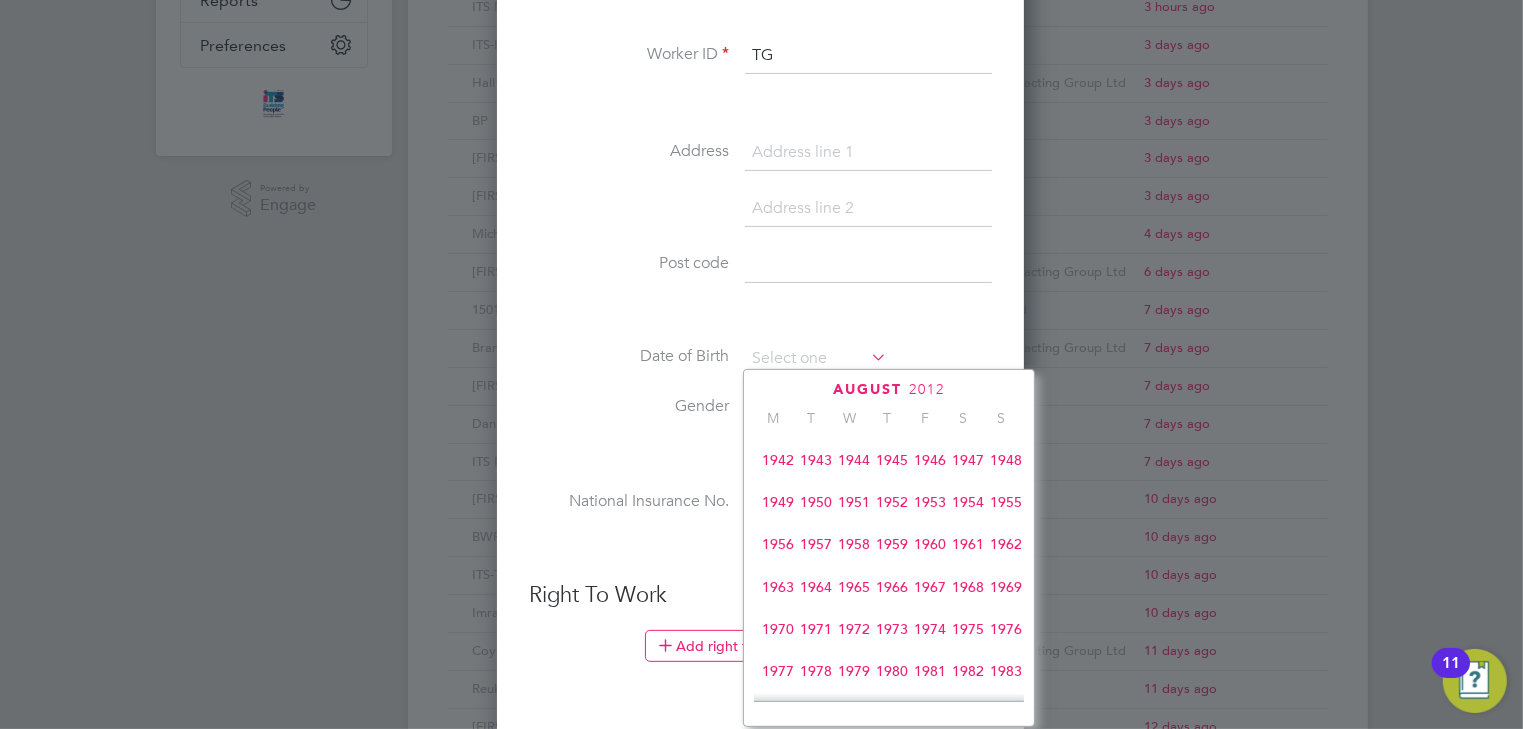 scroll, scrollTop: 295, scrollLeft: 0, axis: vertical 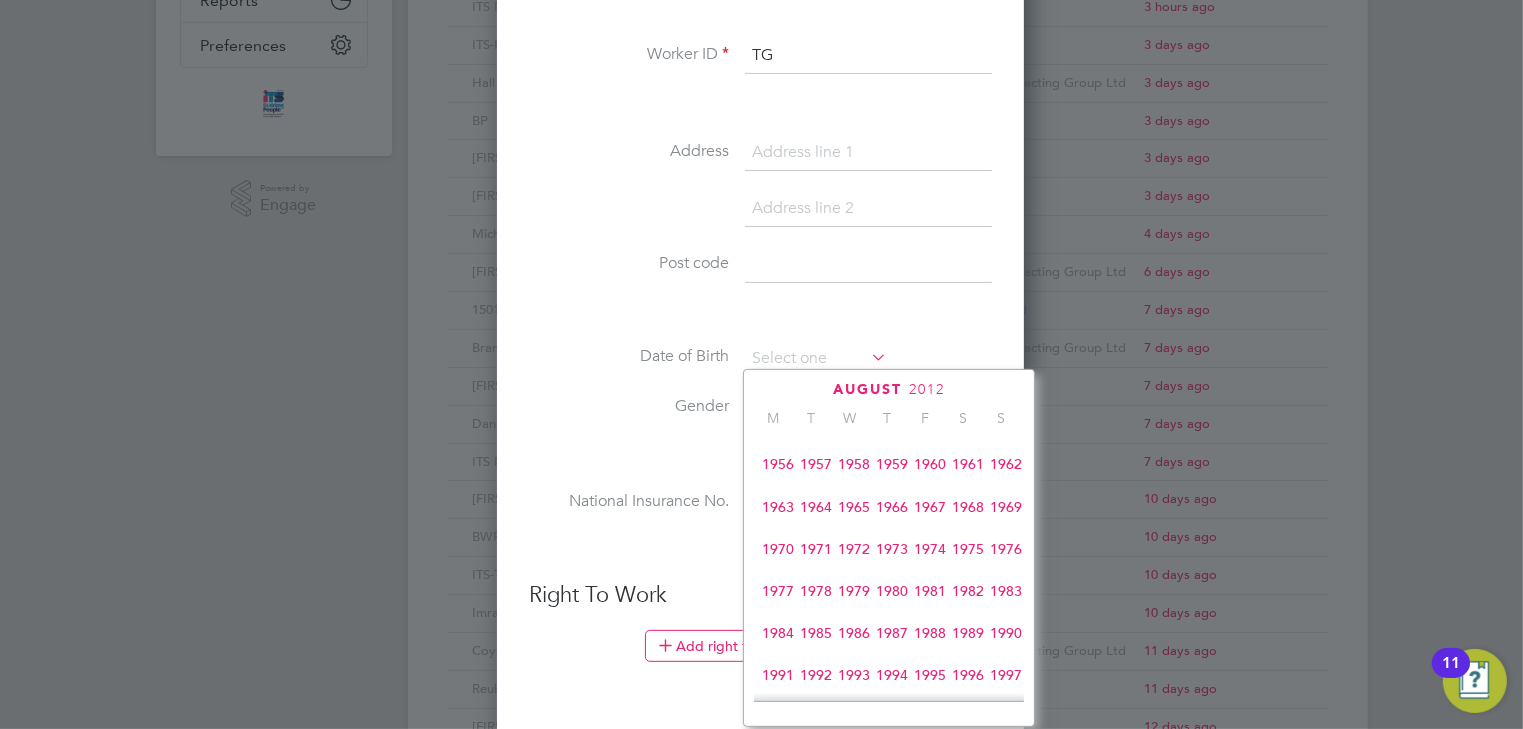 click on "1976" 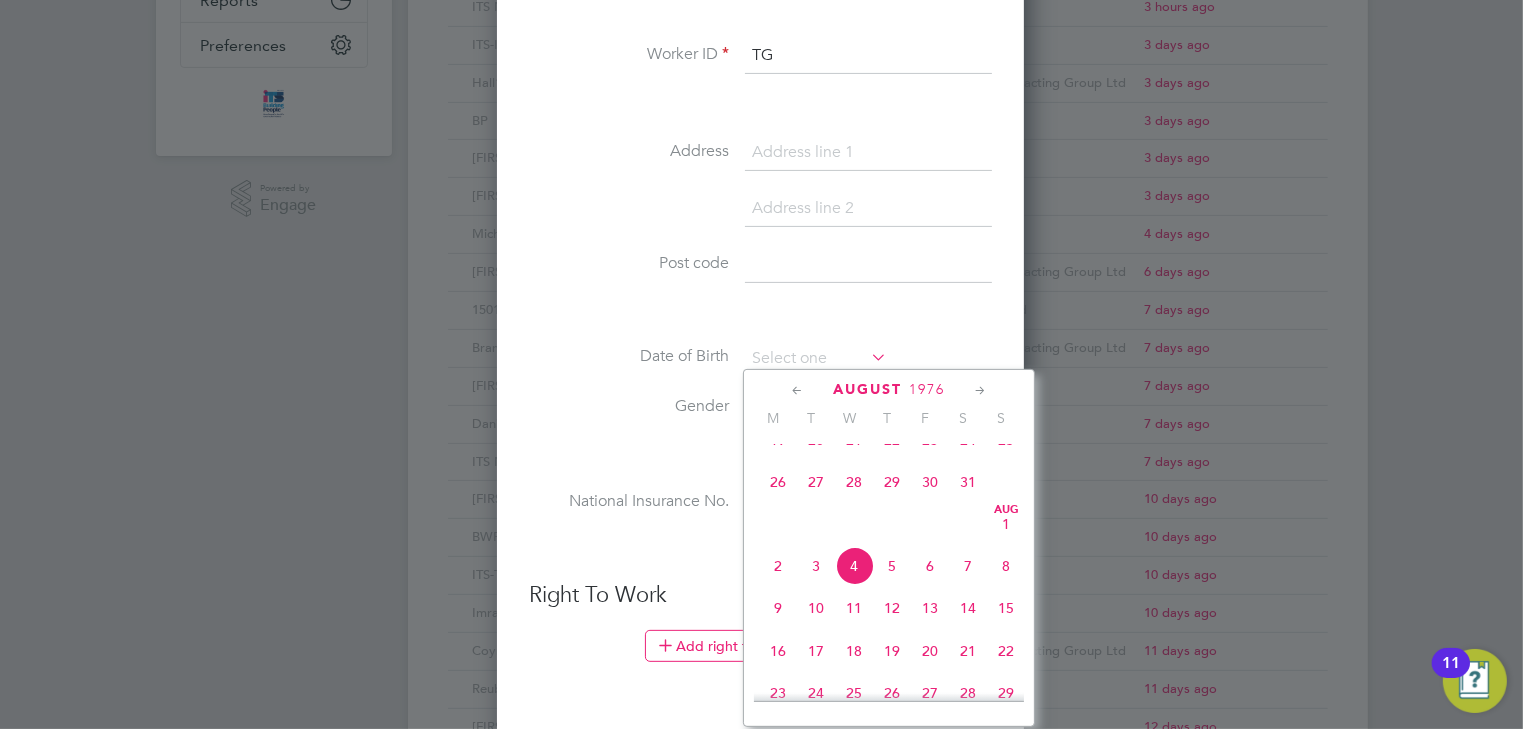 scroll, scrollTop: 695, scrollLeft: 0, axis: vertical 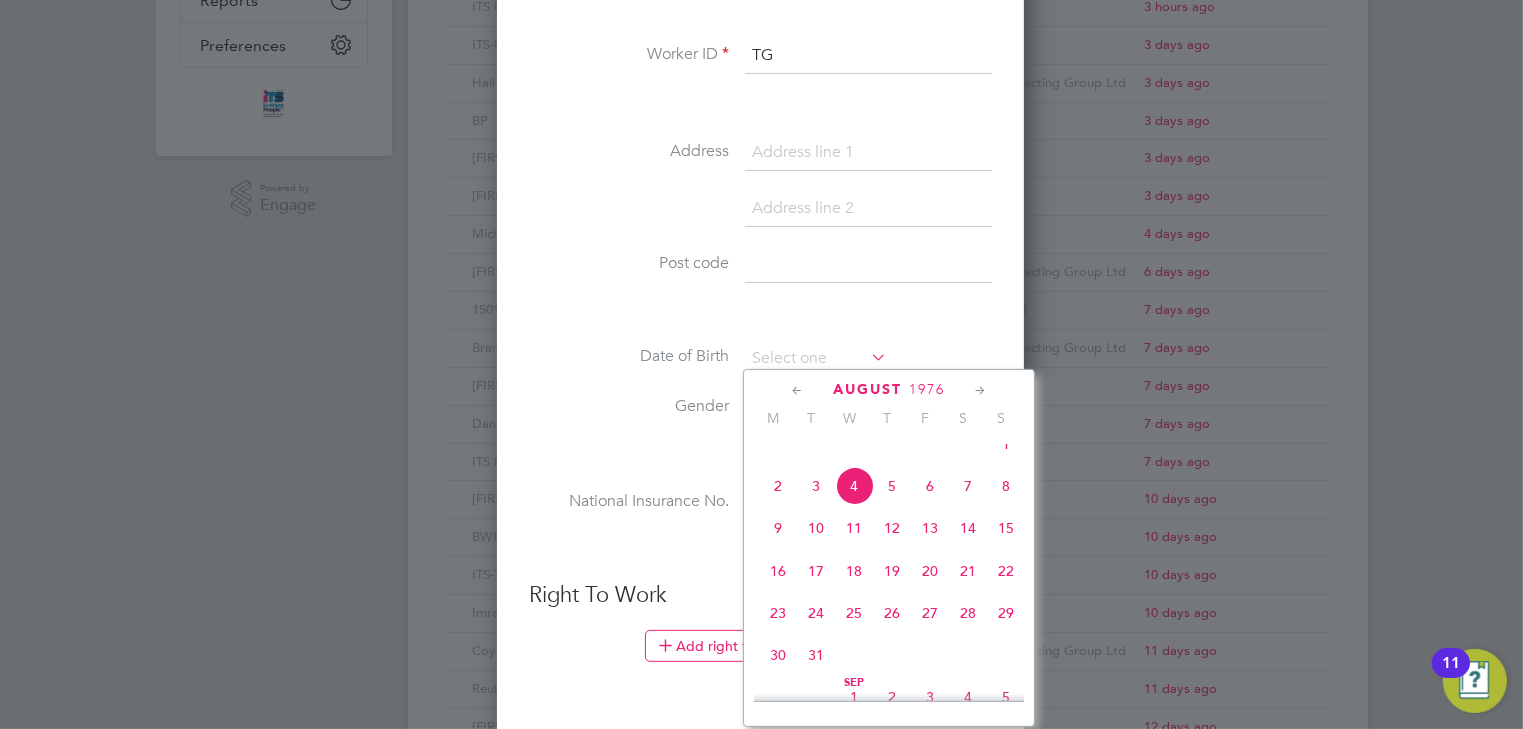 click on "26" 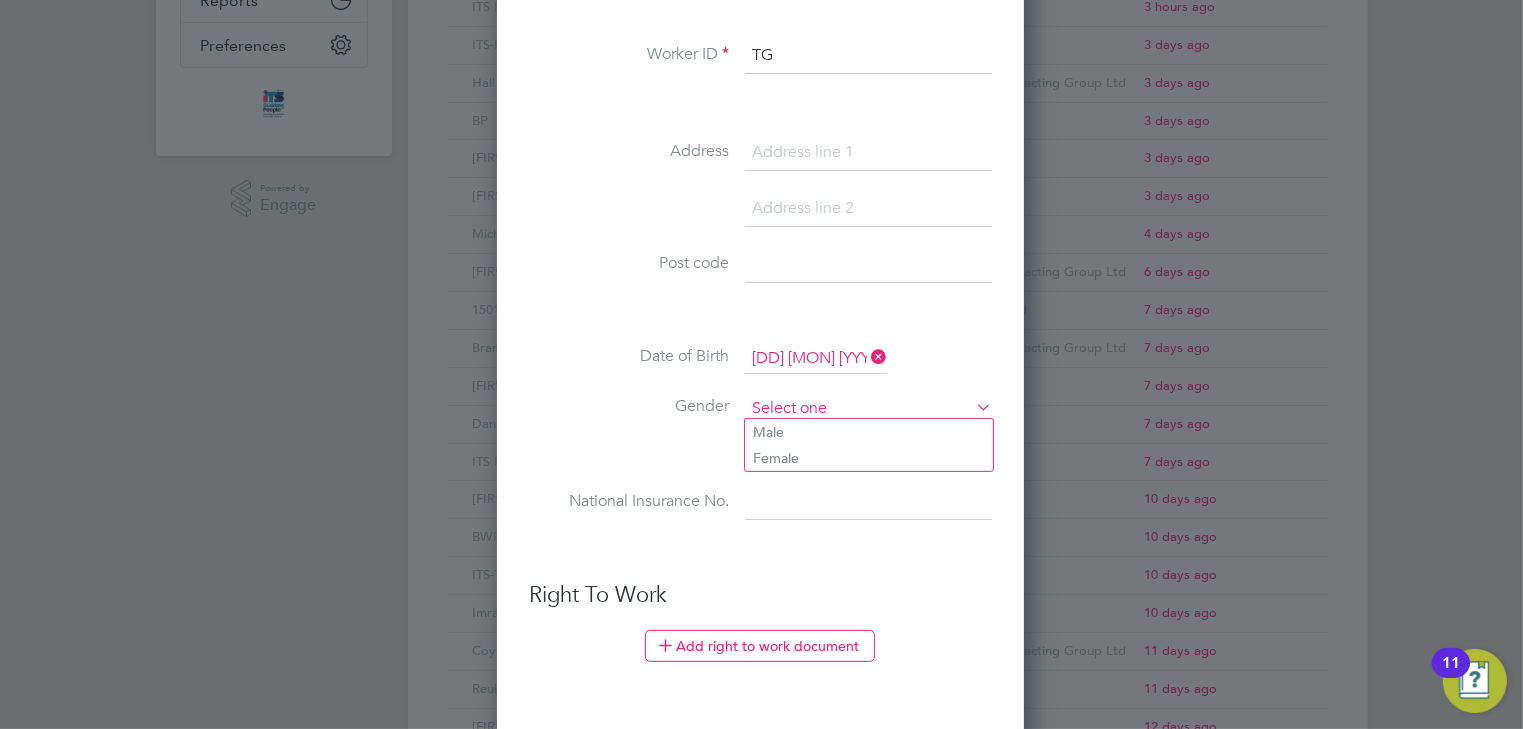 click at bounding box center (868, 409) 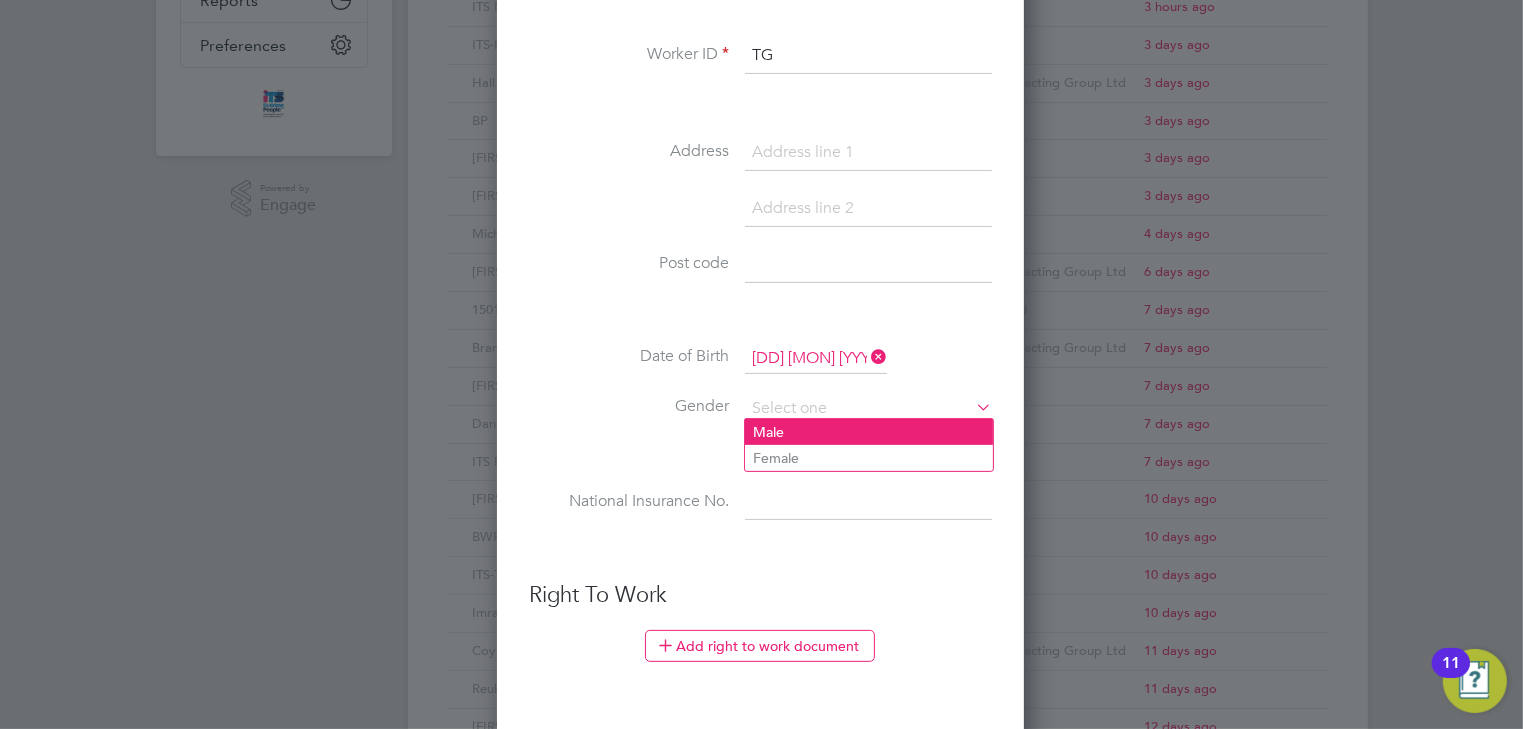 click on "Male" 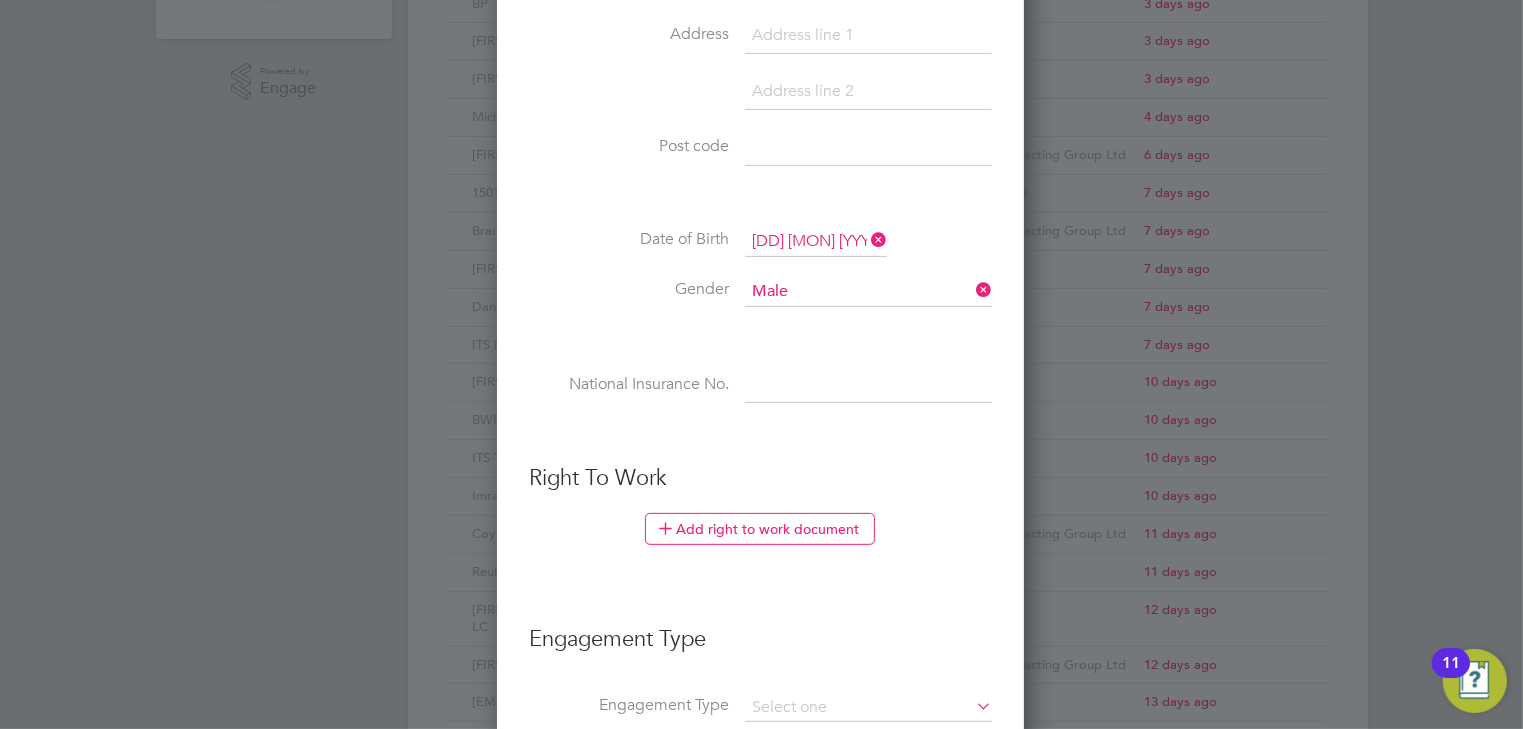 scroll, scrollTop: 720, scrollLeft: 0, axis: vertical 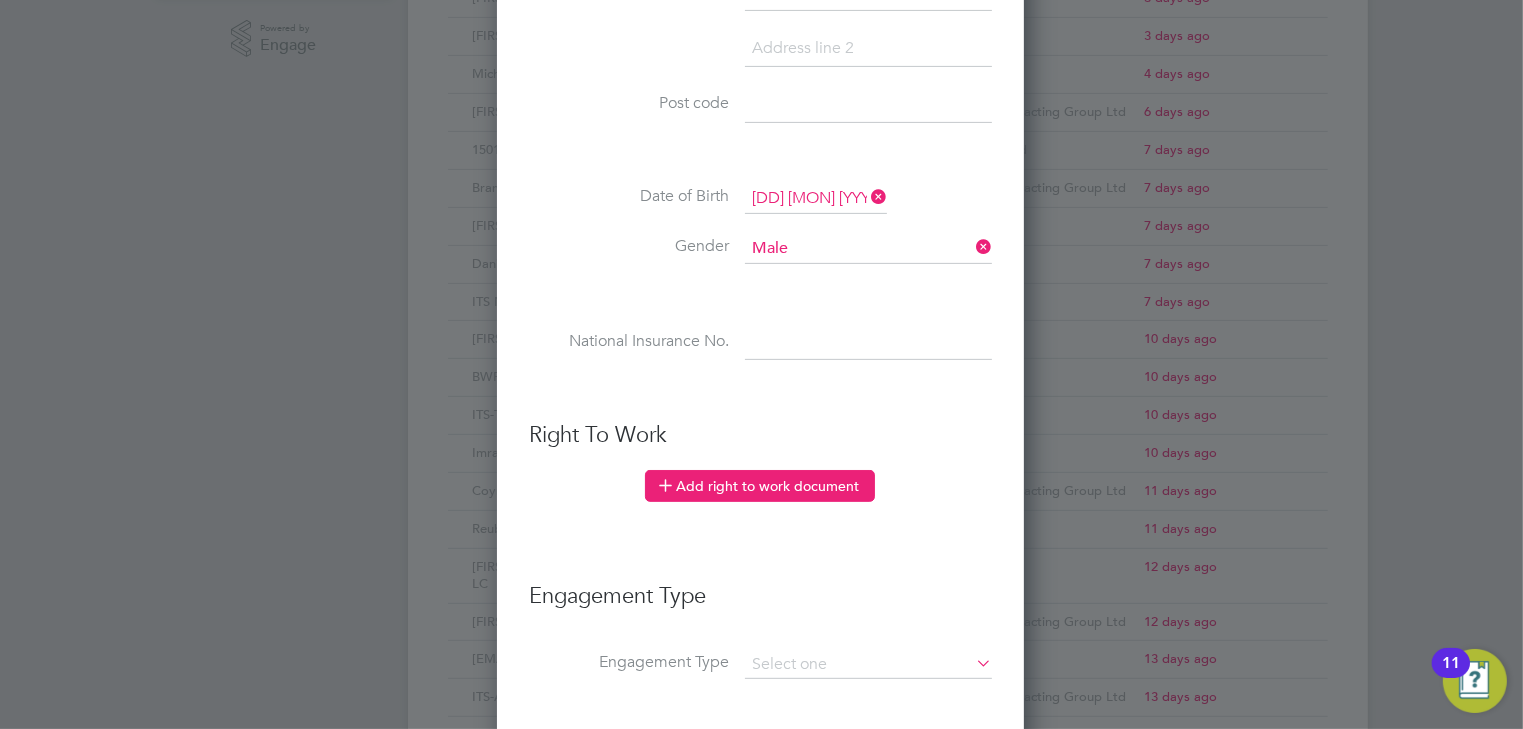 click at bounding box center [665, 484] 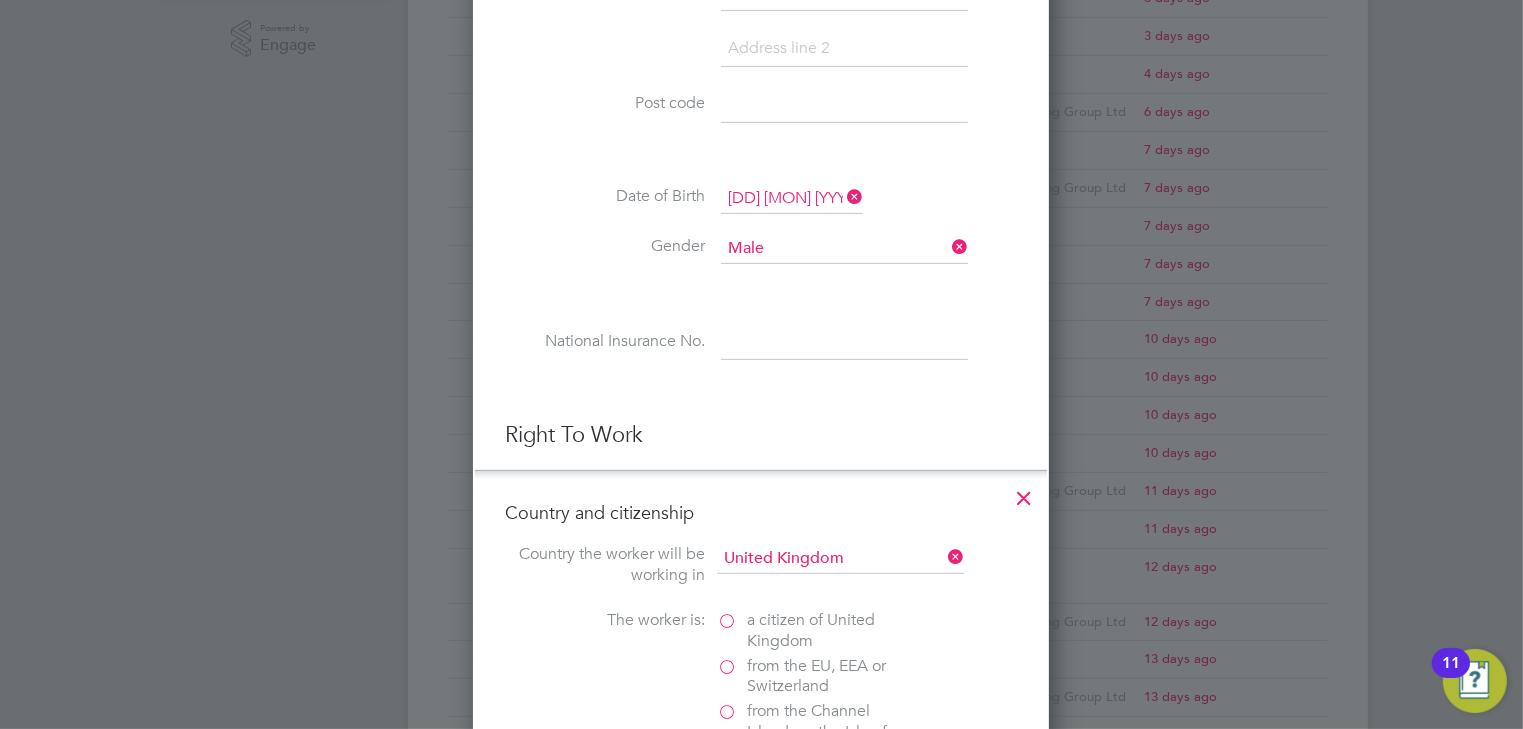 scroll, scrollTop: 10, scrollLeft: 10, axis: both 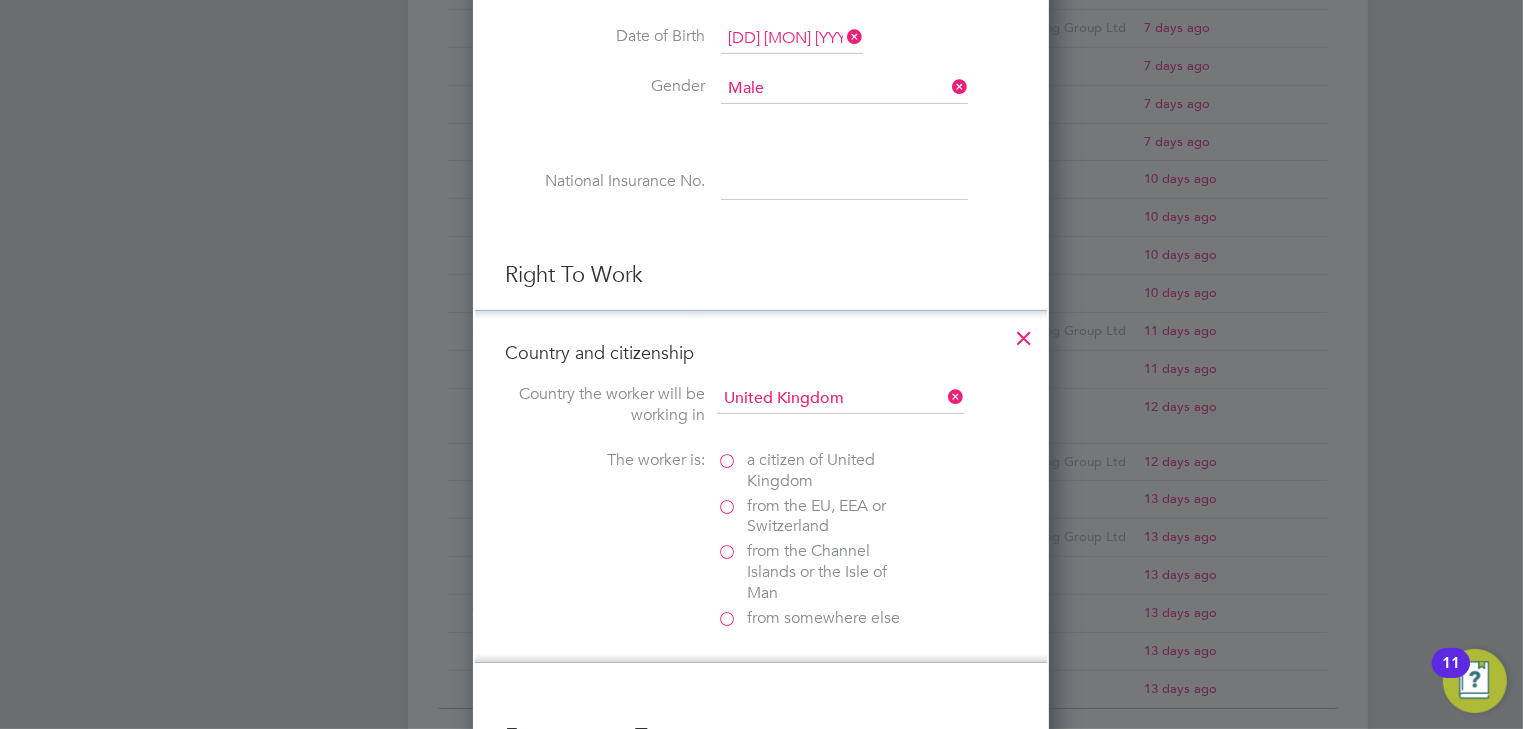 click on "a citizen of United Kingdom" at bounding box center (817, 471) 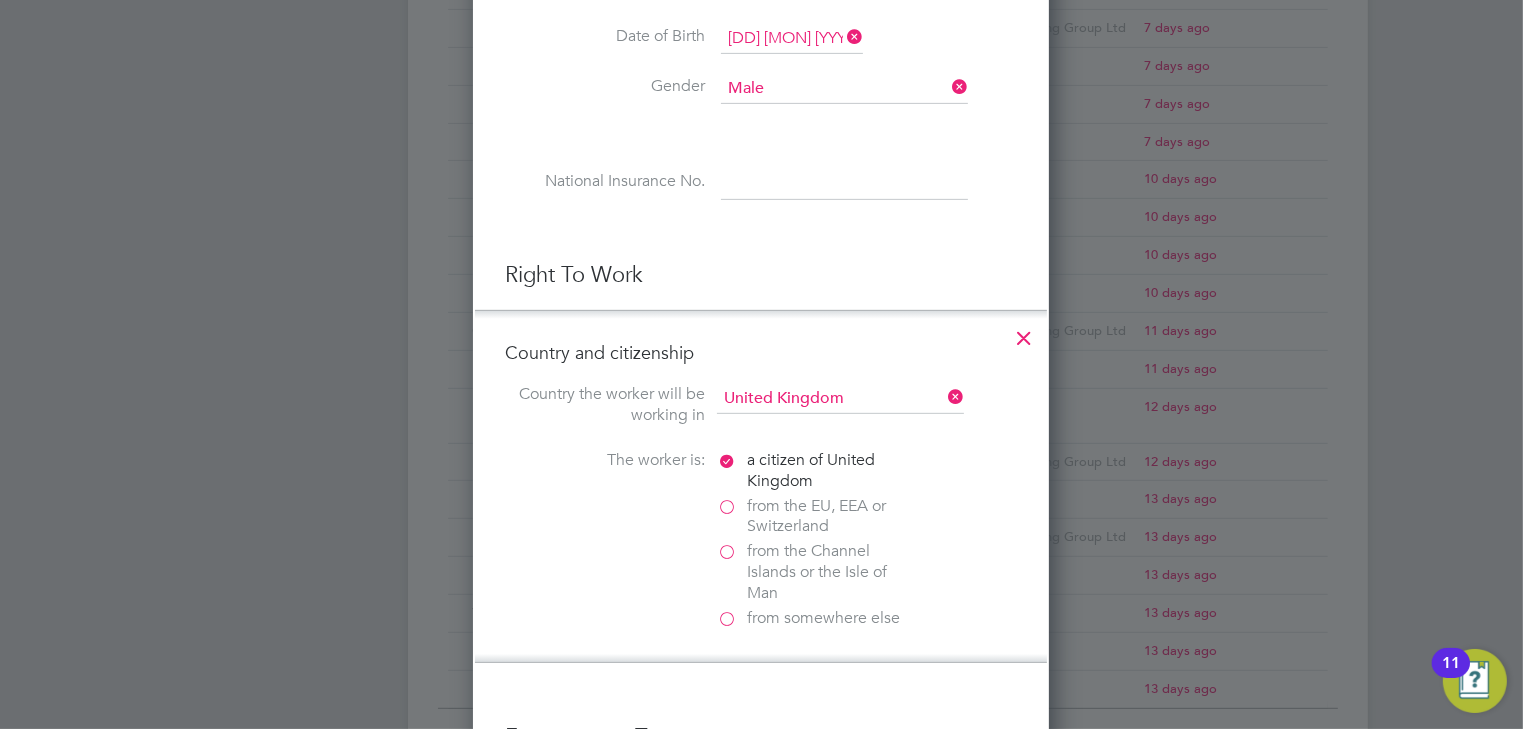 scroll, scrollTop: 10, scrollLeft: 10, axis: both 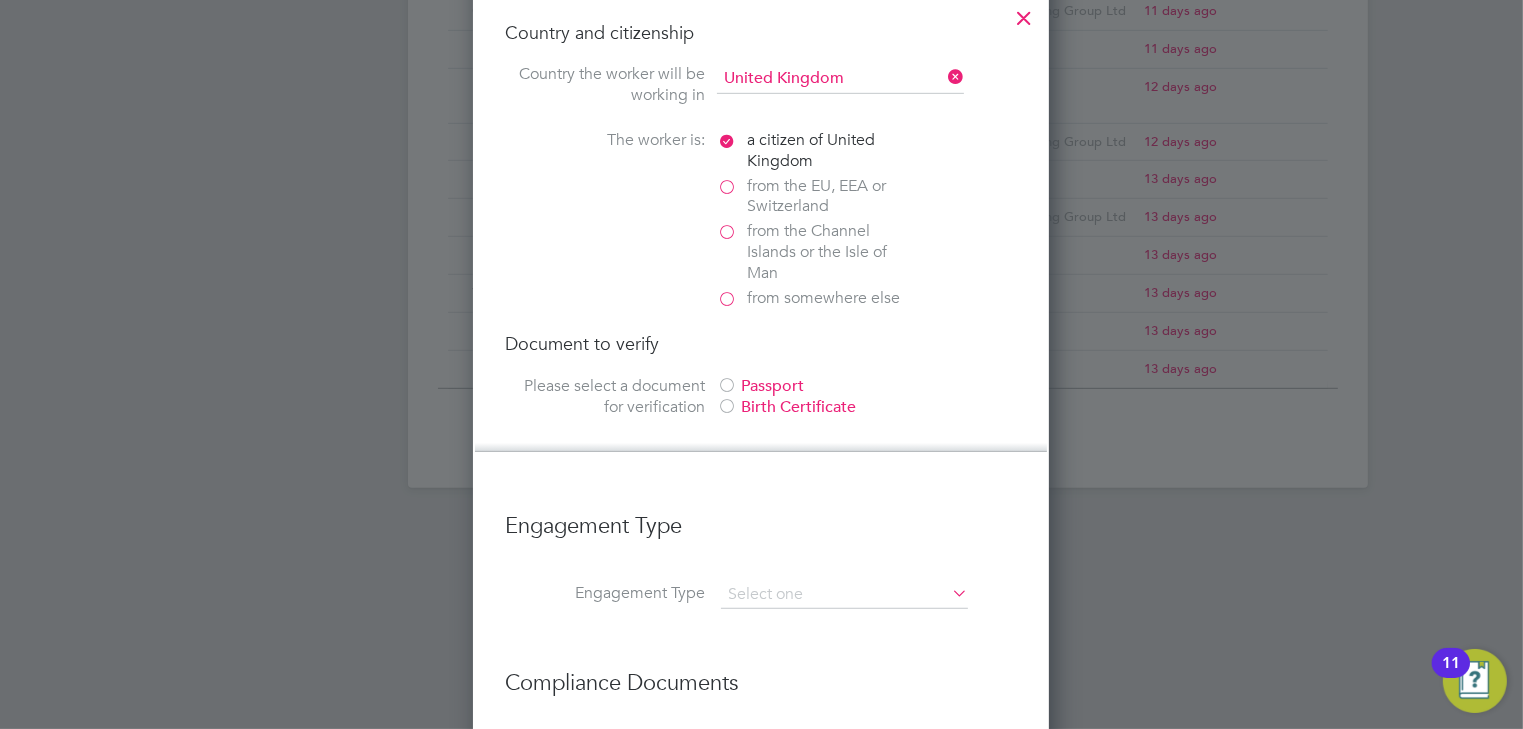 click at bounding box center (727, 408) 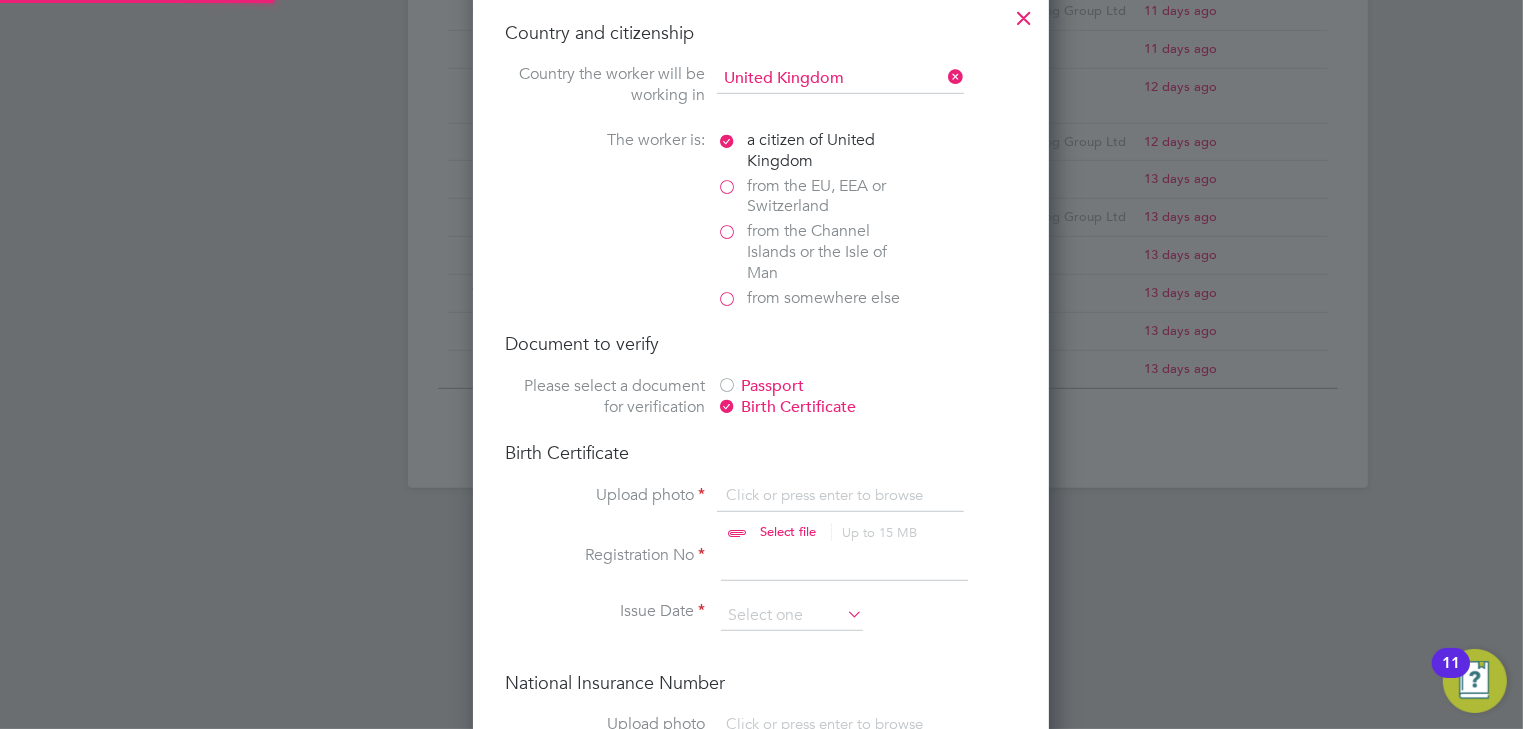 scroll, scrollTop: 9, scrollLeft: 10, axis: both 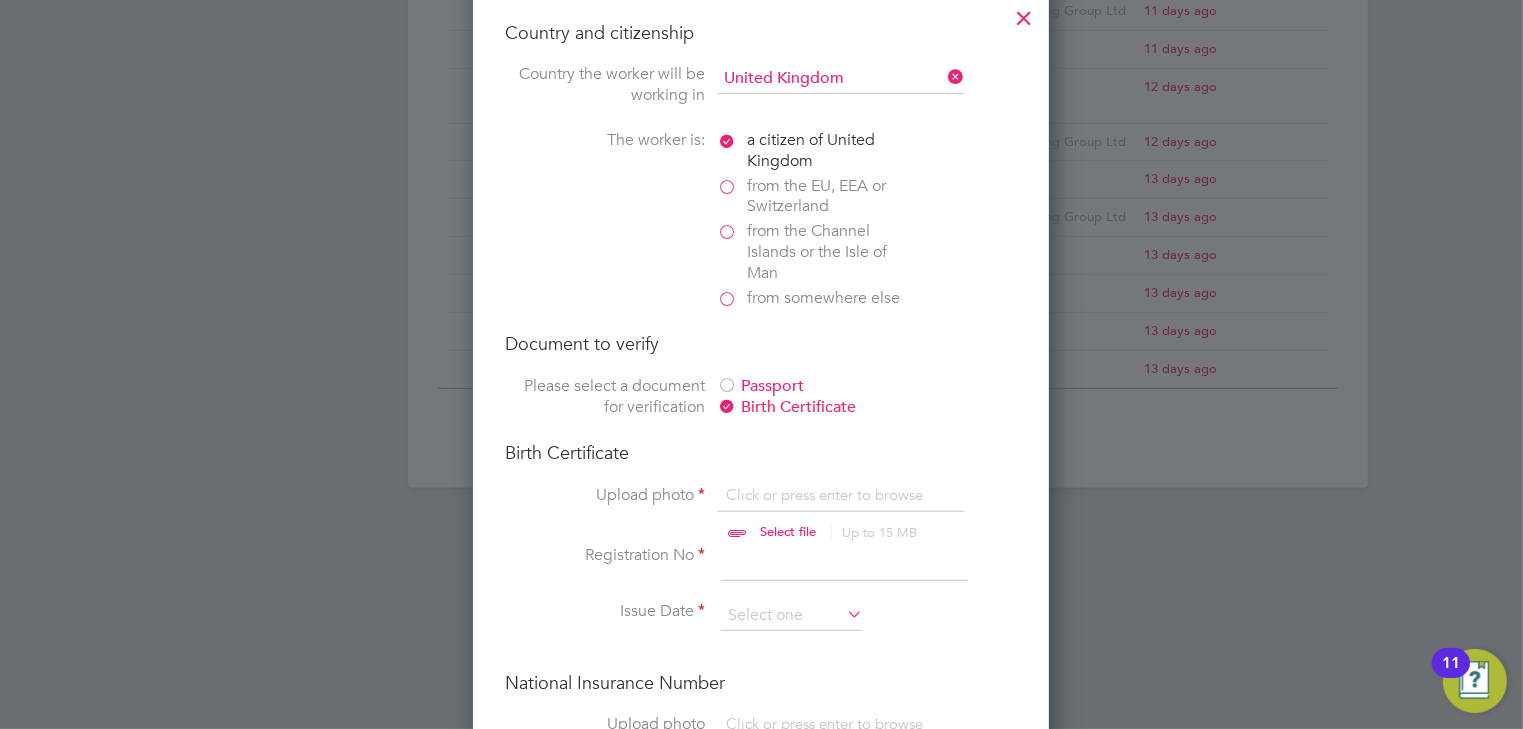 click at bounding box center (807, 515) 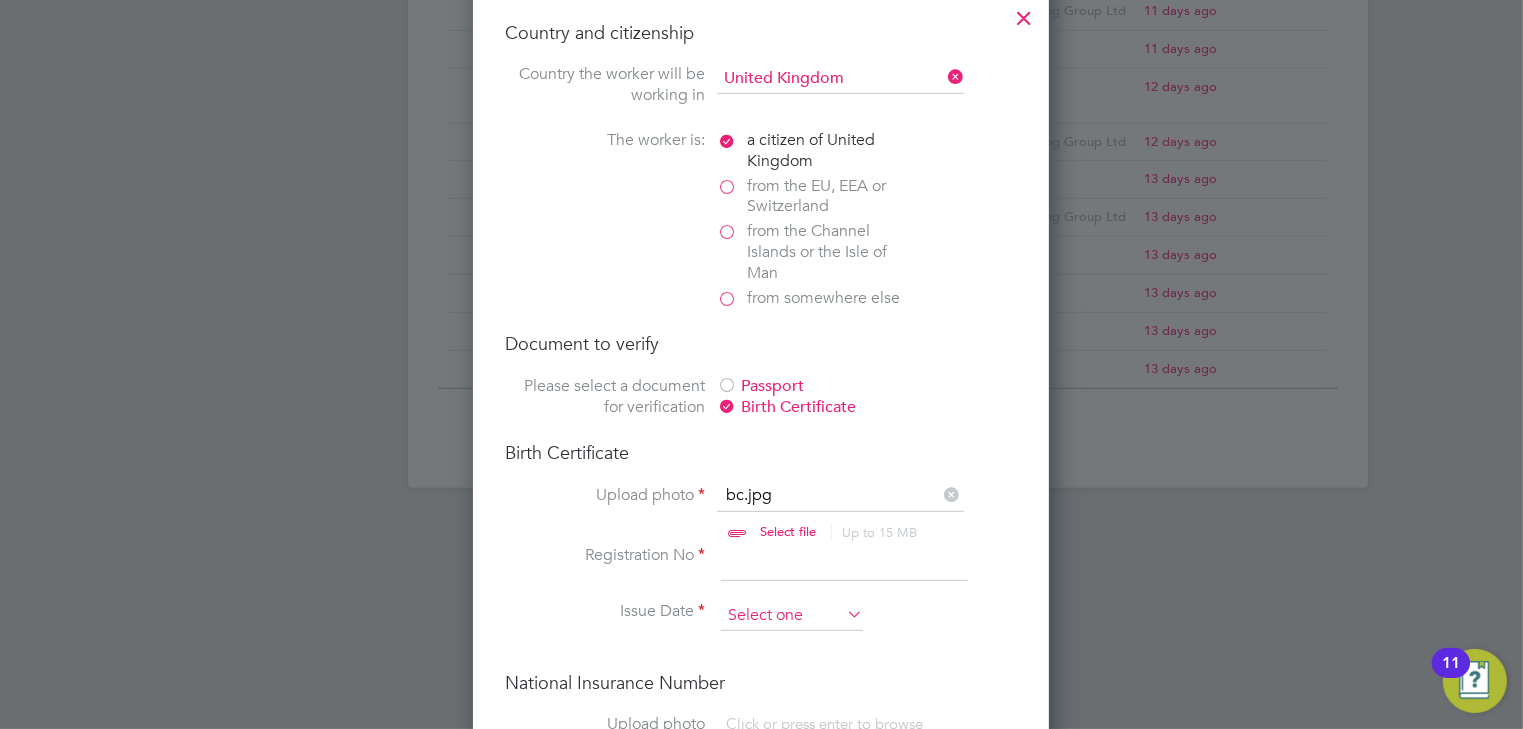 click at bounding box center [792, 616] 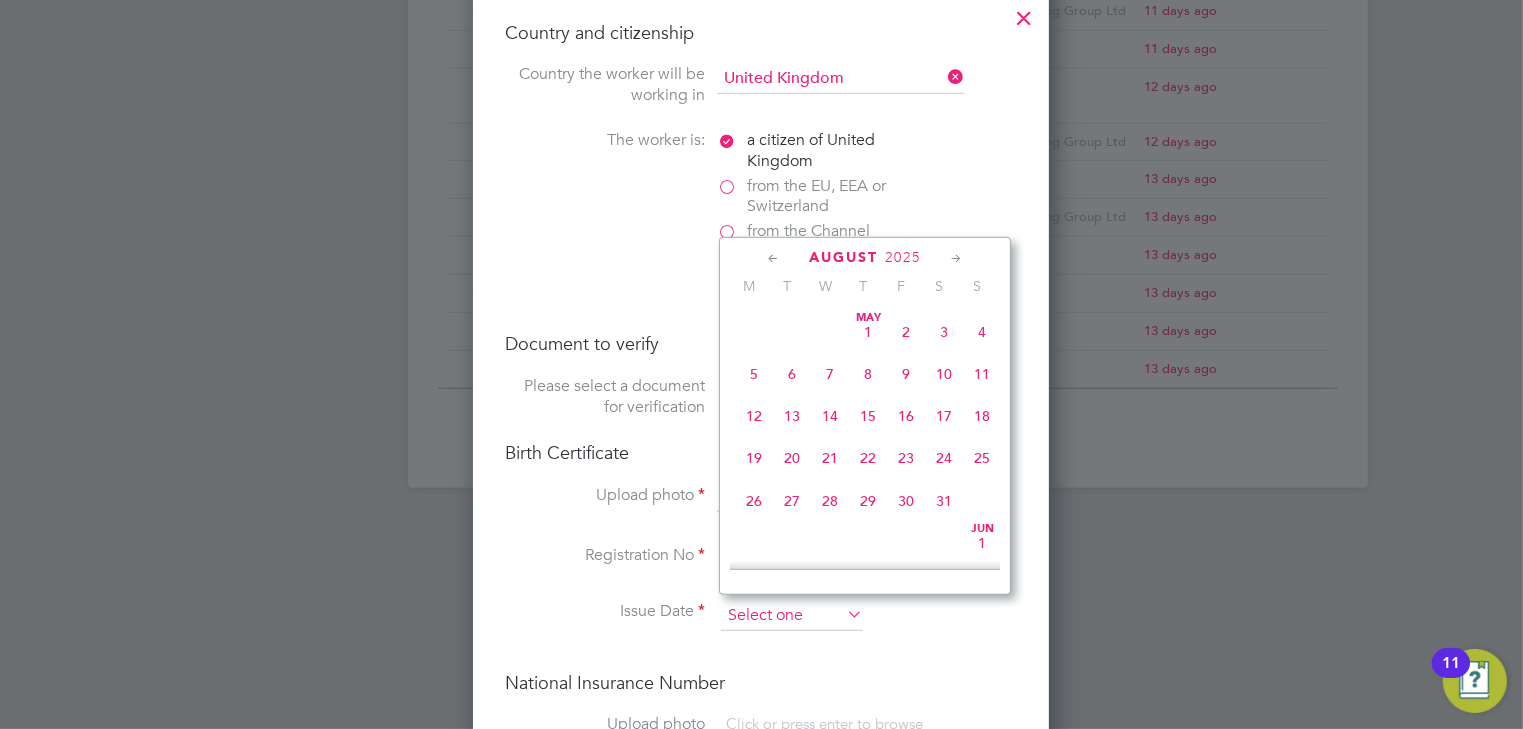 scroll, scrollTop: 652, scrollLeft: 0, axis: vertical 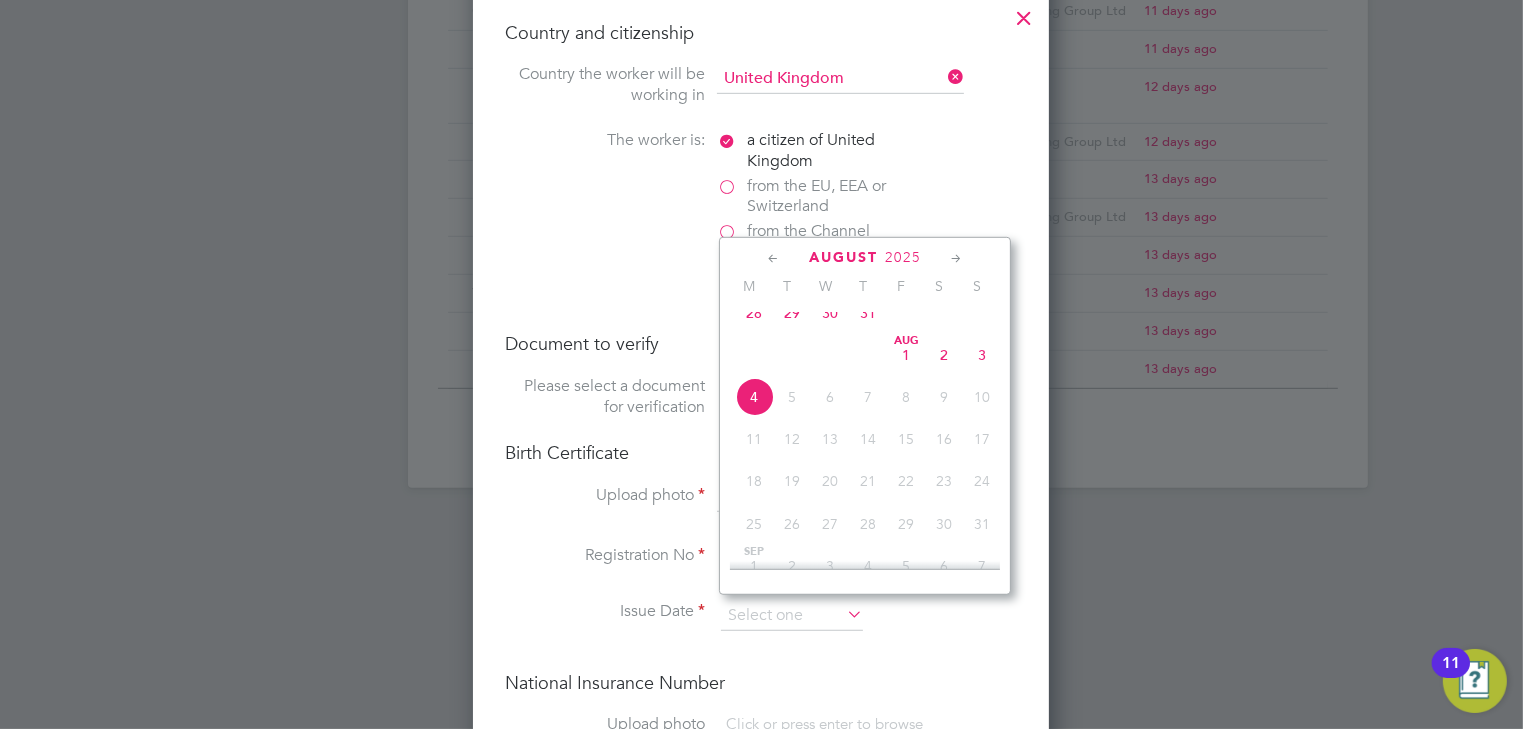 click on "2025" 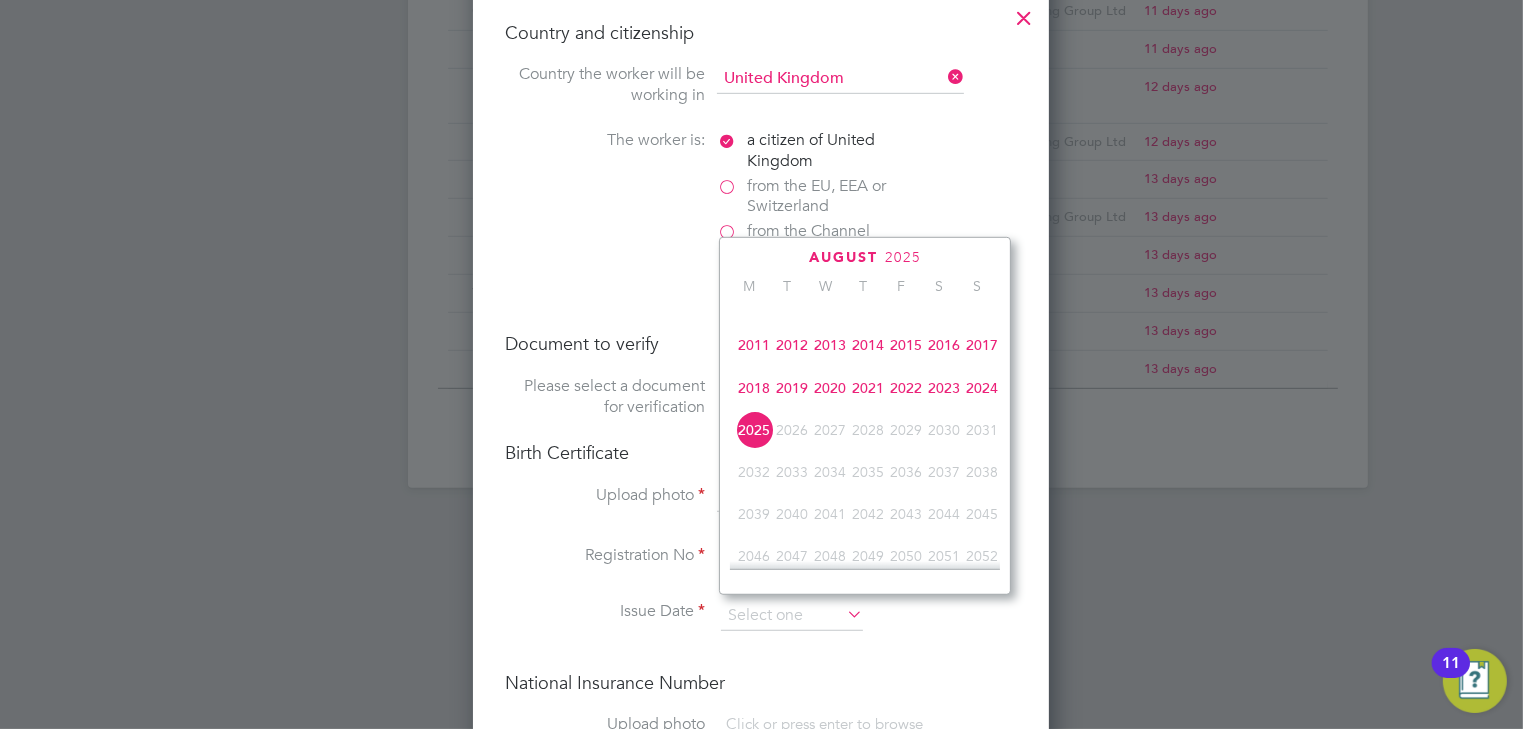 scroll, scrollTop: 455, scrollLeft: 0, axis: vertical 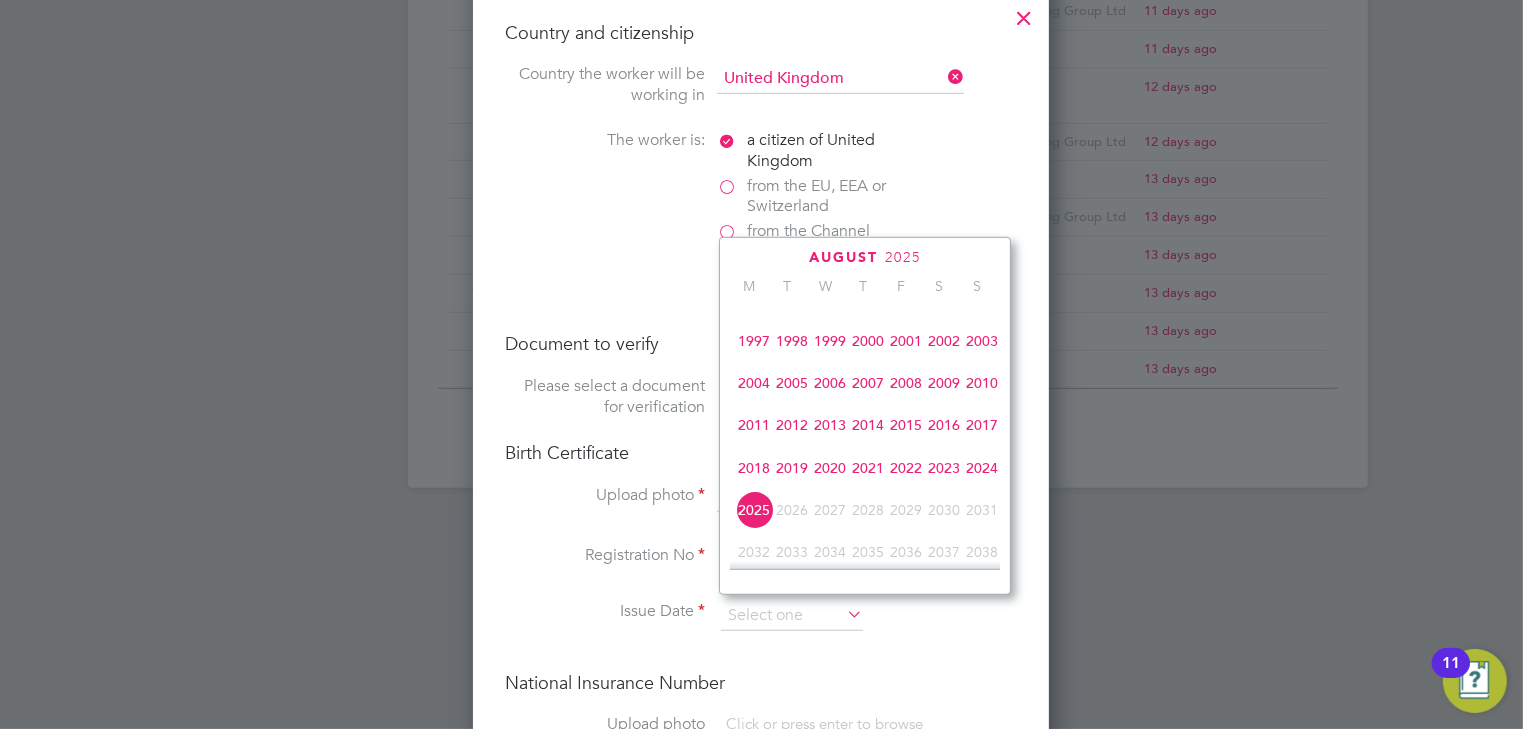 click on "2003" 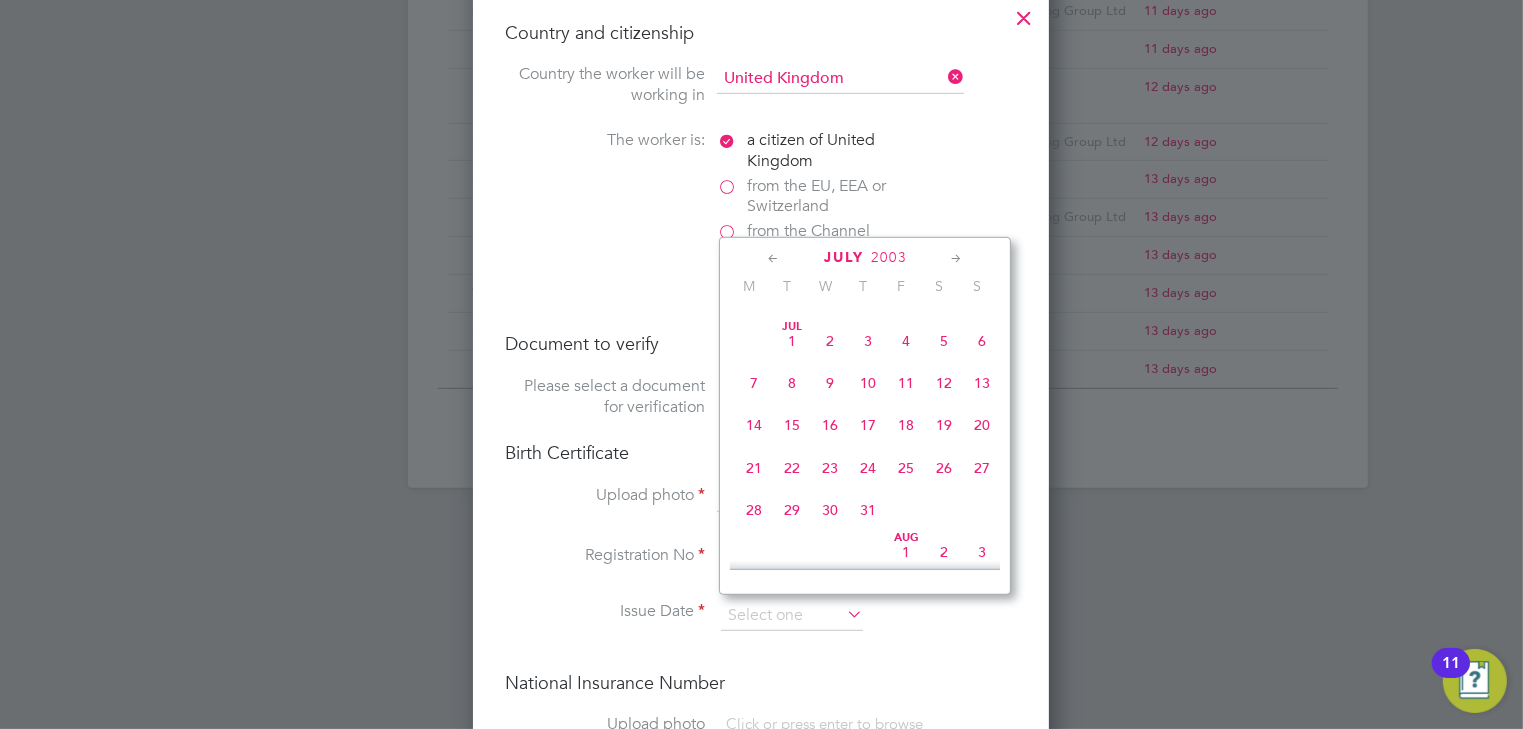 click 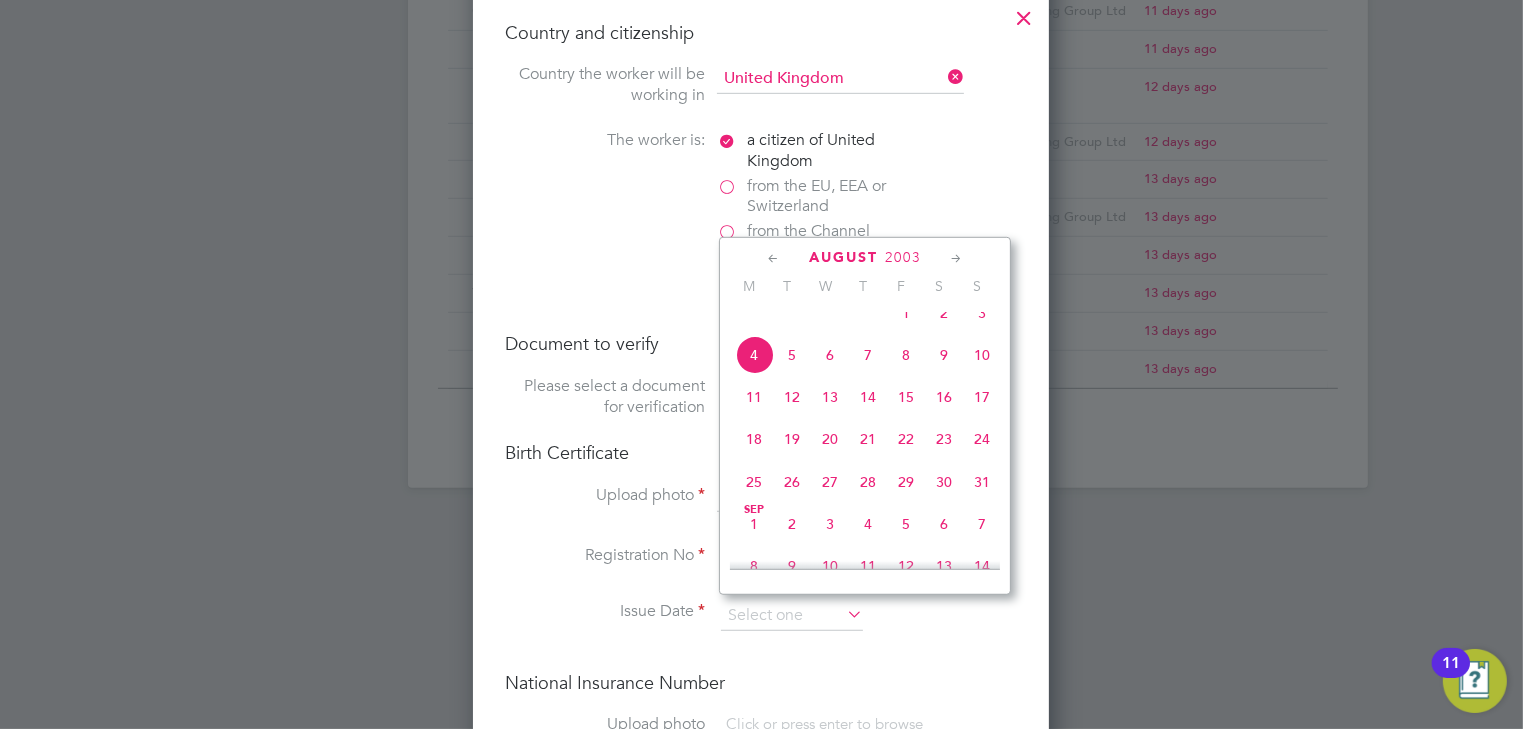 click 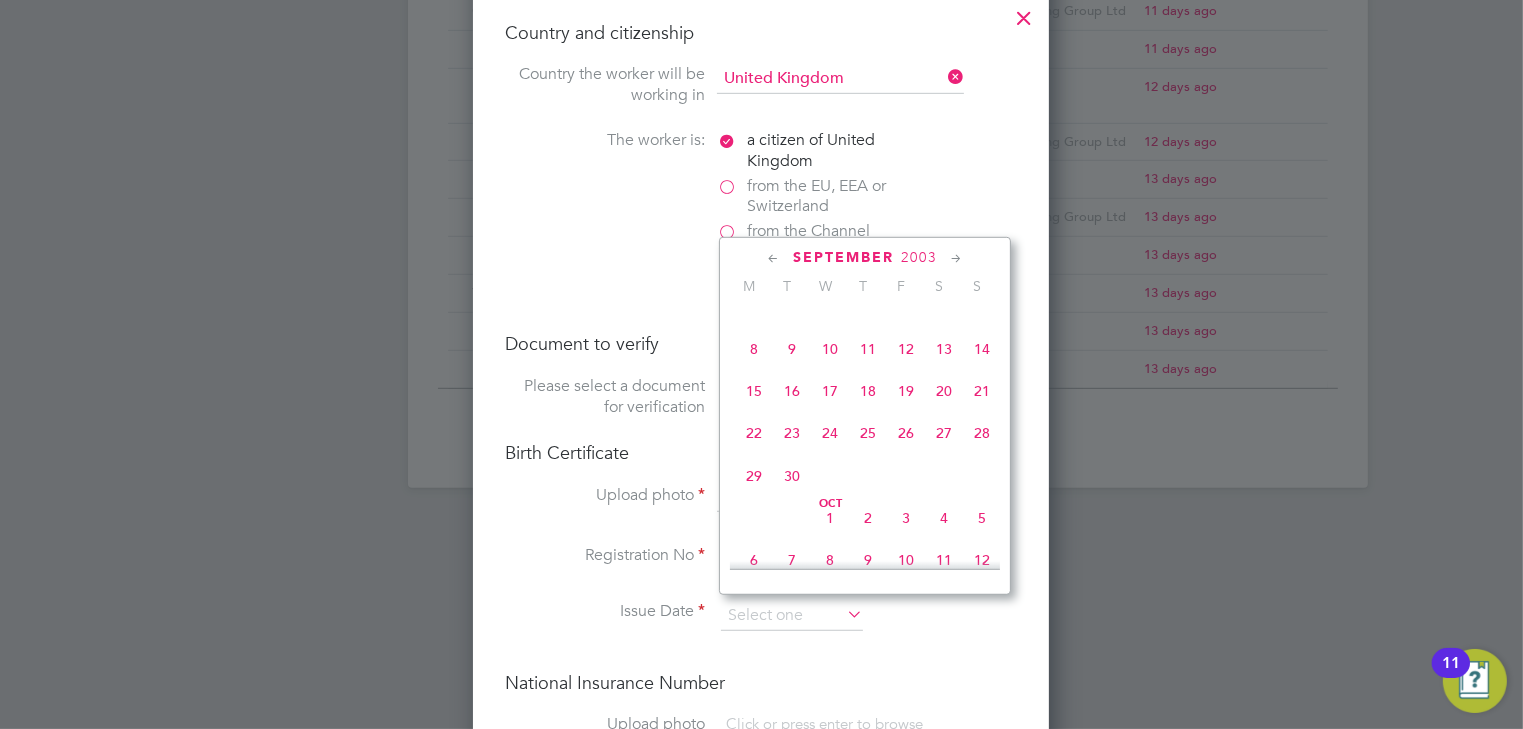 click 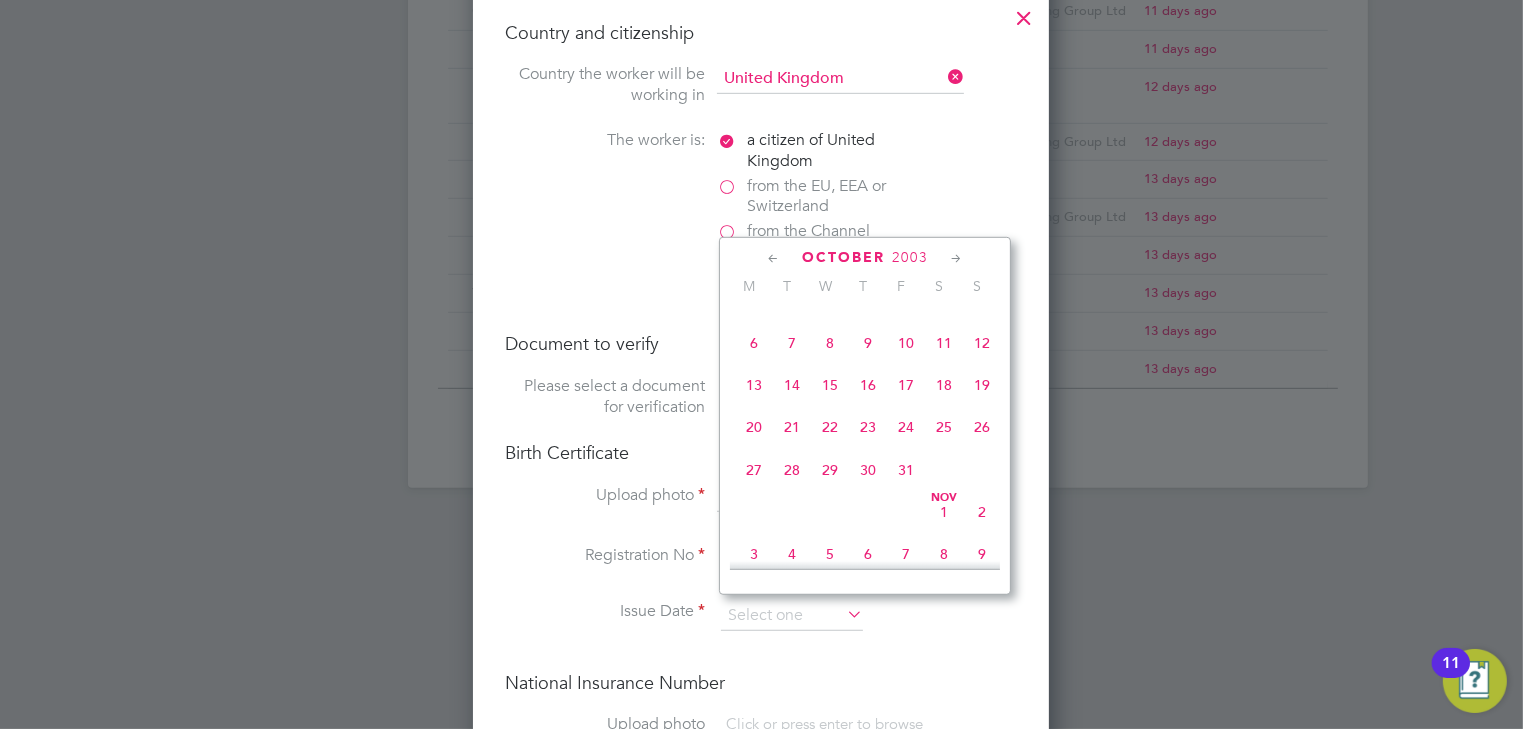 click 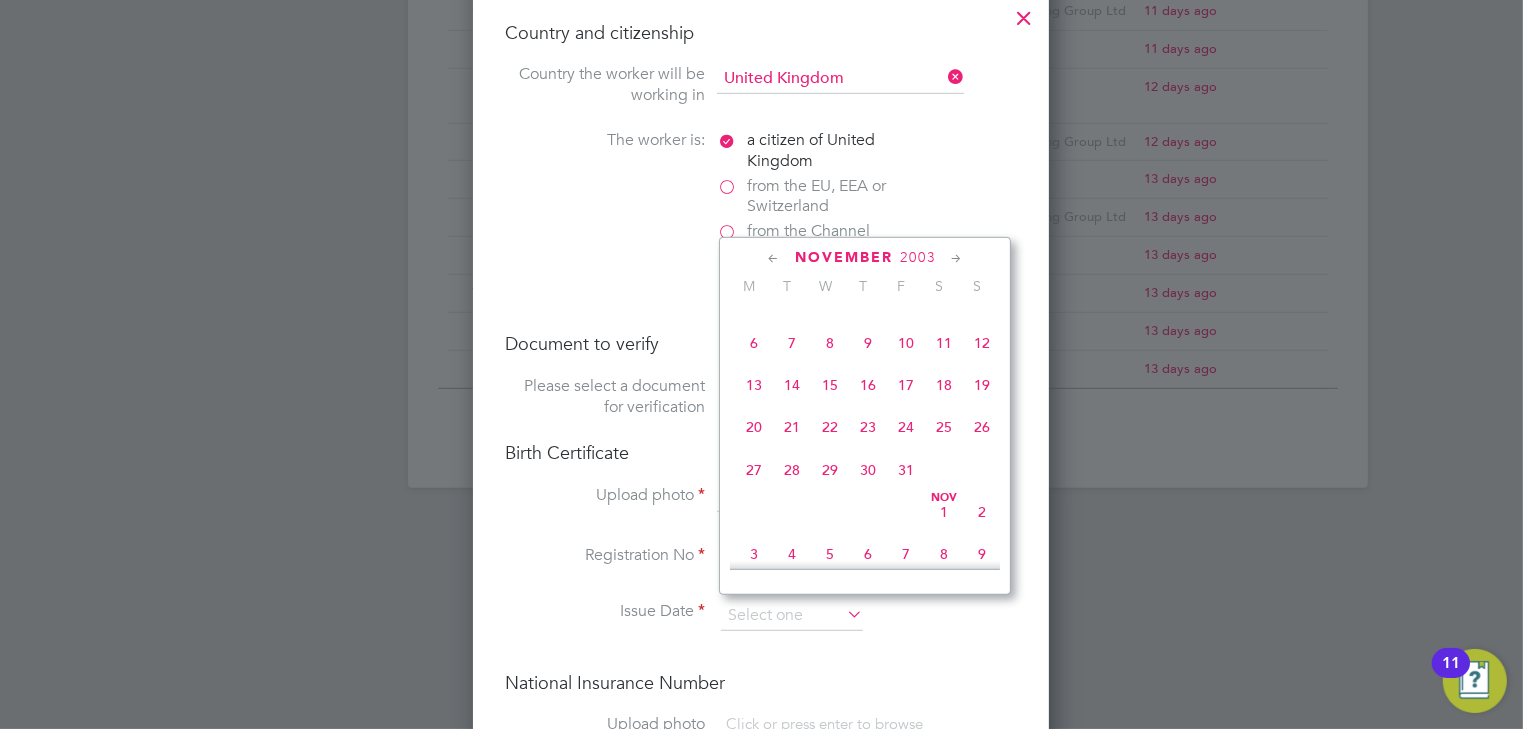 scroll, scrollTop: 1345, scrollLeft: 0, axis: vertical 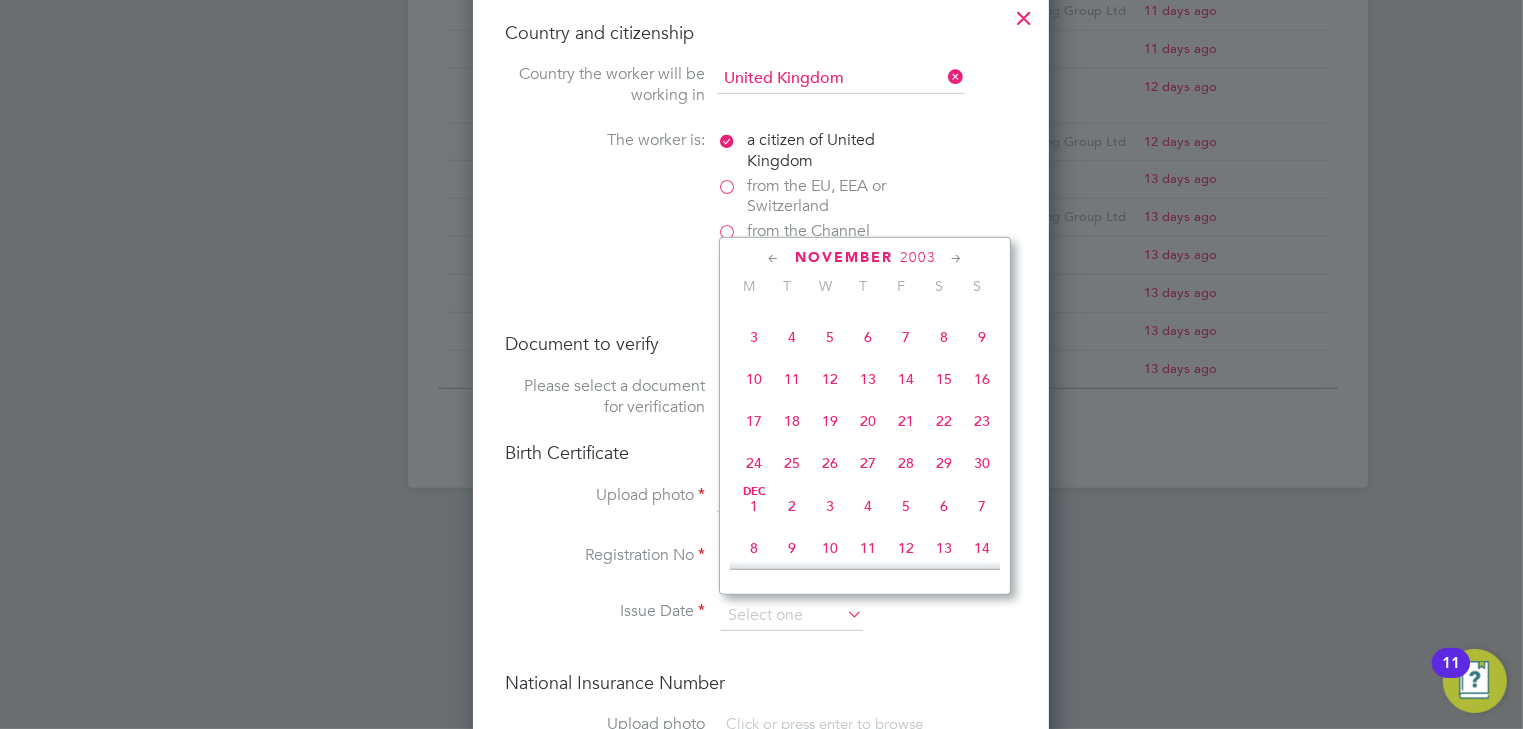 click on "10" 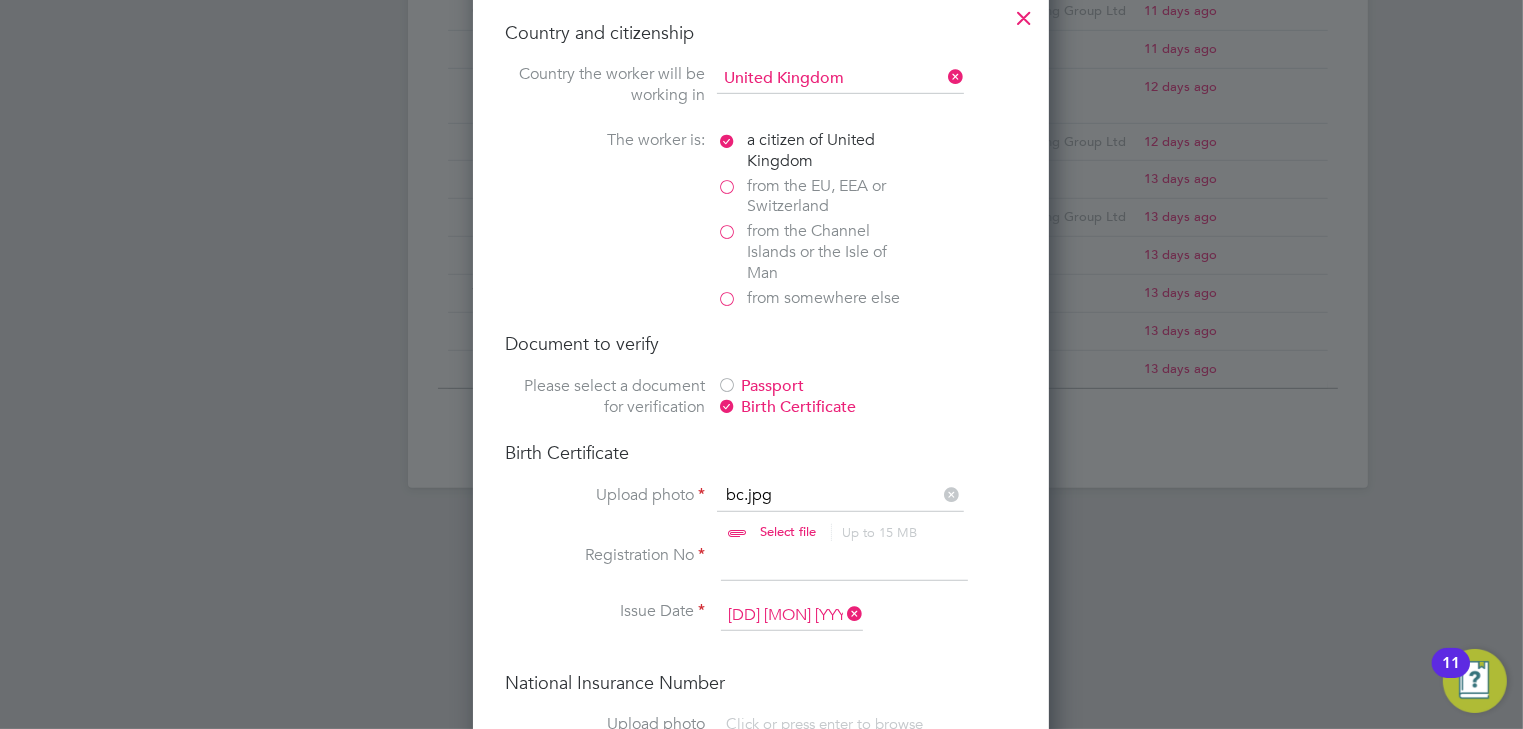 click at bounding box center [844, 563] 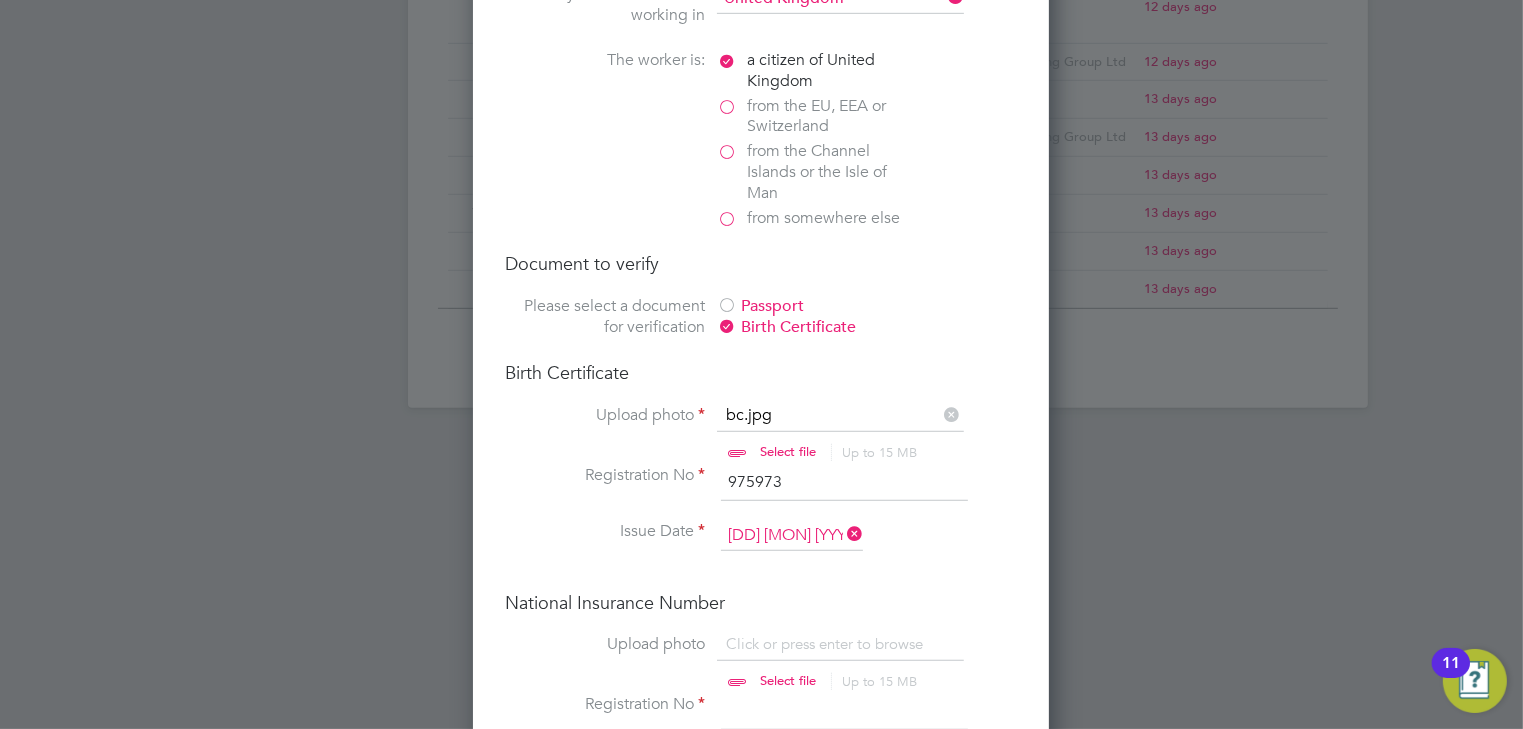 scroll, scrollTop: 1360, scrollLeft: 0, axis: vertical 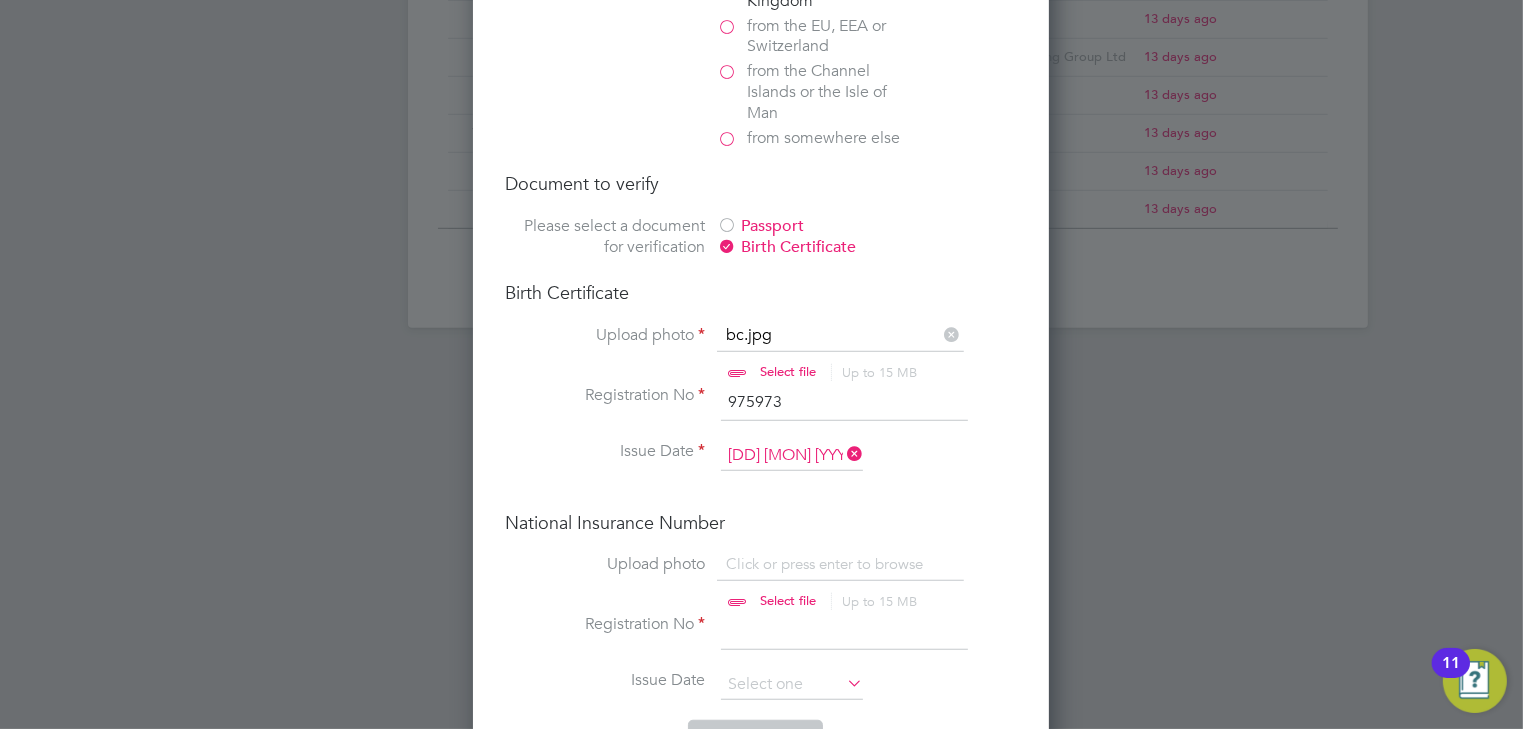 type on "975973" 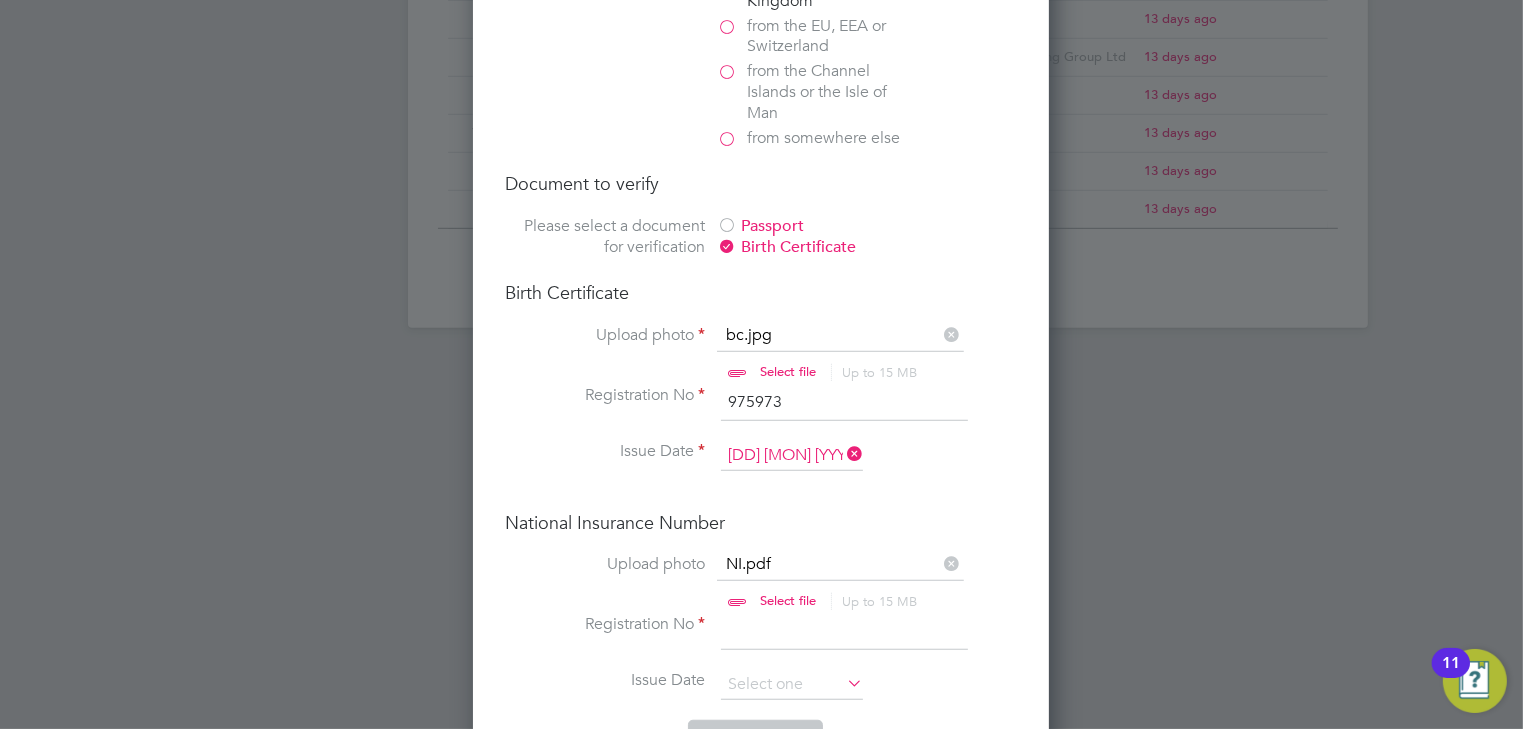 click at bounding box center [844, 632] 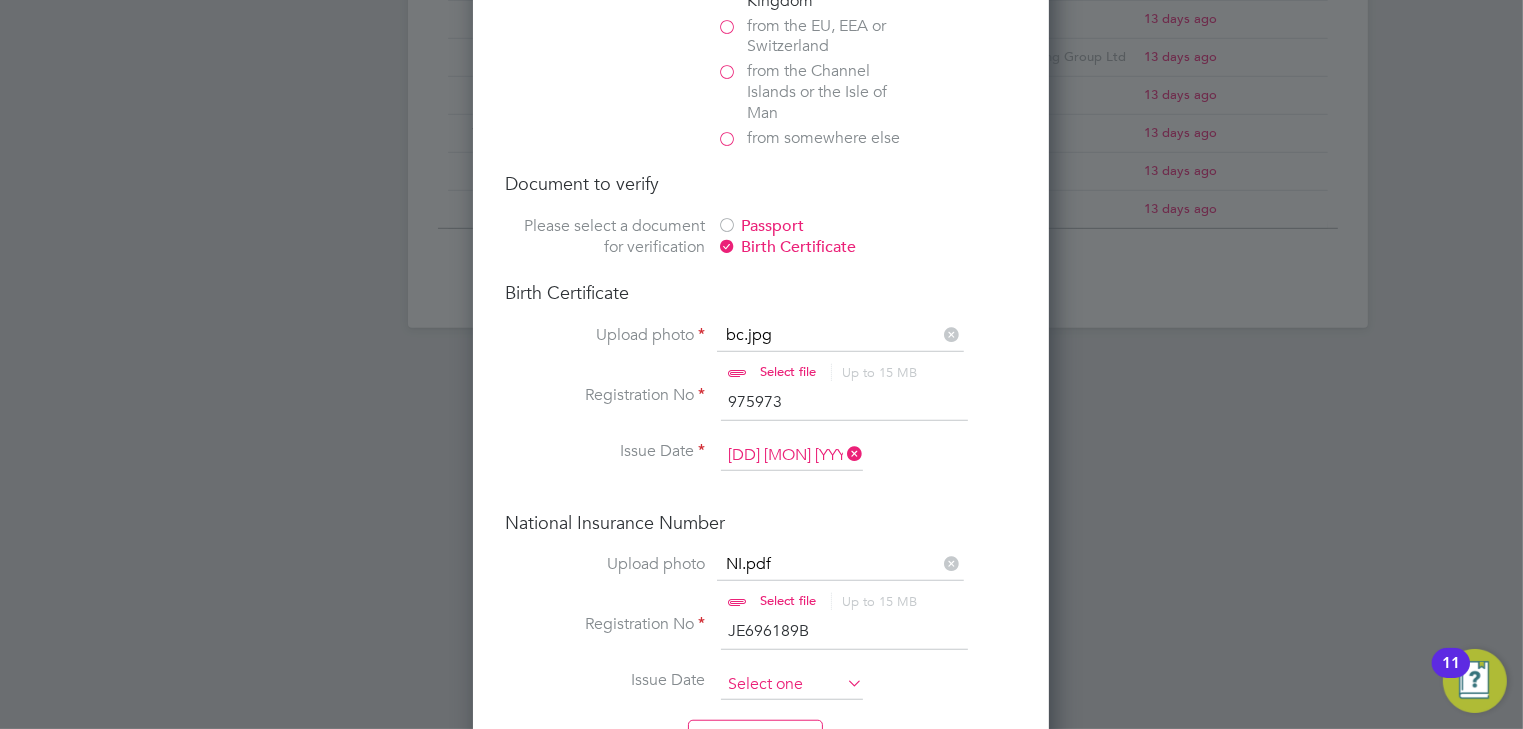 type on "JE696189B" 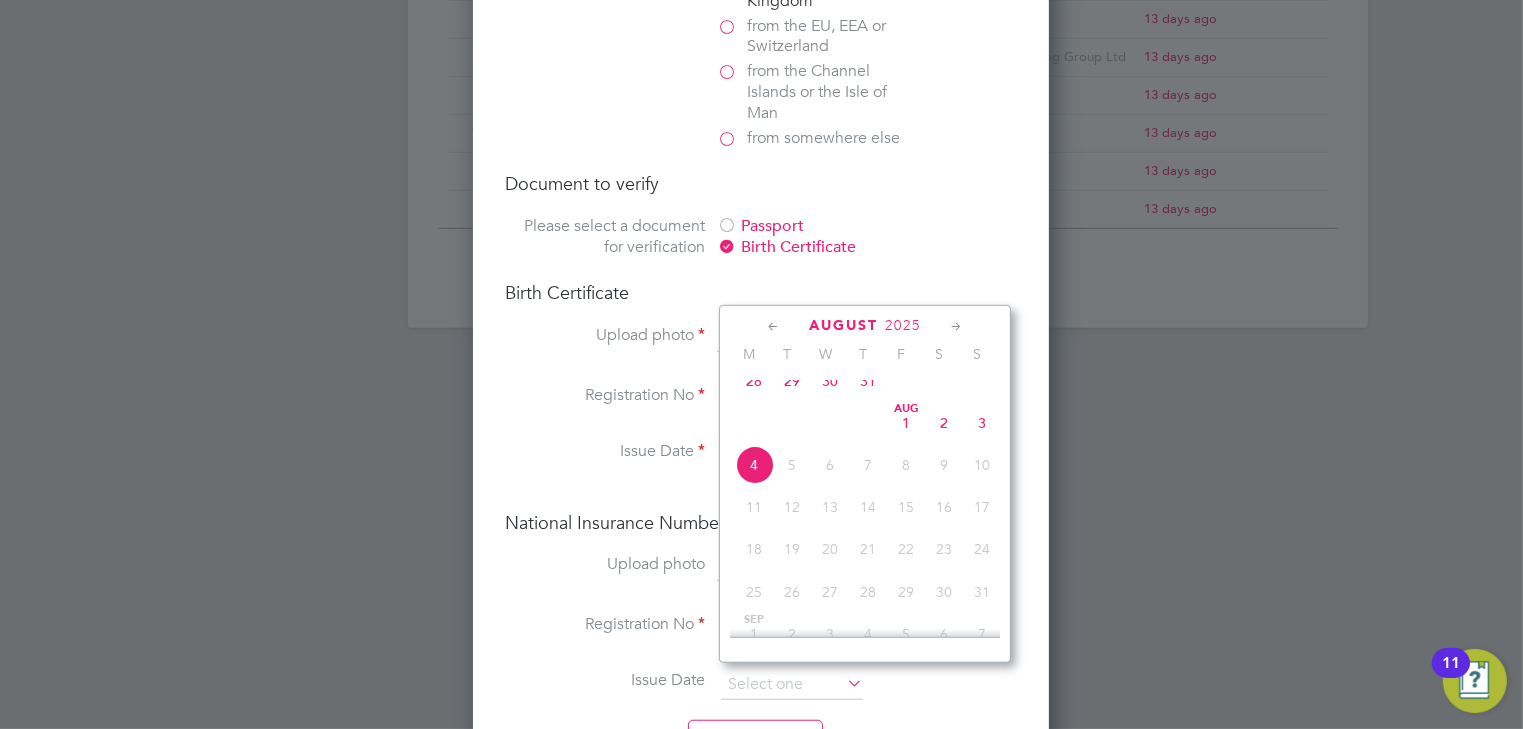 click on "4" 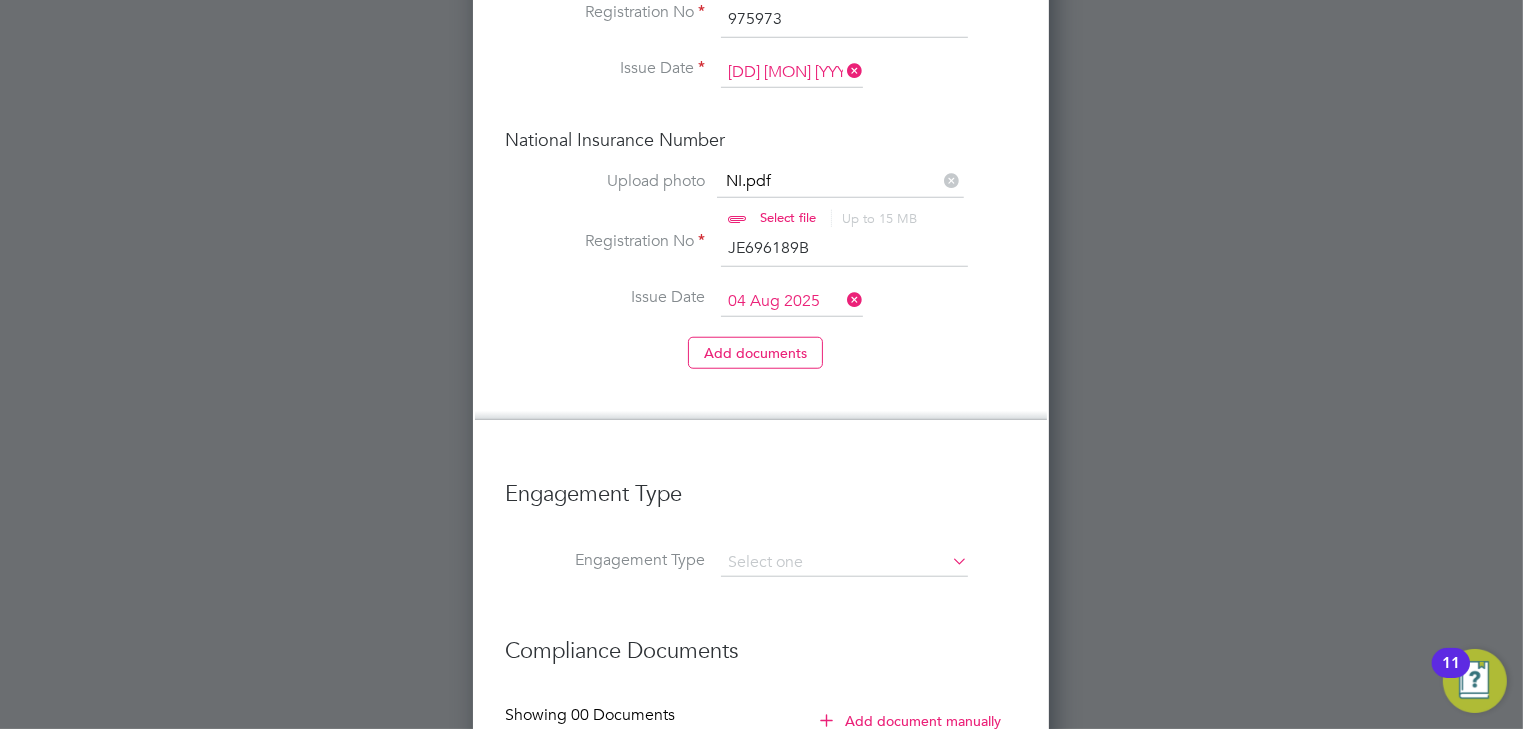 scroll, scrollTop: 1840, scrollLeft: 0, axis: vertical 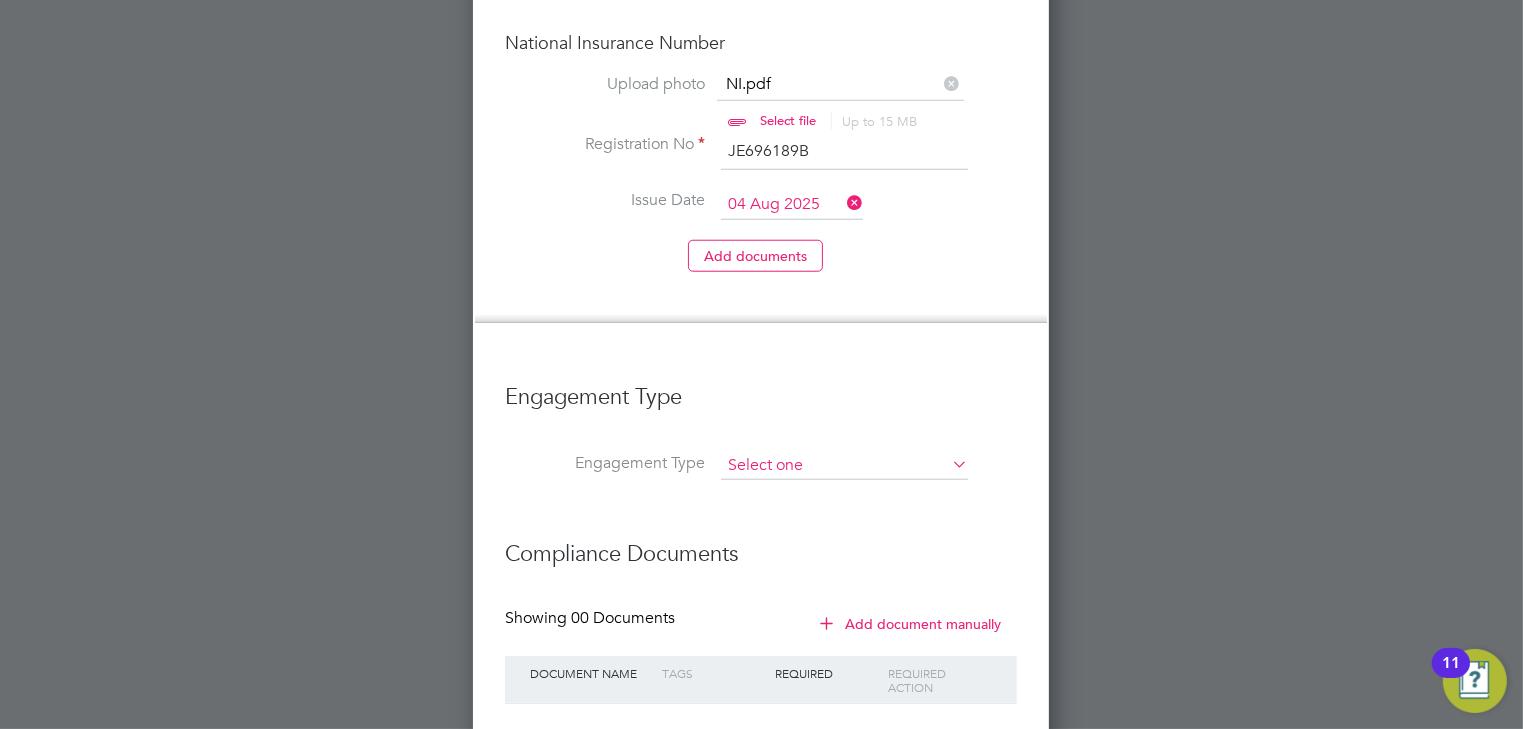 click at bounding box center [844, 466] 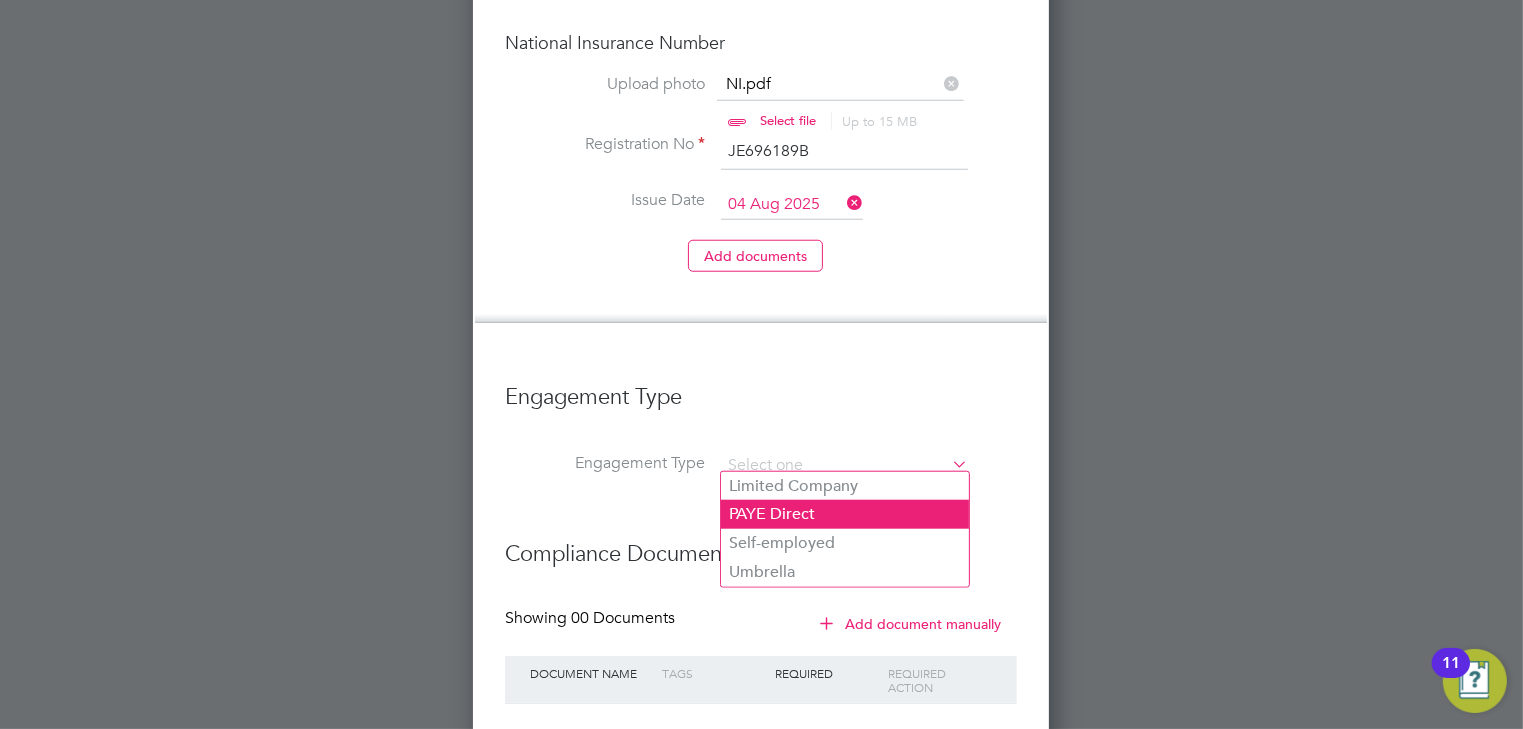 click on "PAYE Direct" 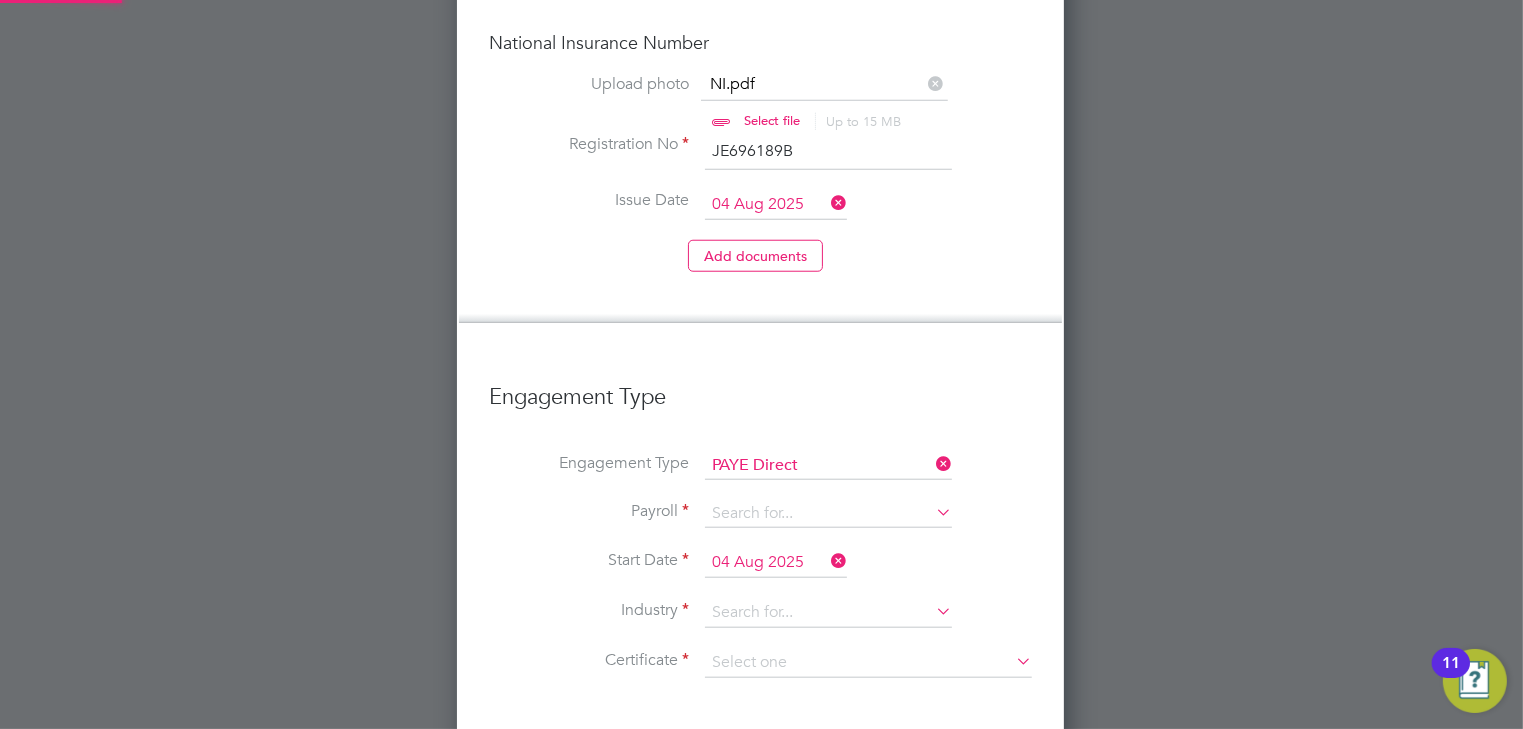 scroll, scrollTop: 10, scrollLeft: 9, axis: both 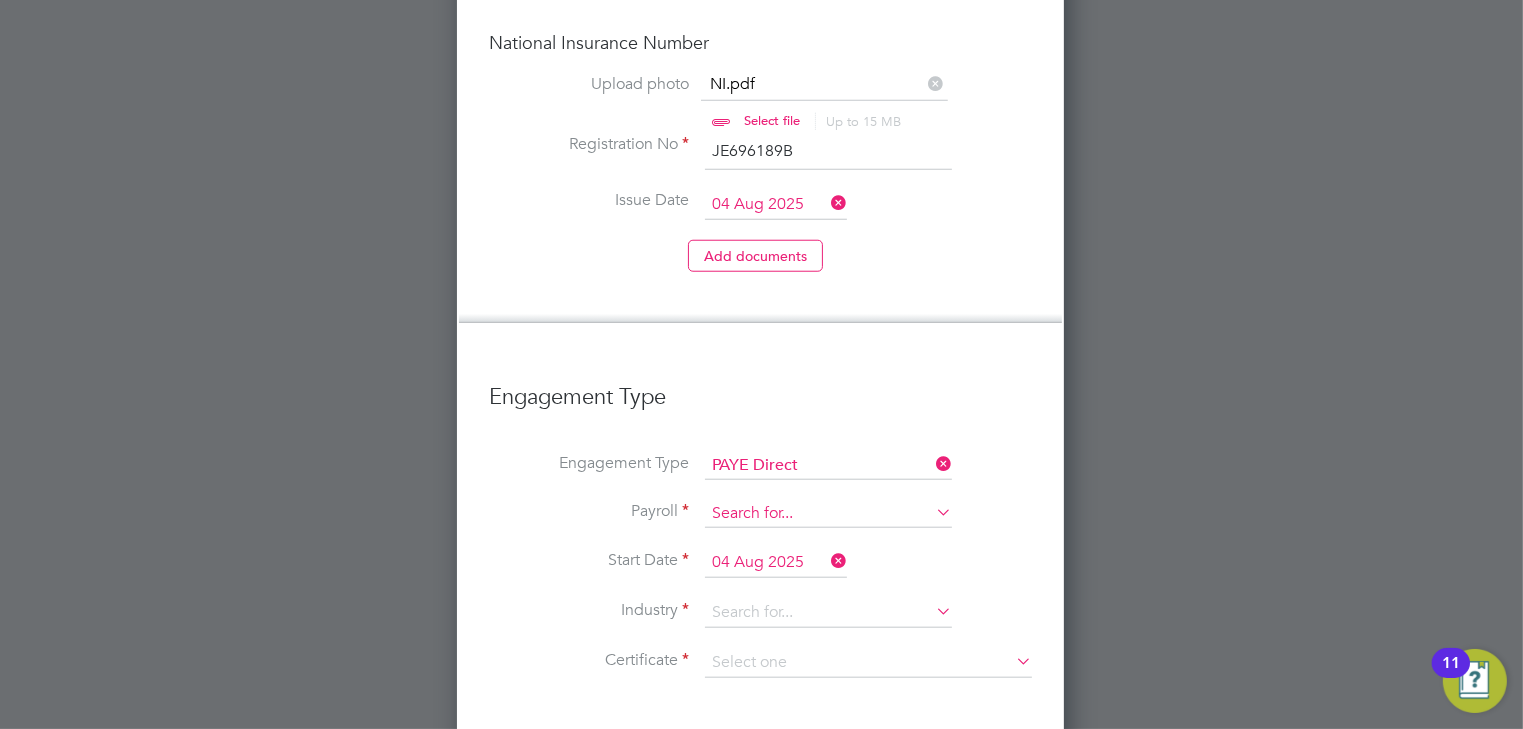 click at bounding box center (828, 514) 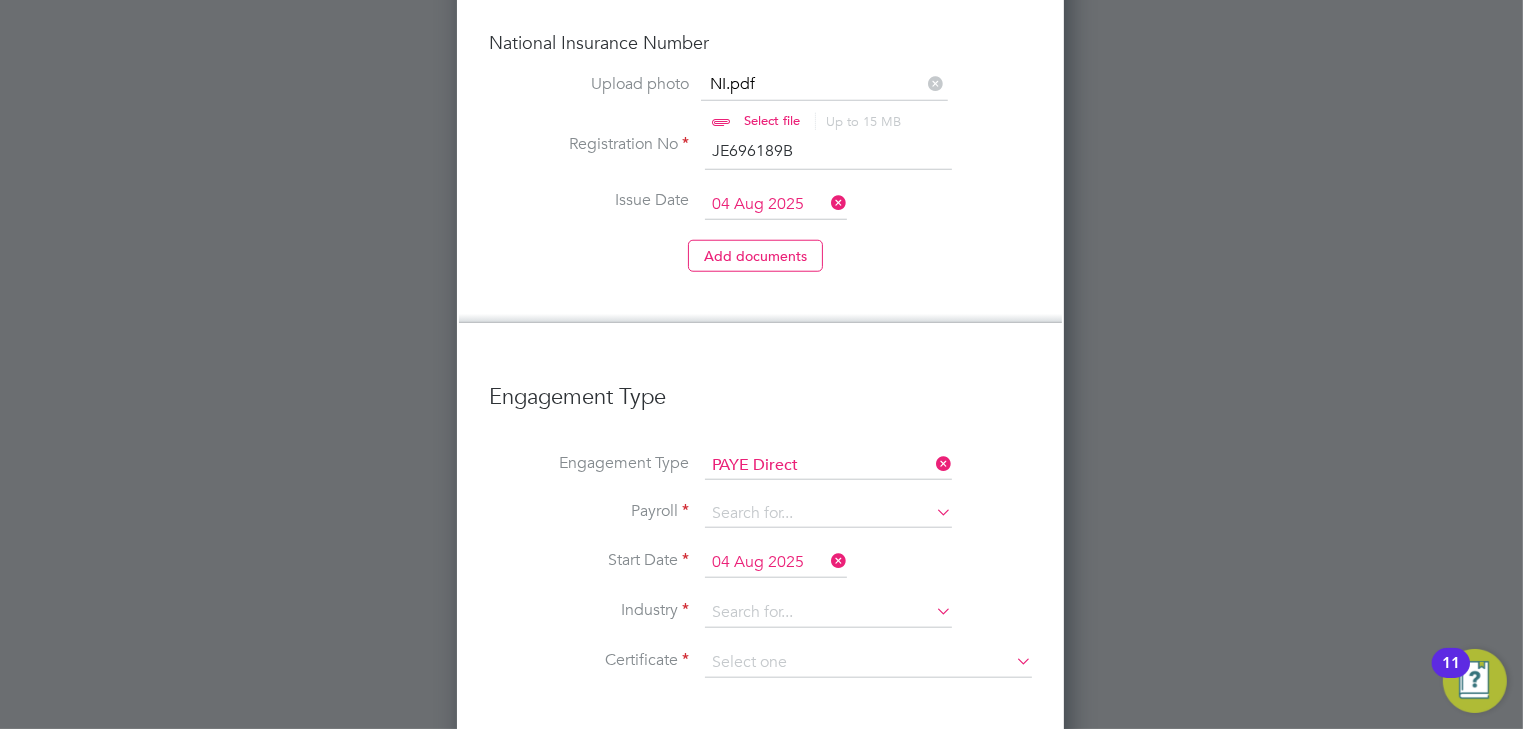 click on "Agency PAYE" 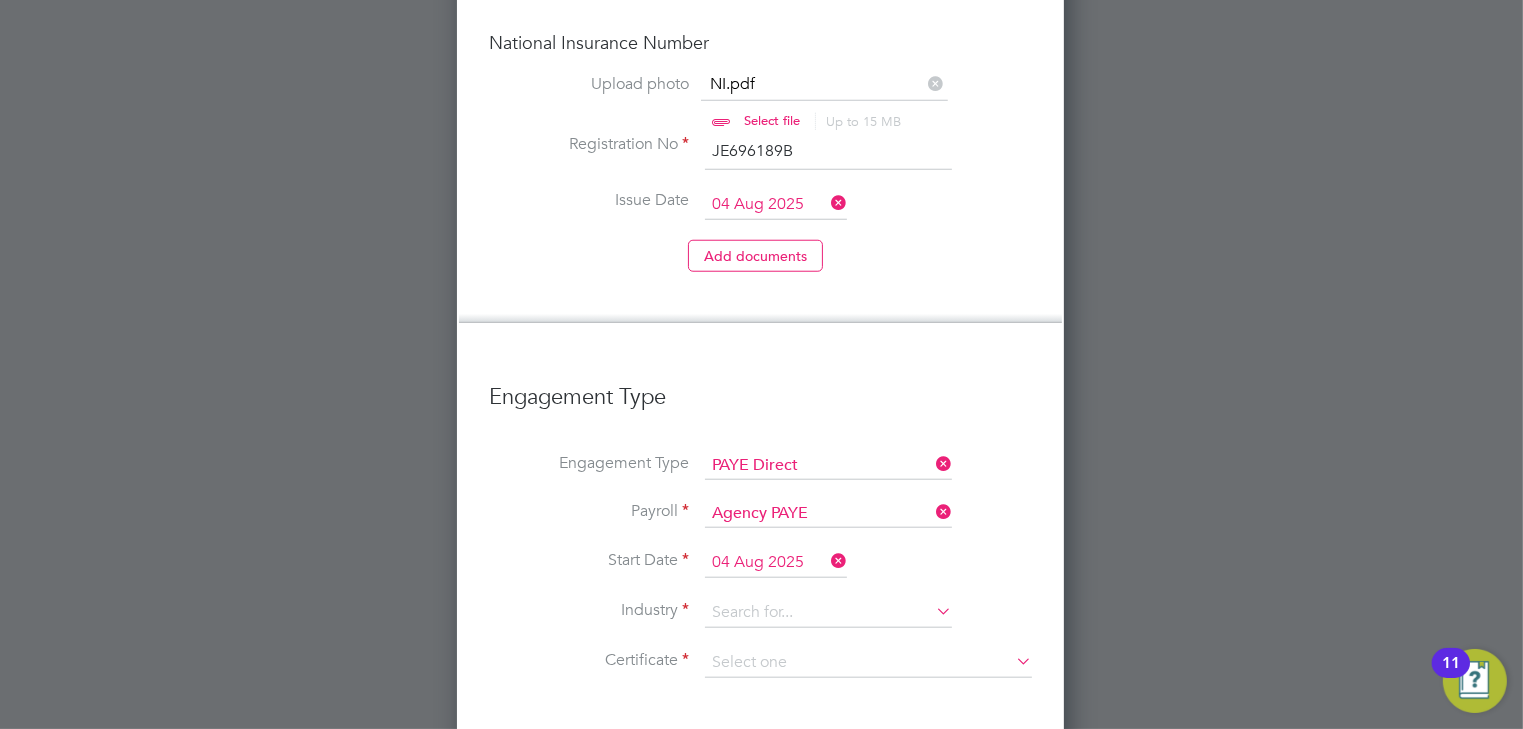 click on "04 Aug 2025" at bounding box center [776, 563] 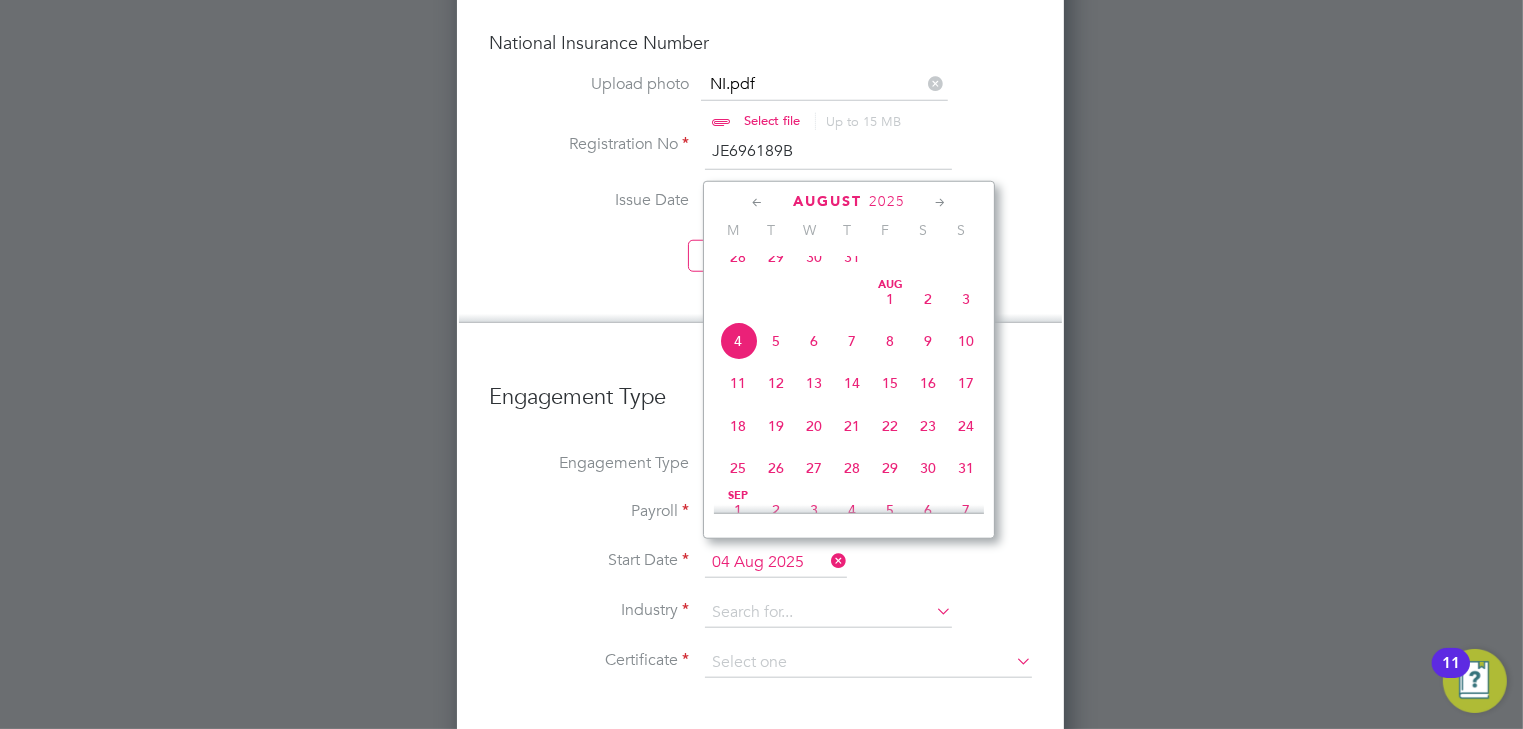 click on "5" 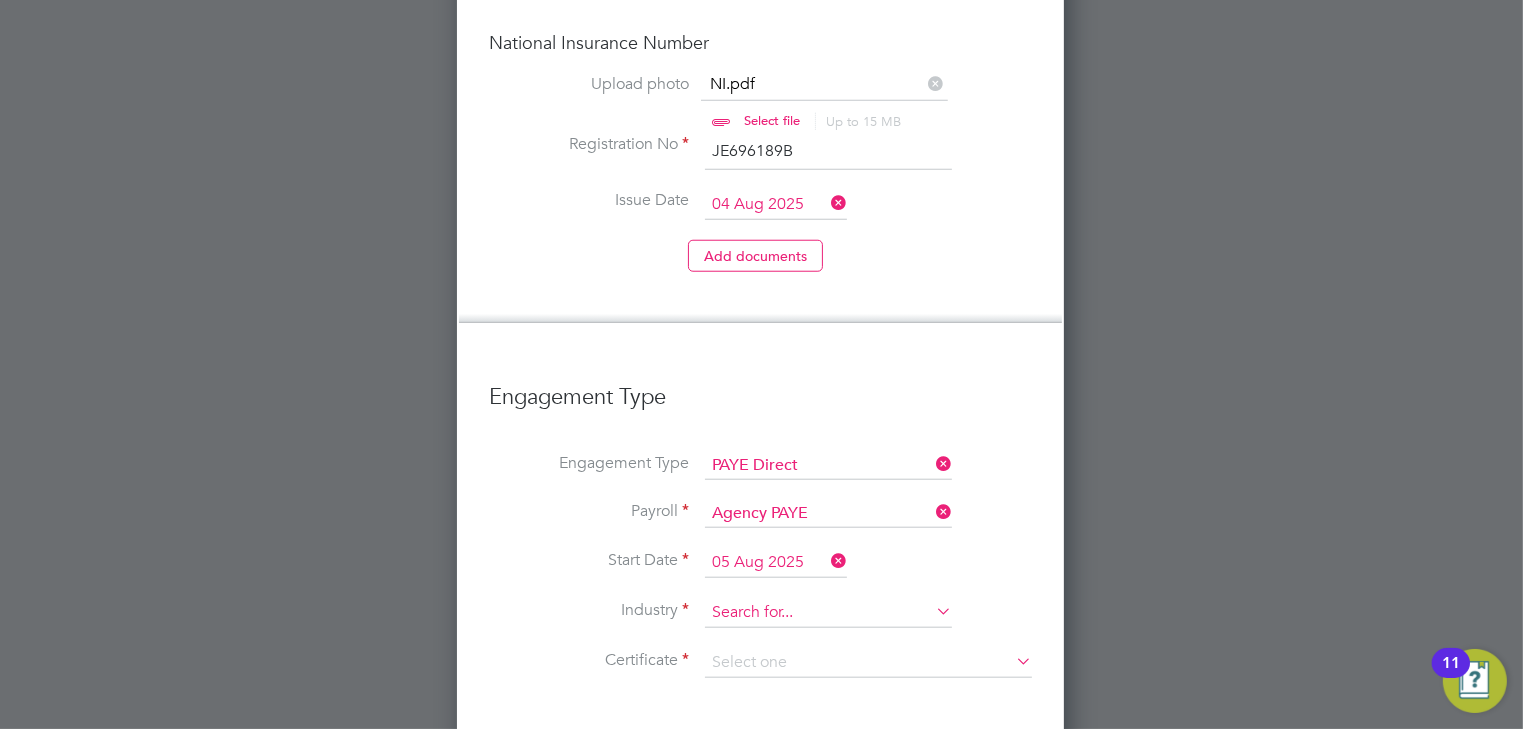 click at bounding box center [828, 613] 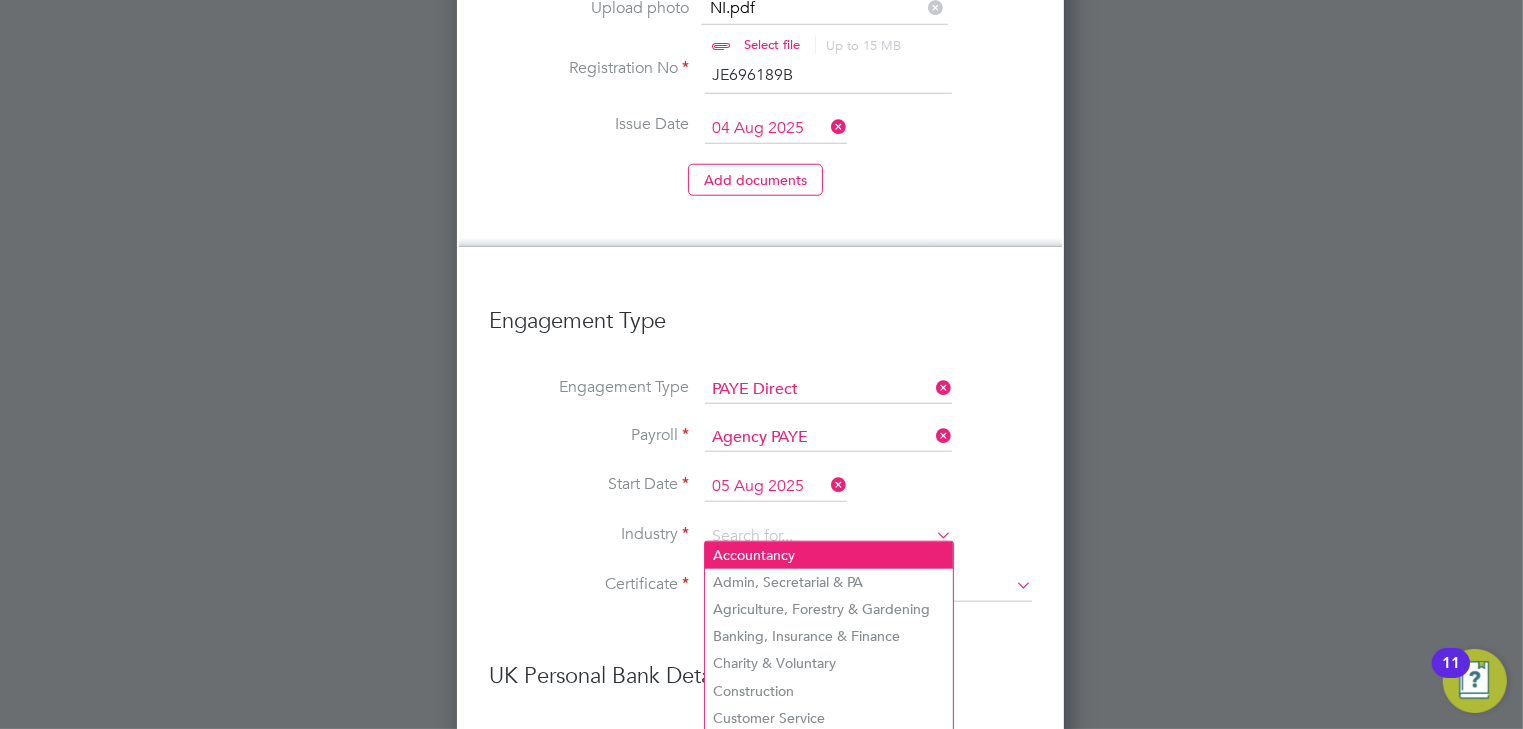 scroll, scrollTop: 2080, scrollLeft: 0, axis: vertical 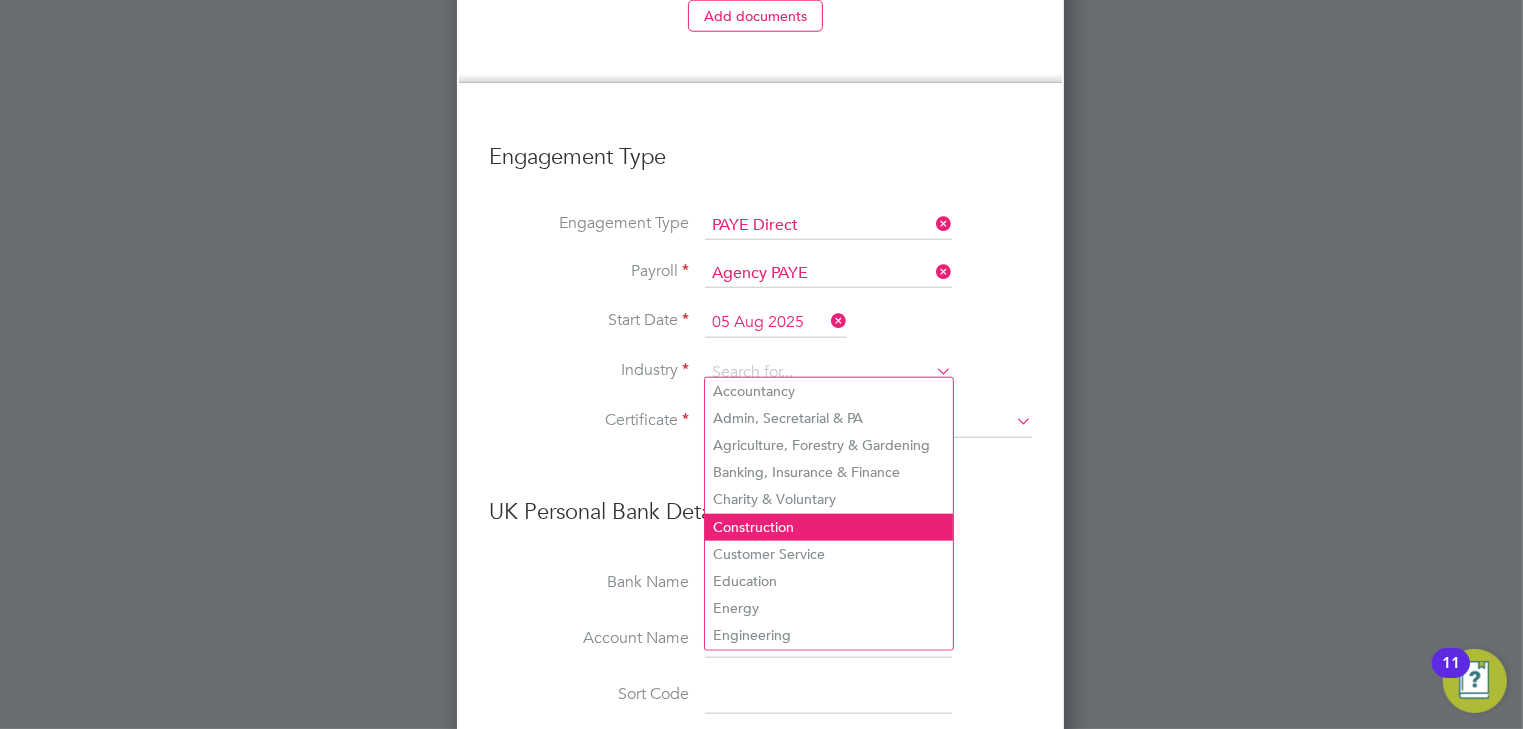 click on "Construction" 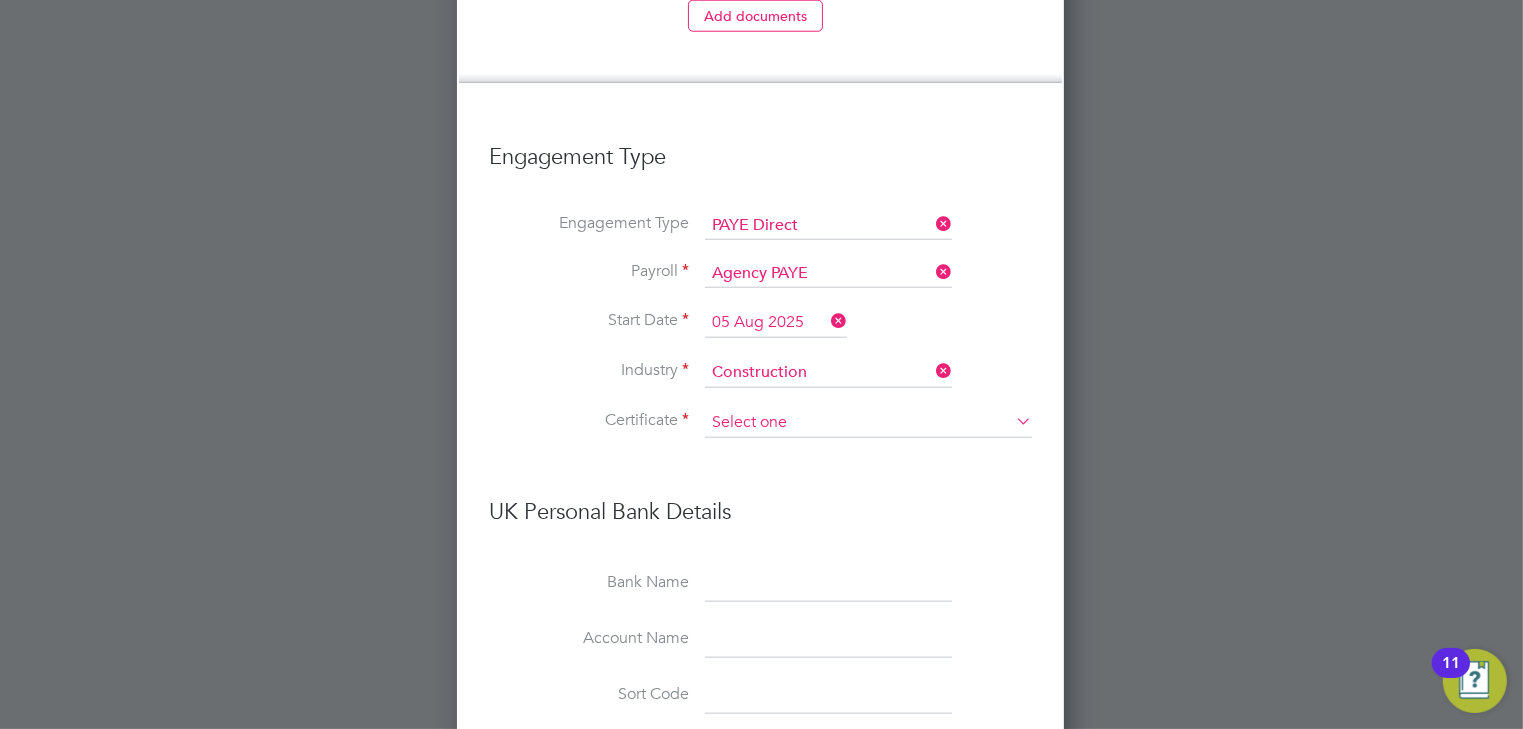 click at bounding box center [868, 423] 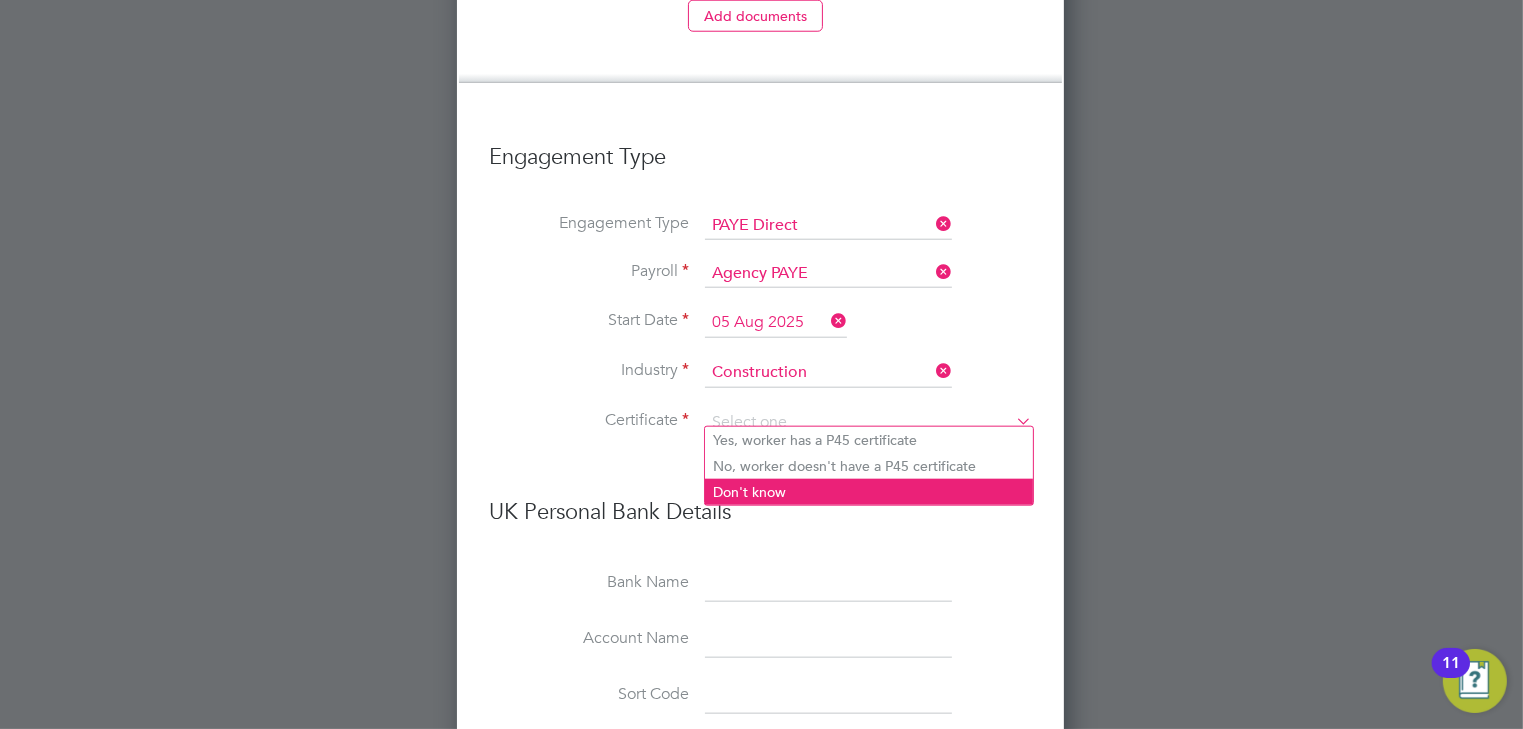 click on "Don't know" 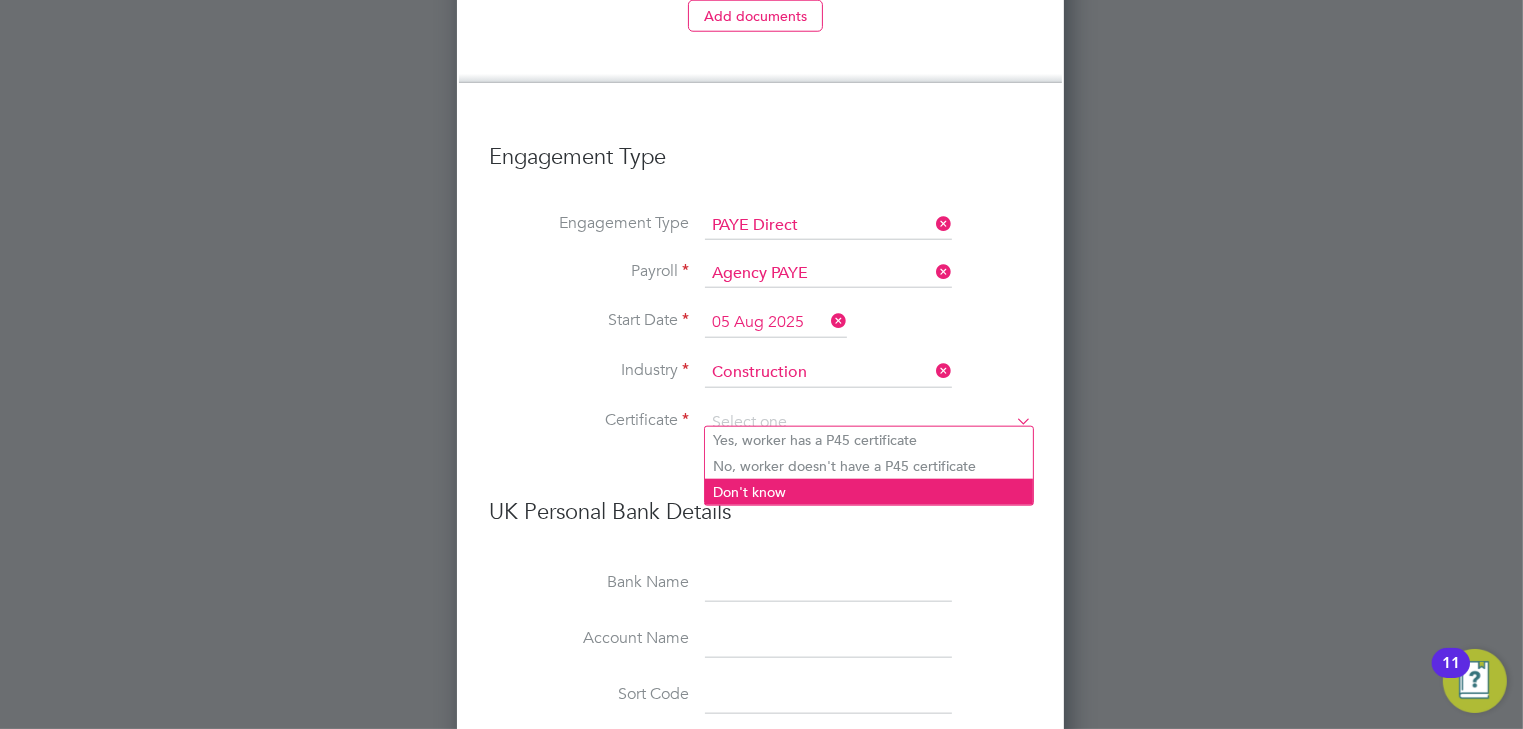 type on "Don't know" 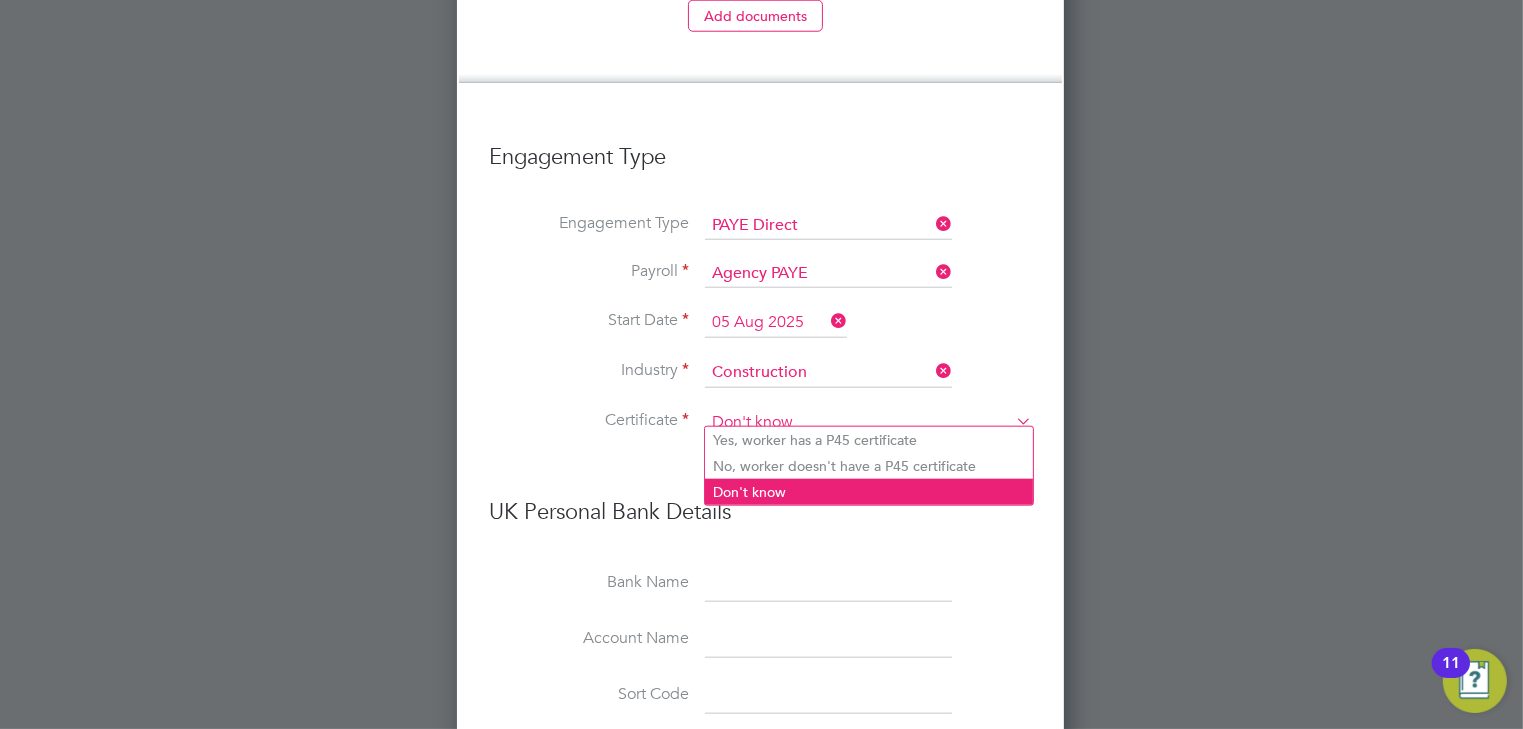 scroll, scrollTop: 9, scrollLeft: 9, axis: both 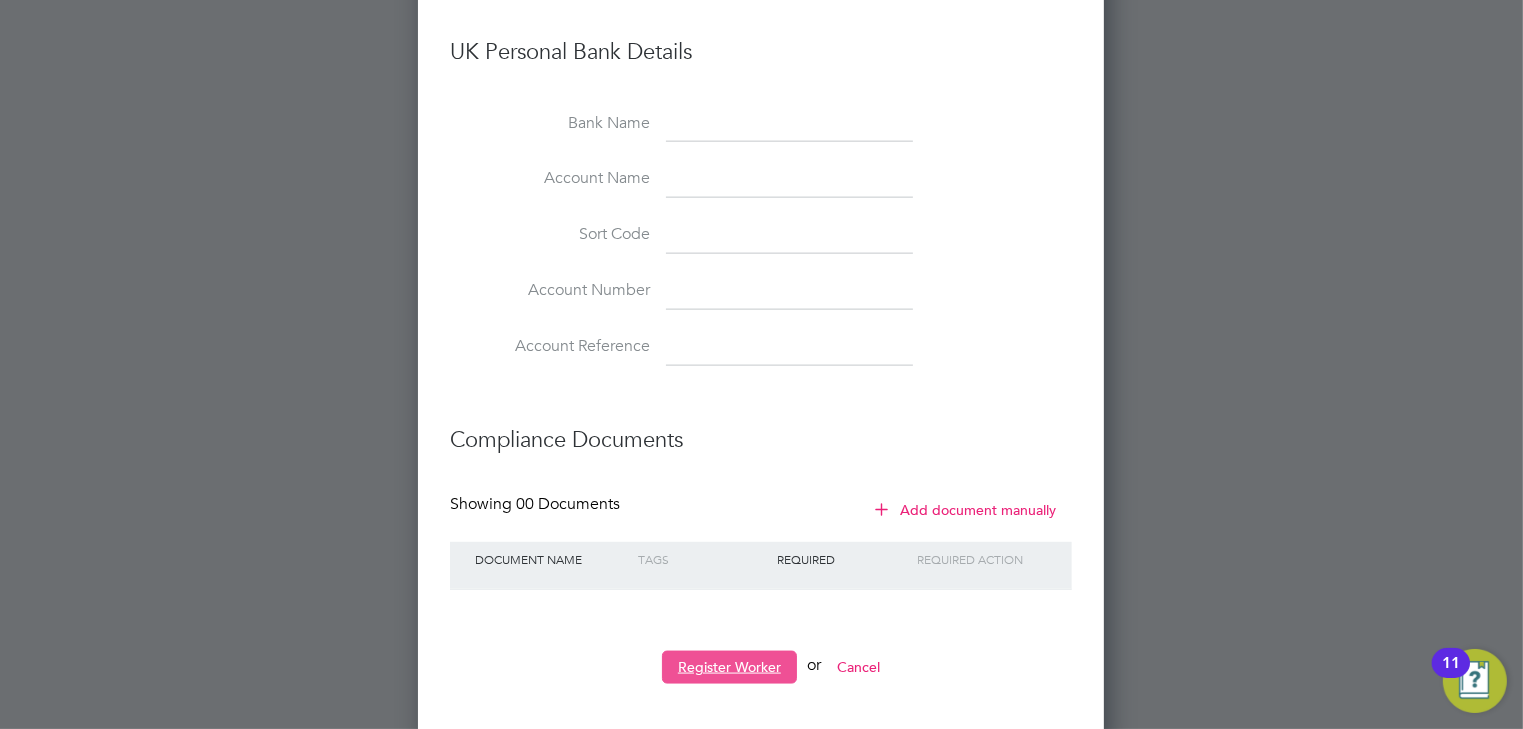 click on "Register Worker" at bounding box center (729, 667) 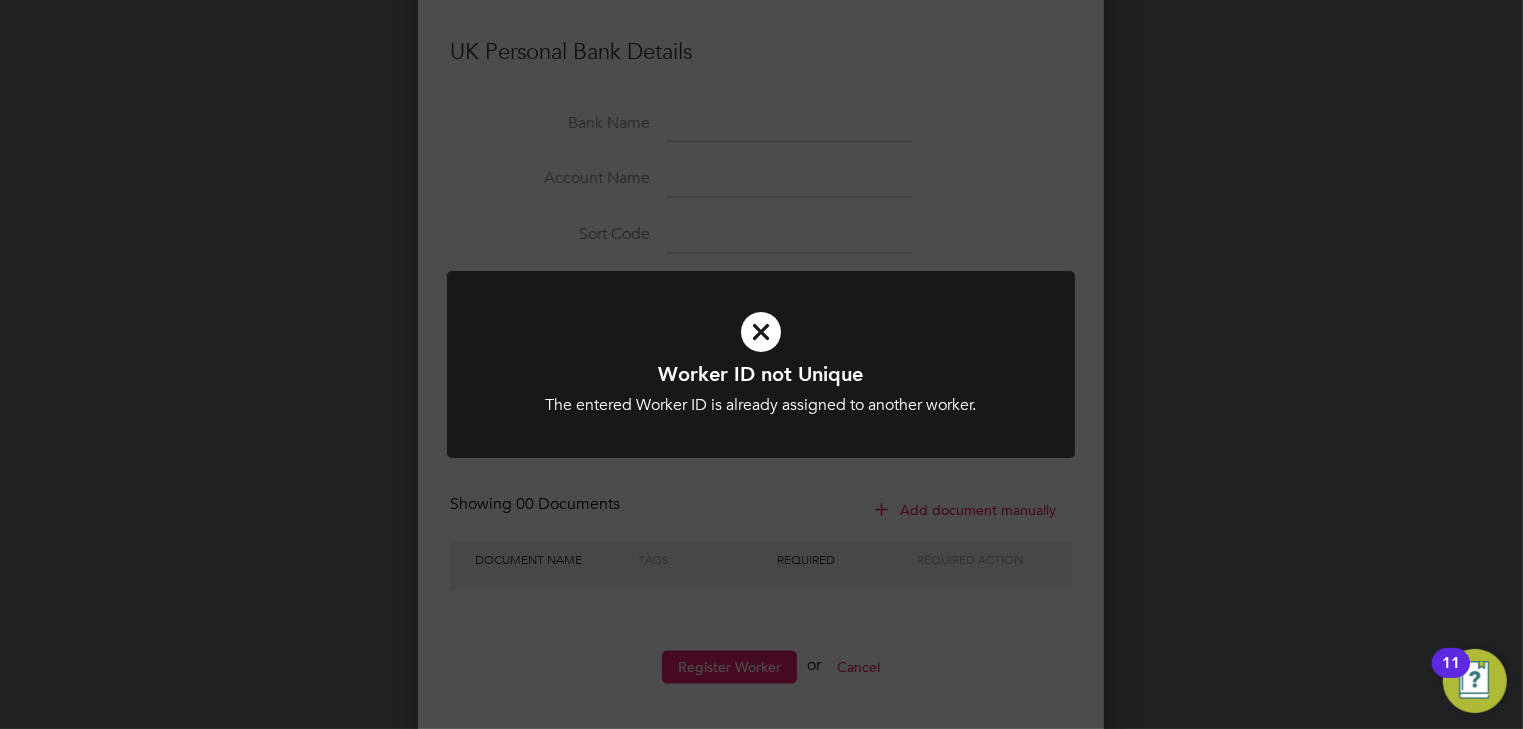 click at bounding box center (761, 332) 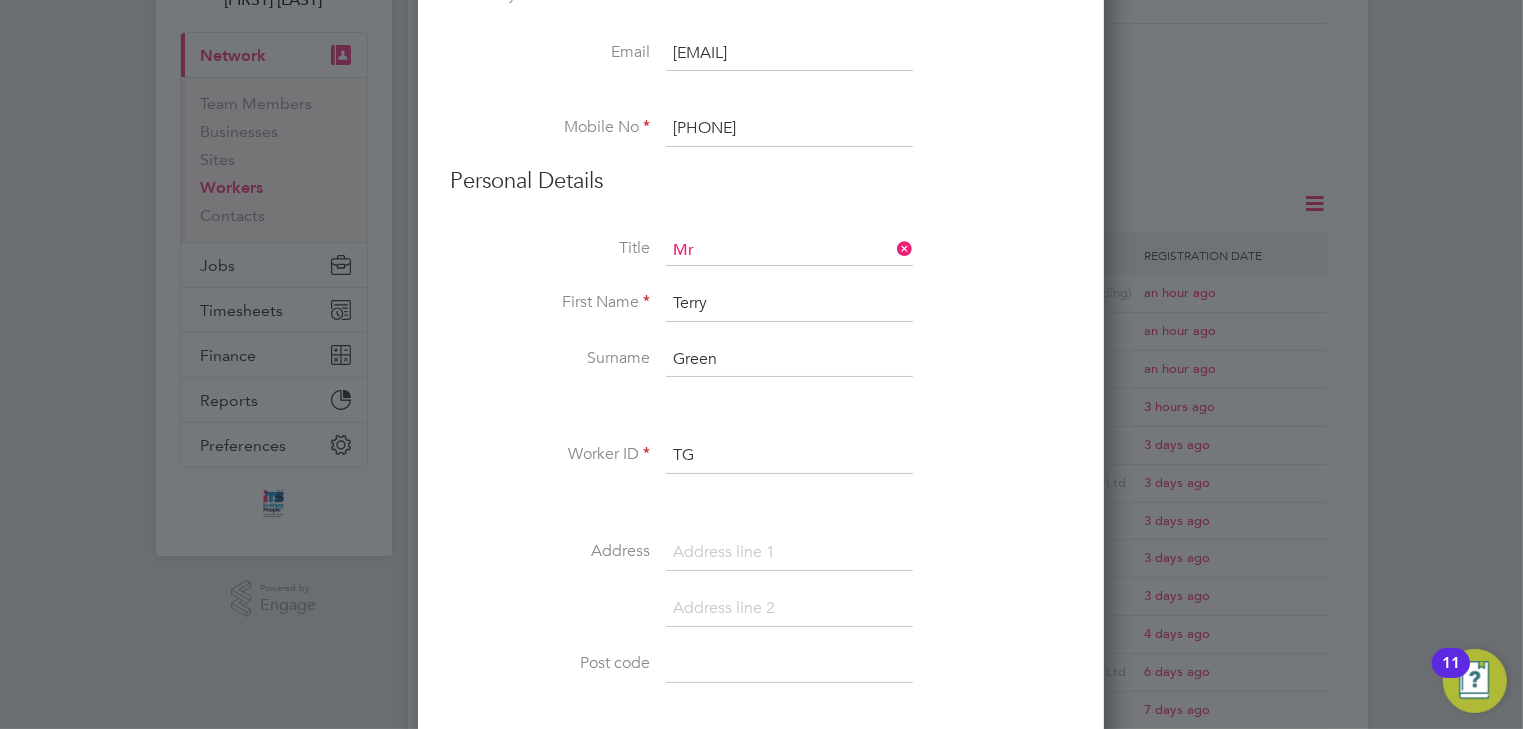 scroll, scrollTop: 160, scrollLeft: 0, axis: vertical 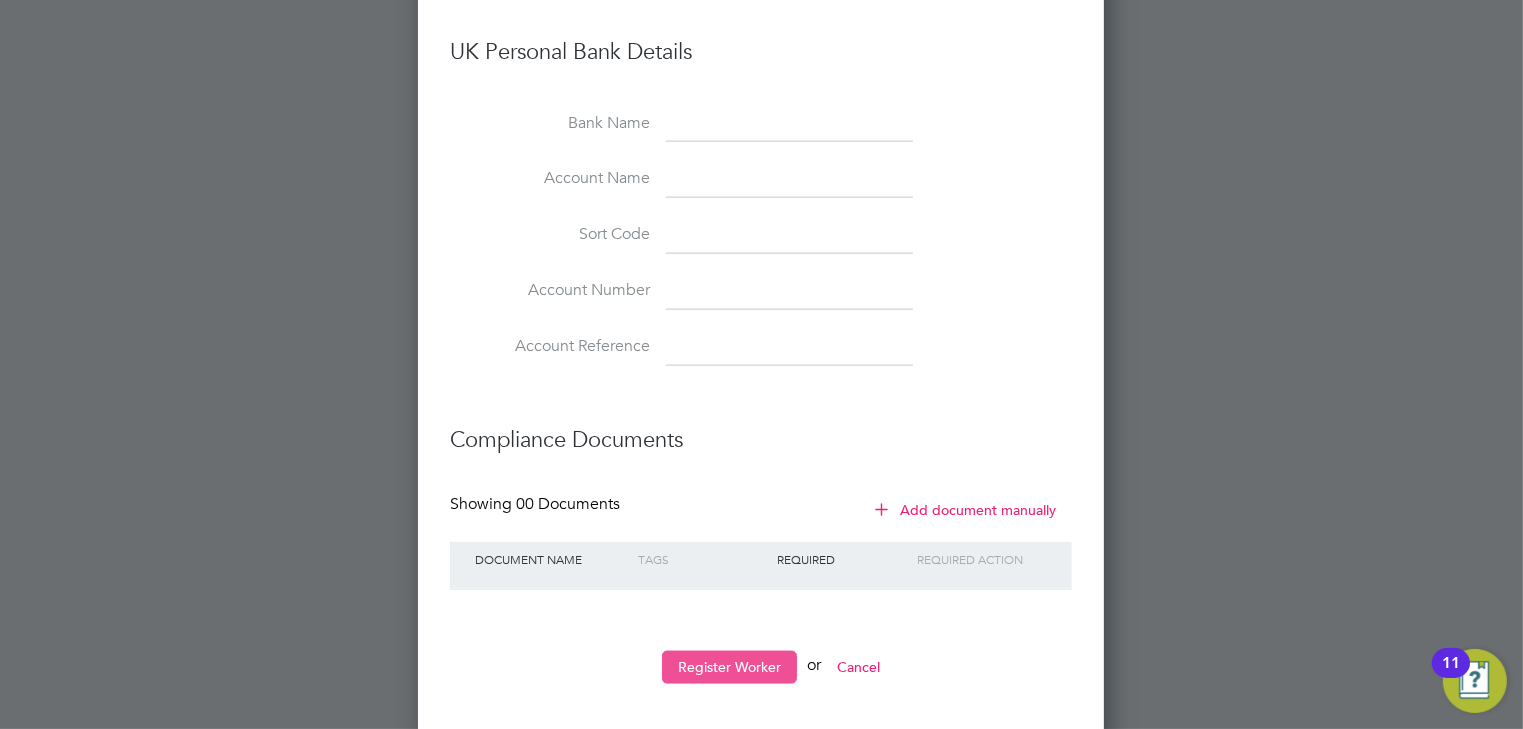 type on "TGr" 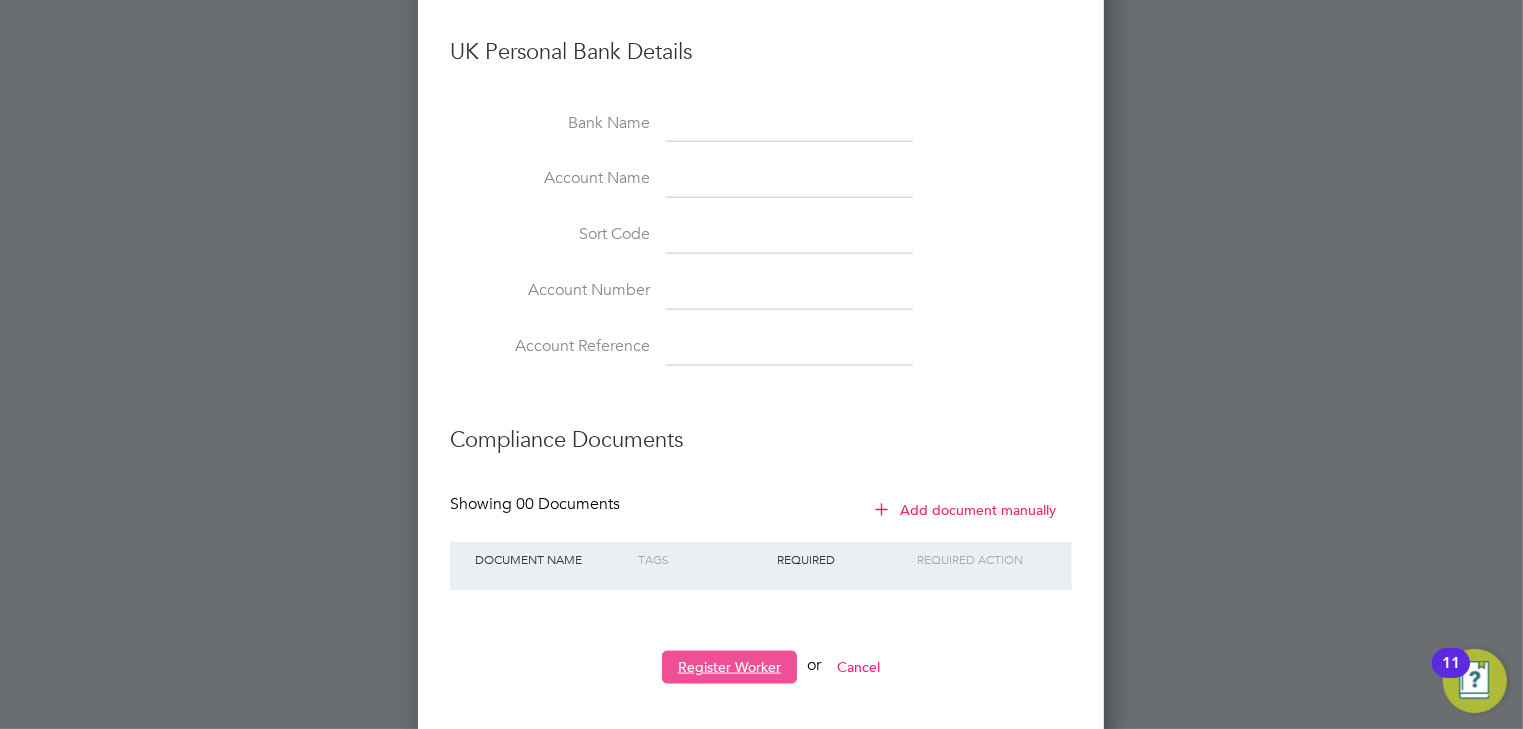 click on "Register Worker" at bounding box center (729, 667) 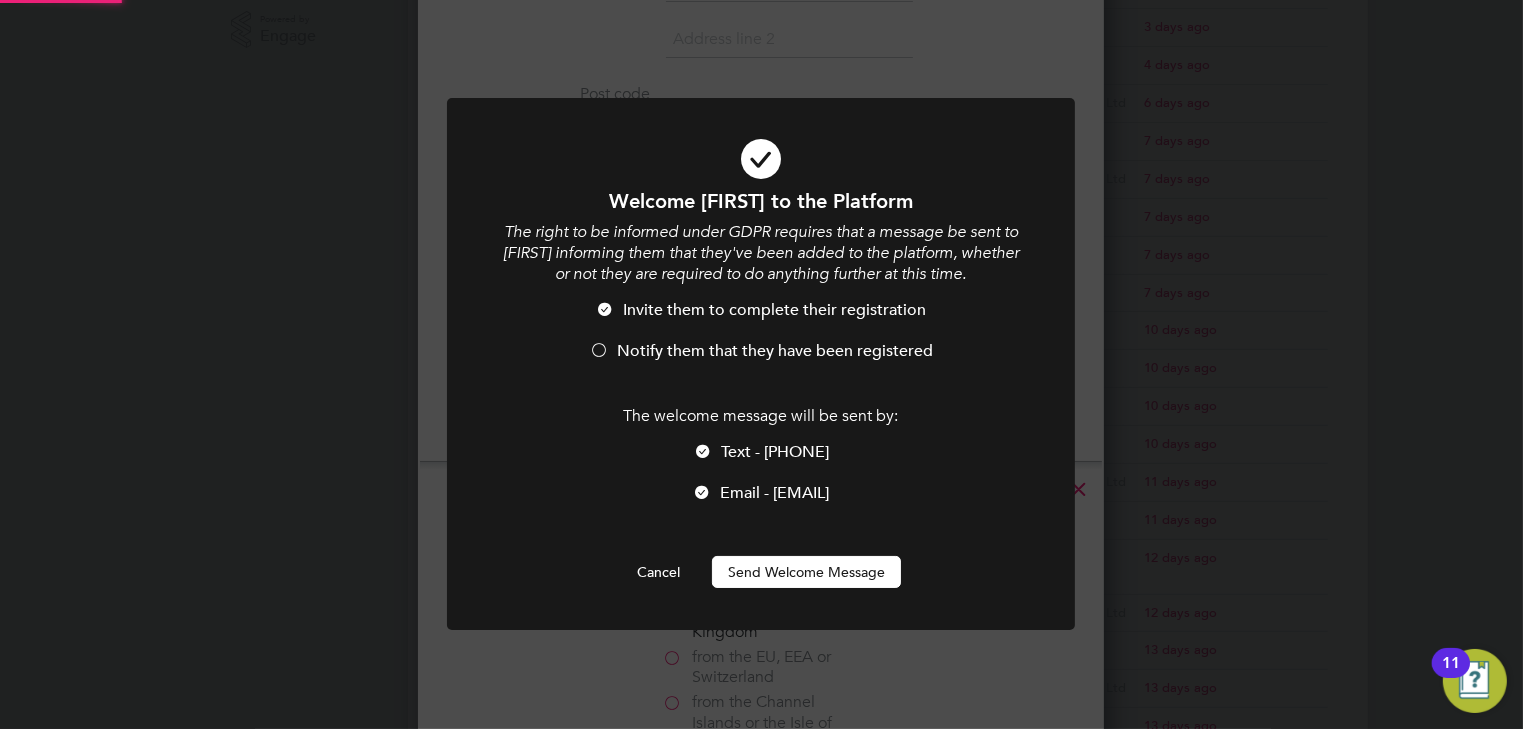 scroll, scrollTop: 0, scrollLeft: 0, axis: both 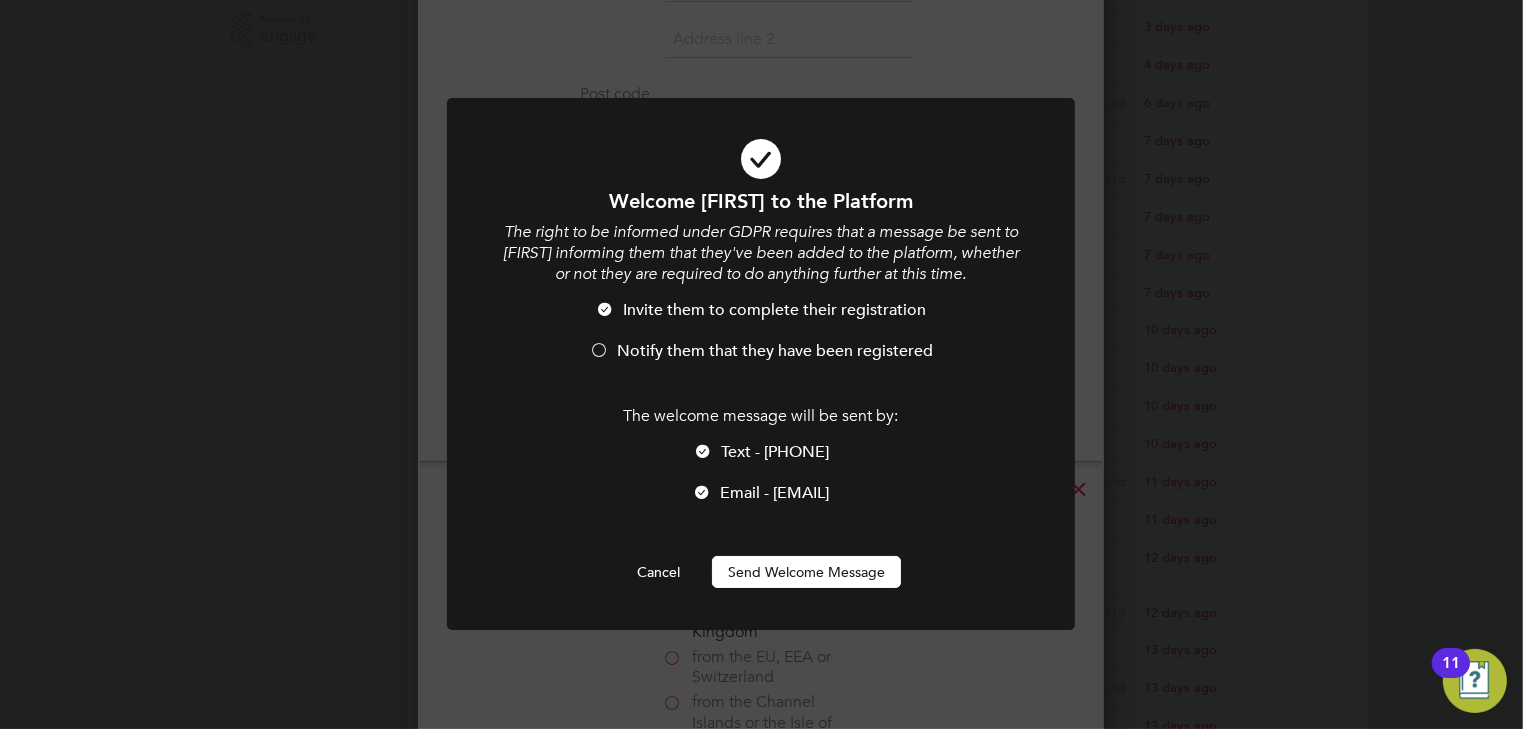 click at bounding box center (599, 352) 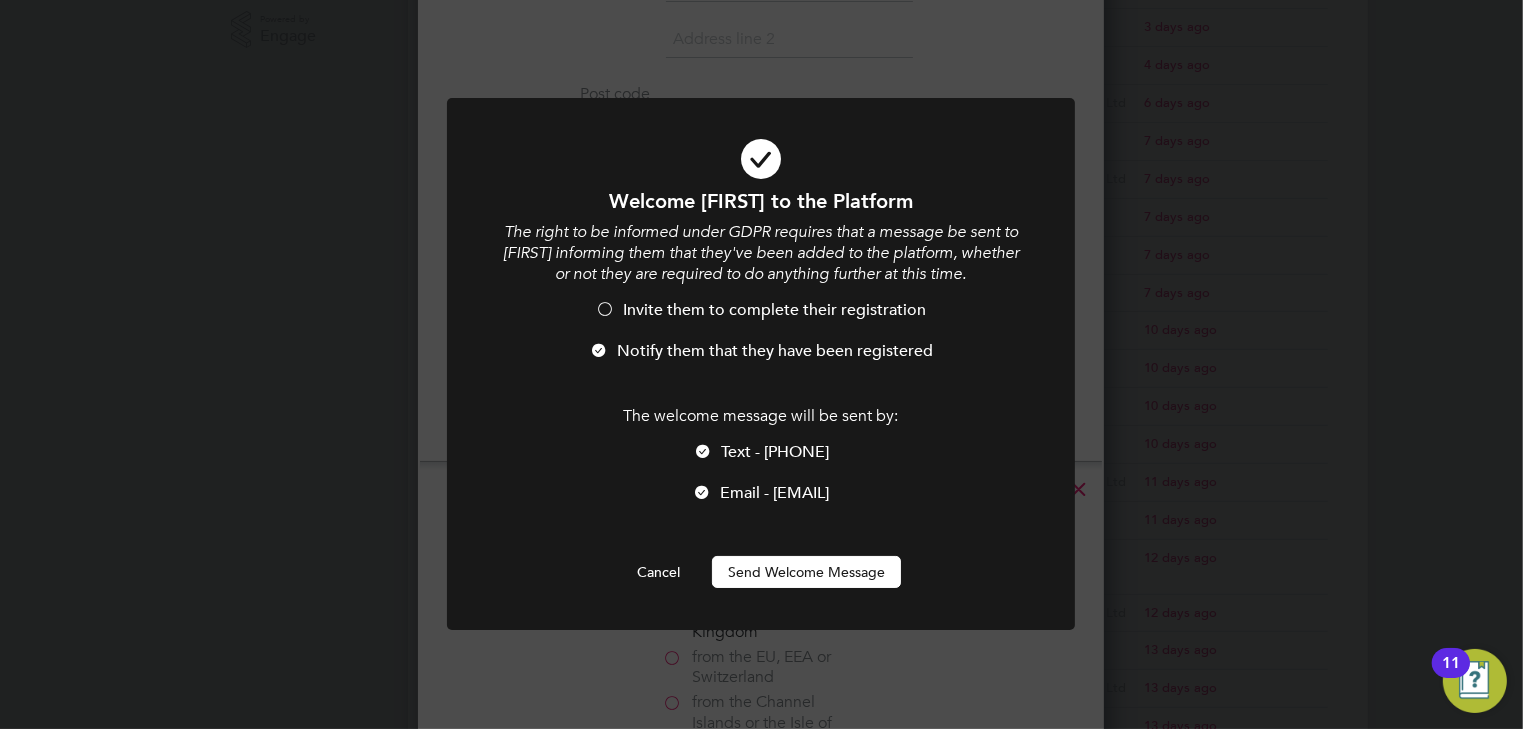 click on "Send Welcome Message" at bounding box center (806, 572) 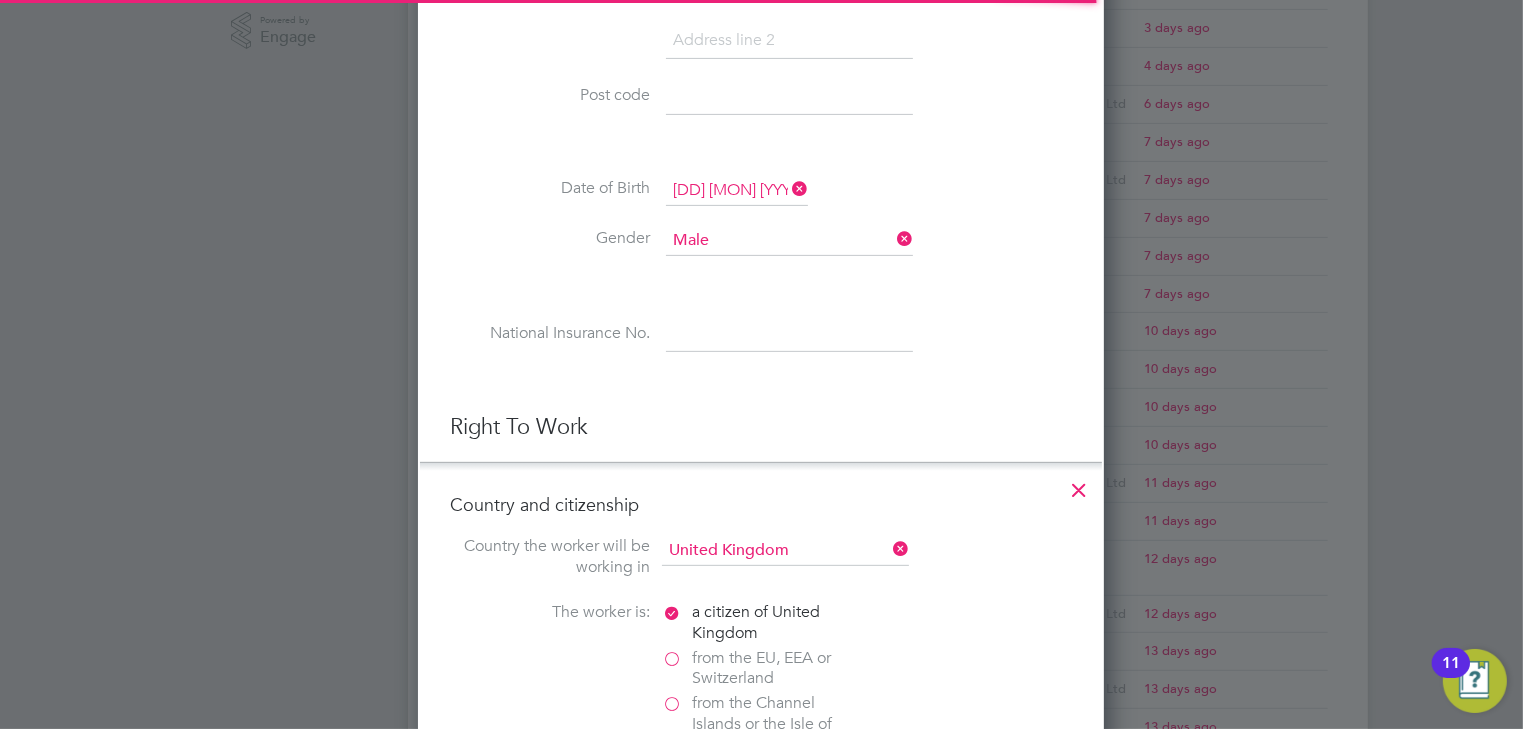 scroll, scrollTop: 1136, scrollLeft: 0, axis: vertical 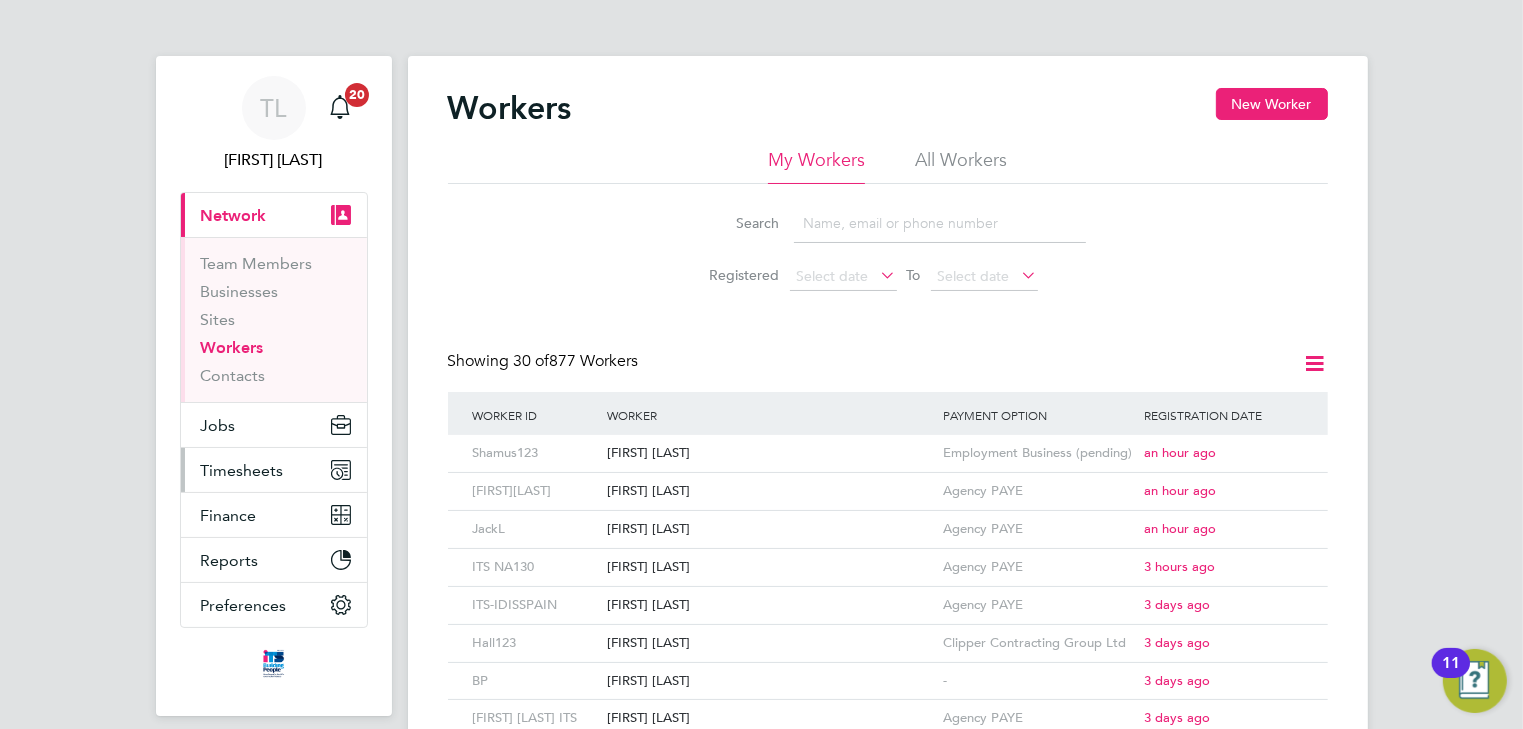 click on "Timesheets" at bounding box center (242, 470) 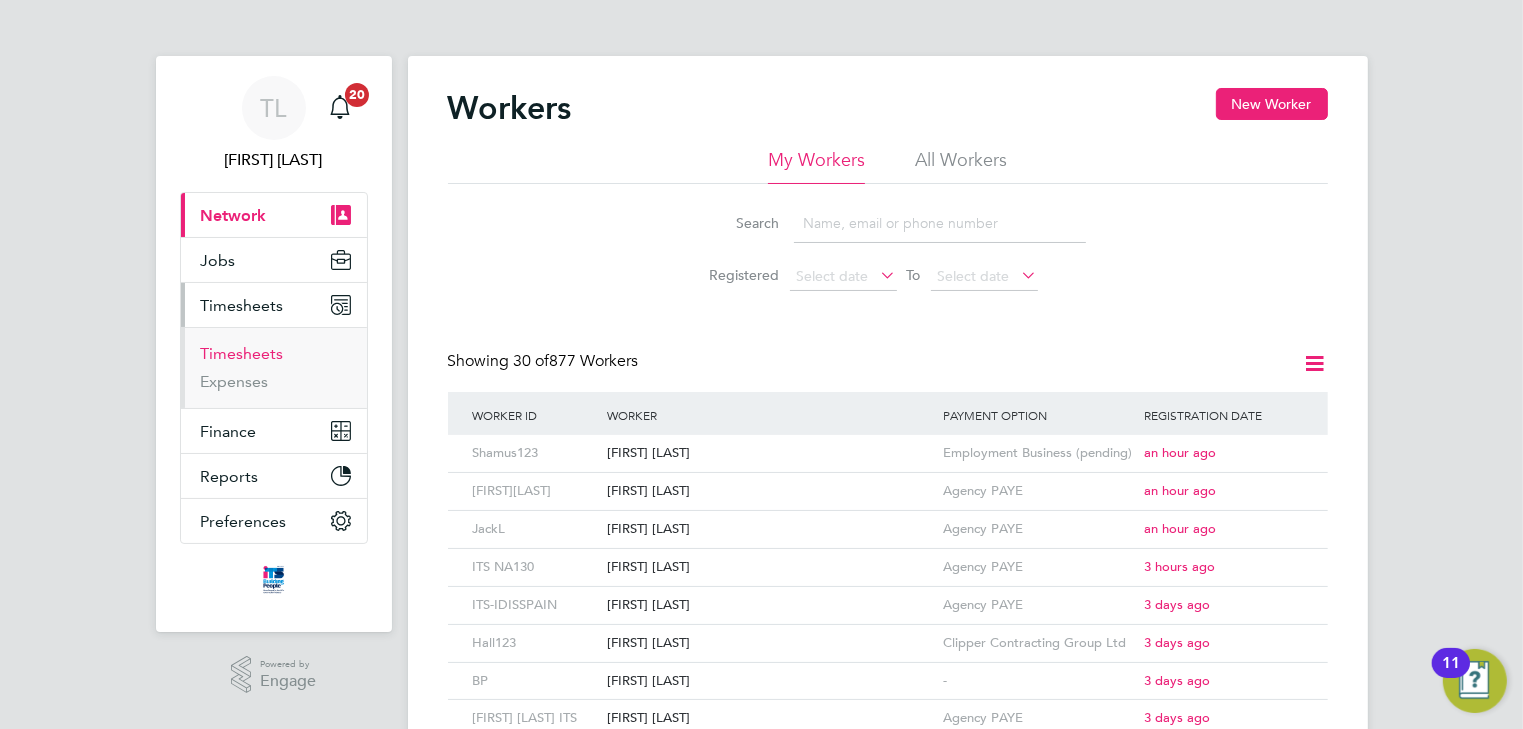 click on "Timesheets" at bounding box center (242, 353) 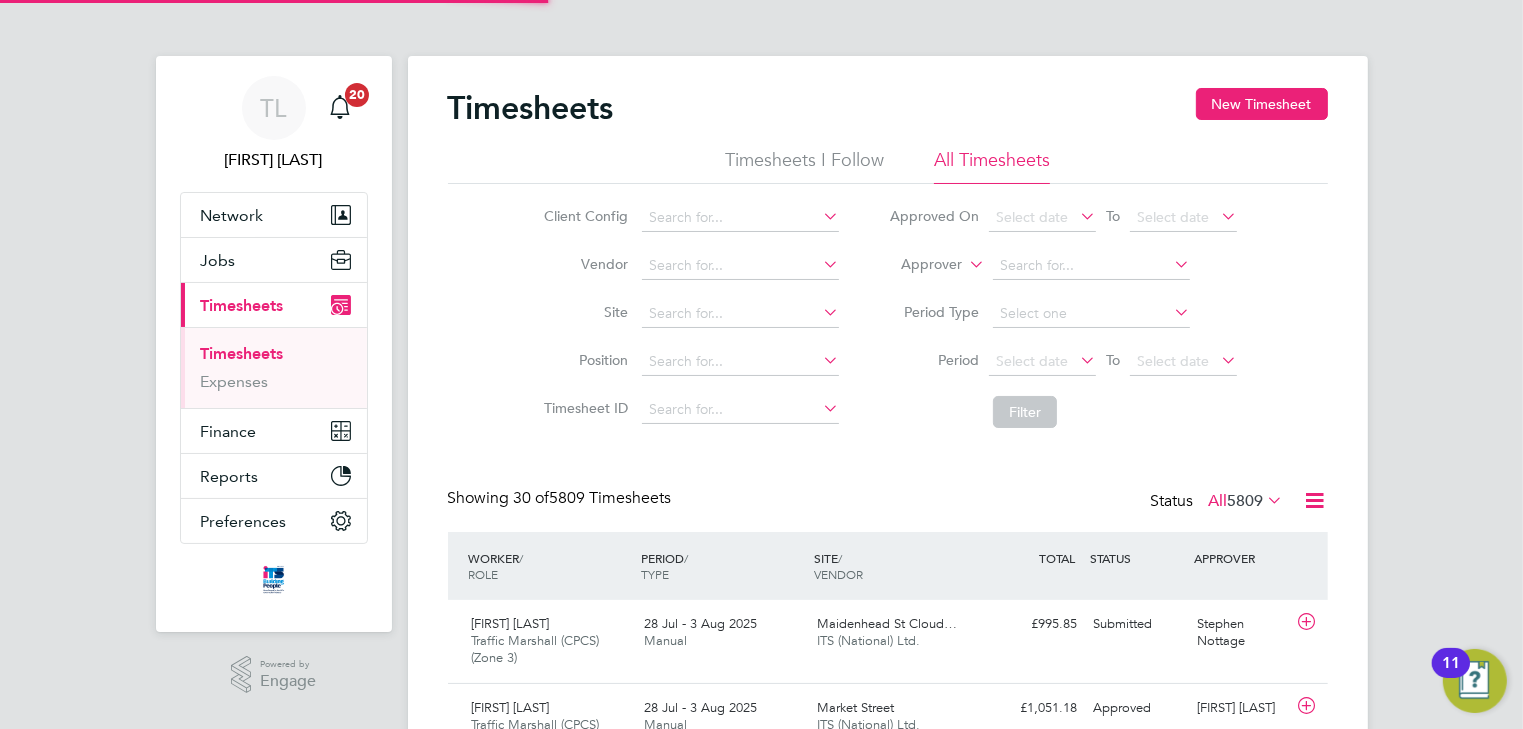 scroll, scrollTop: 10, scrollLeft: 10, axis: both 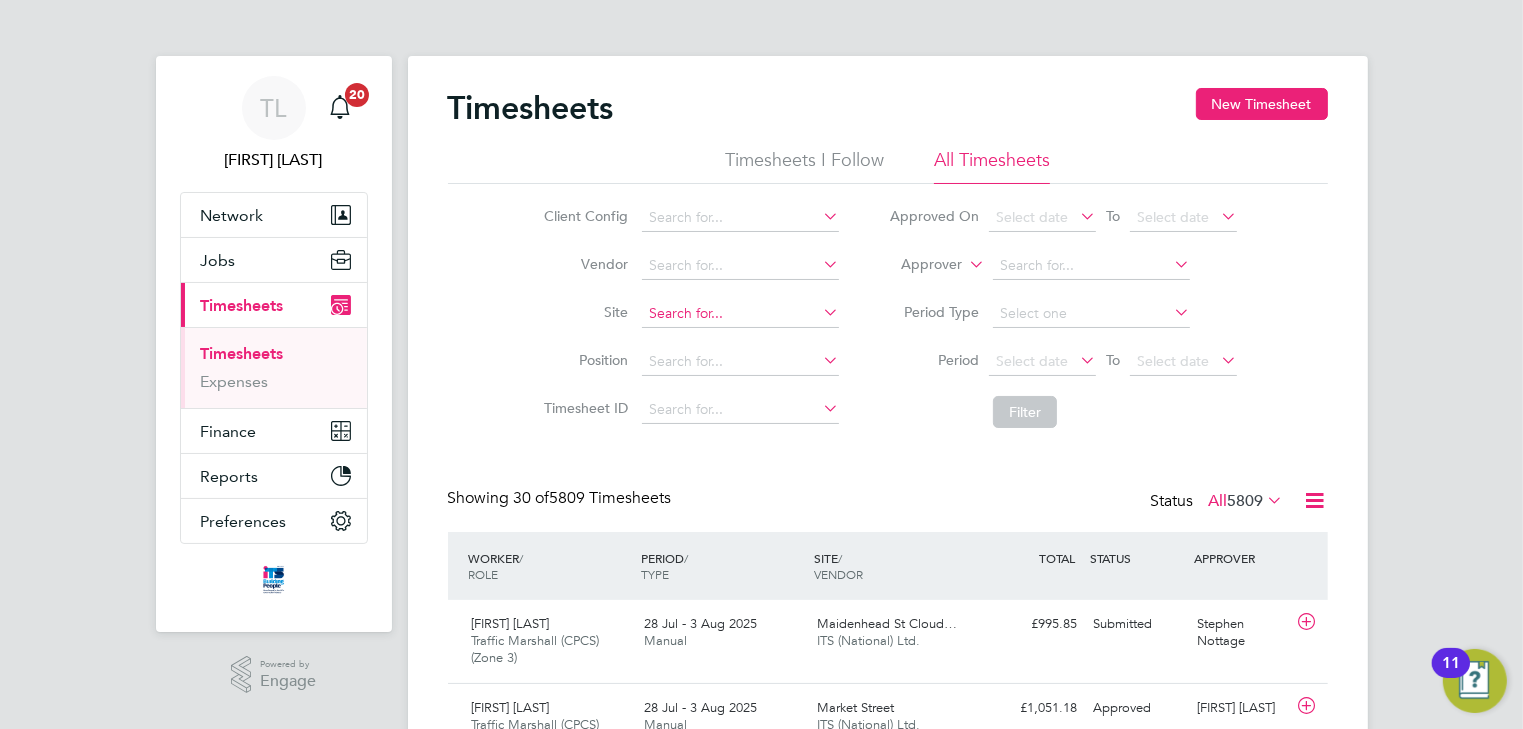 click 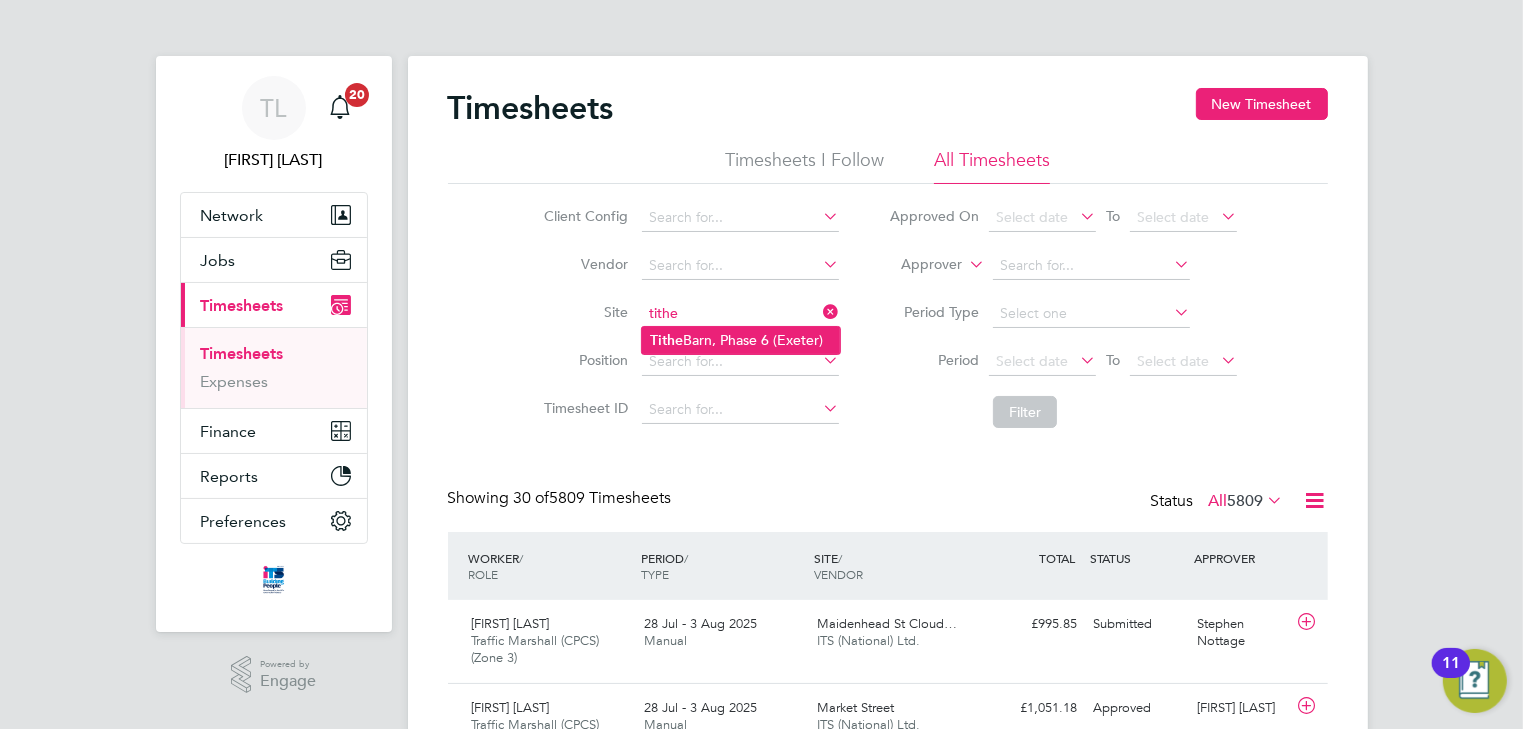 click on "Tithe Barn, Phase 6 ([CITY])" 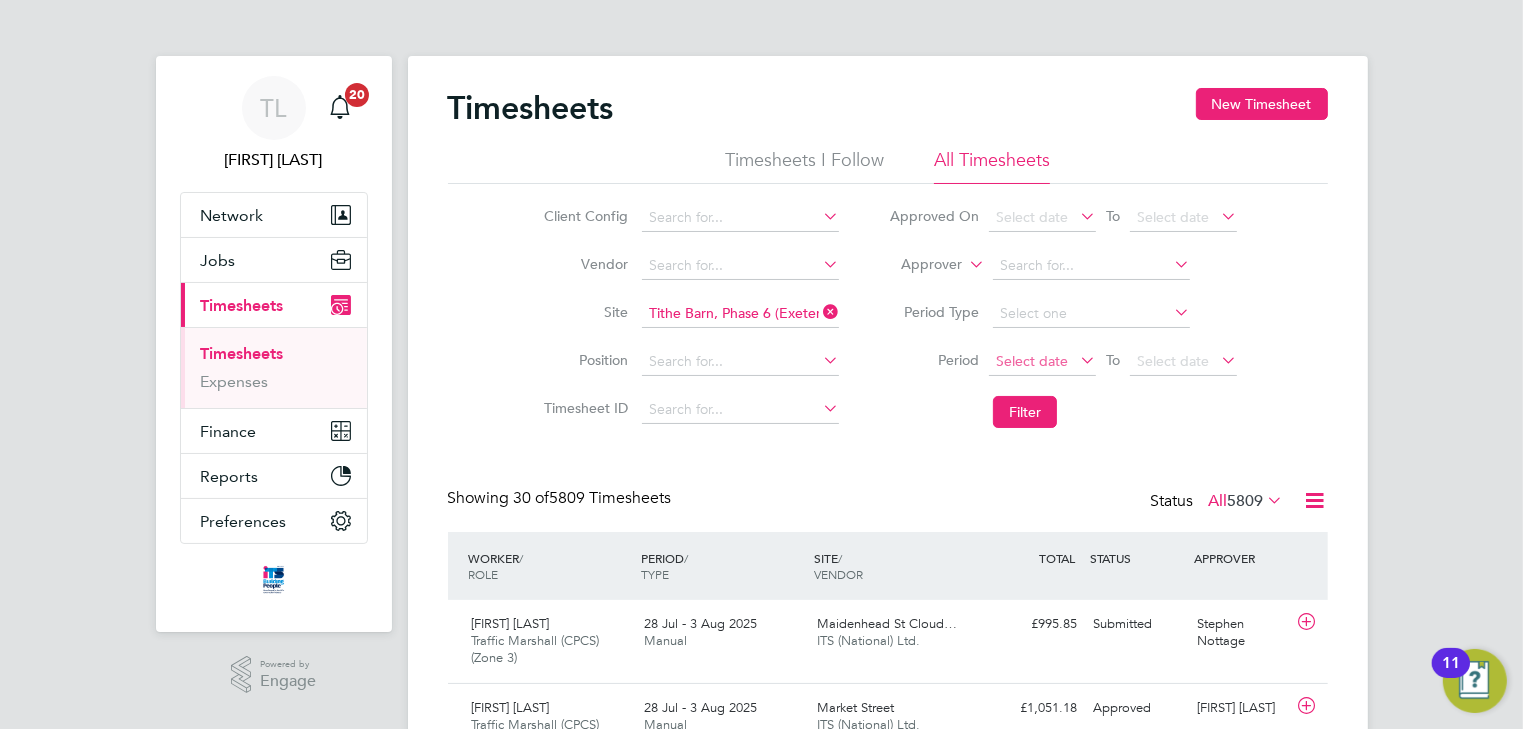 click on "Select date" 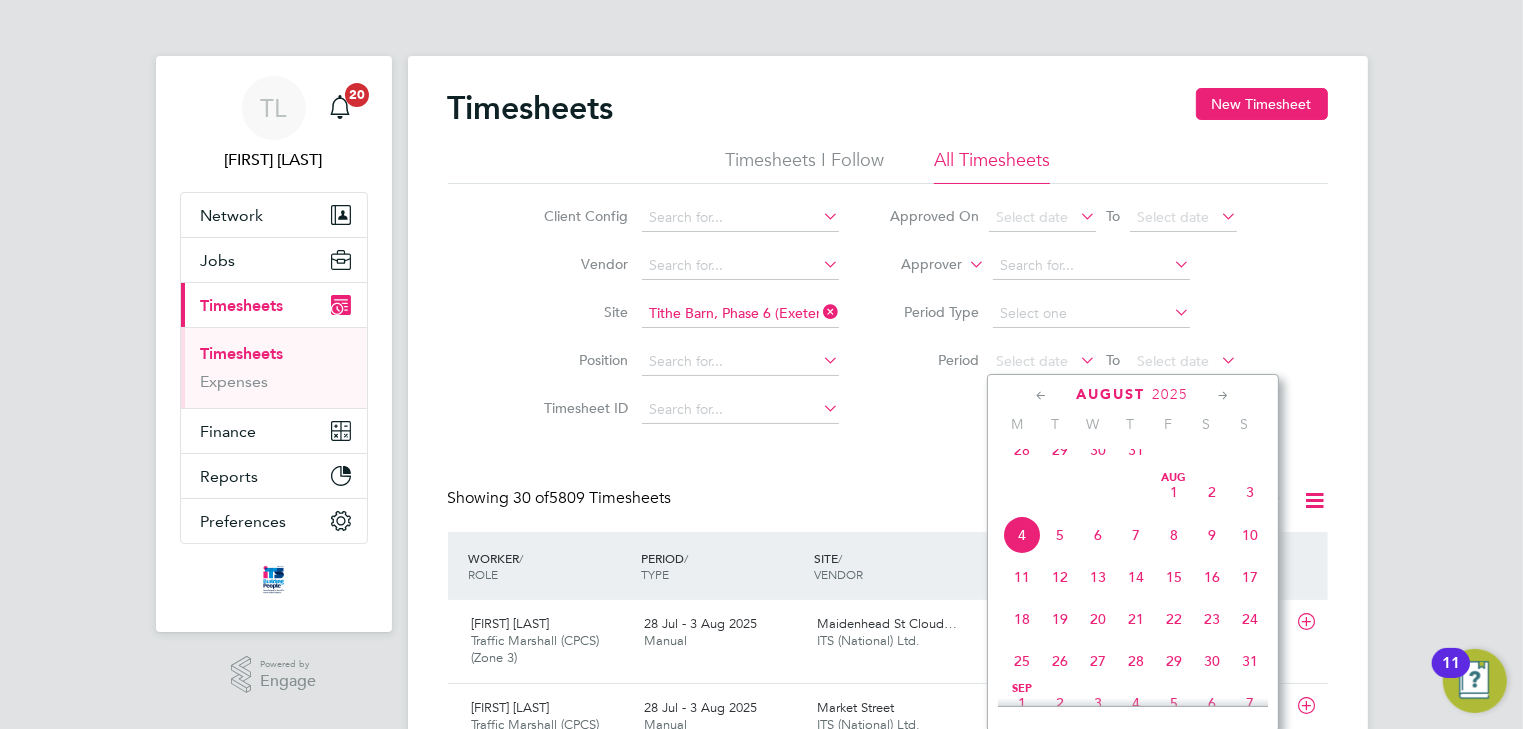 click on "28" 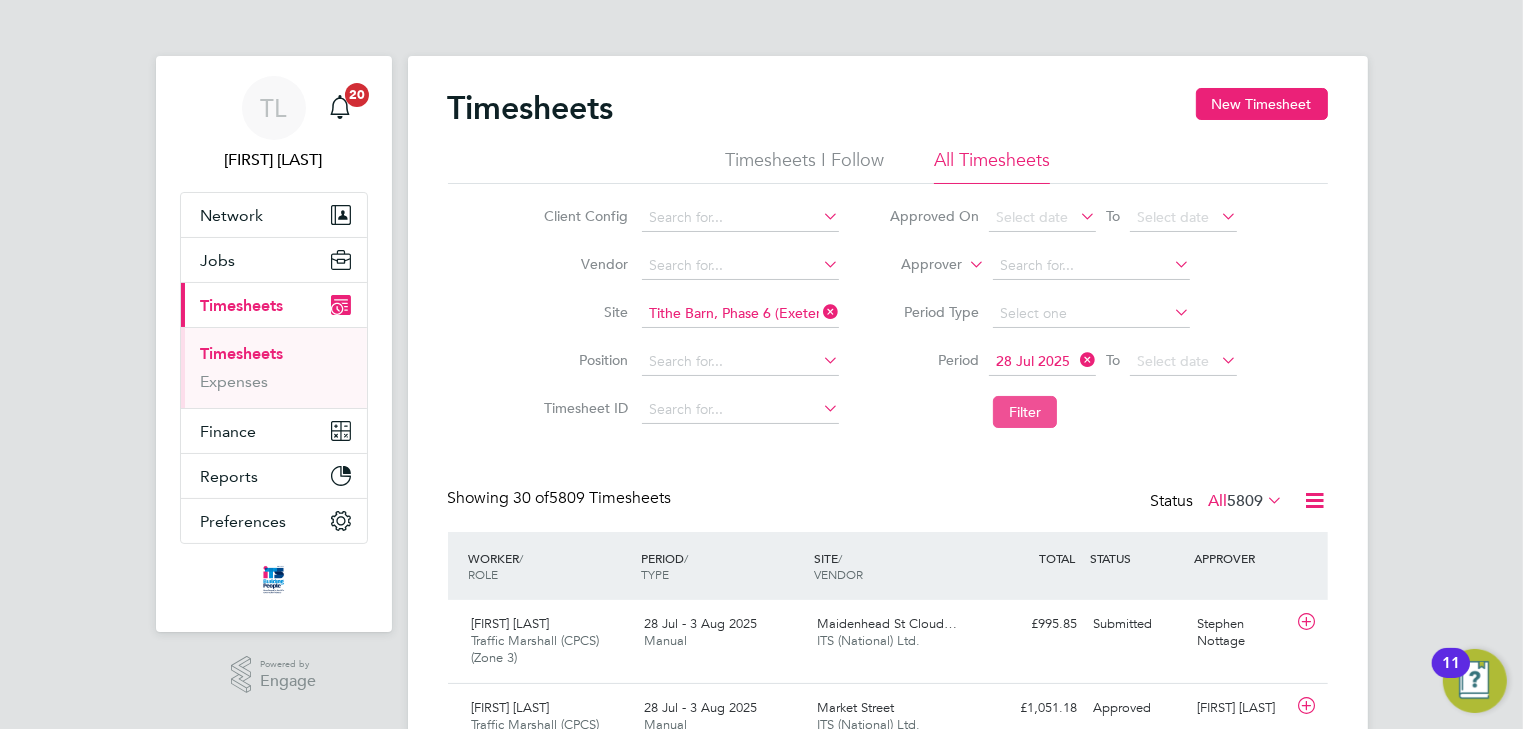 click on "Filter" 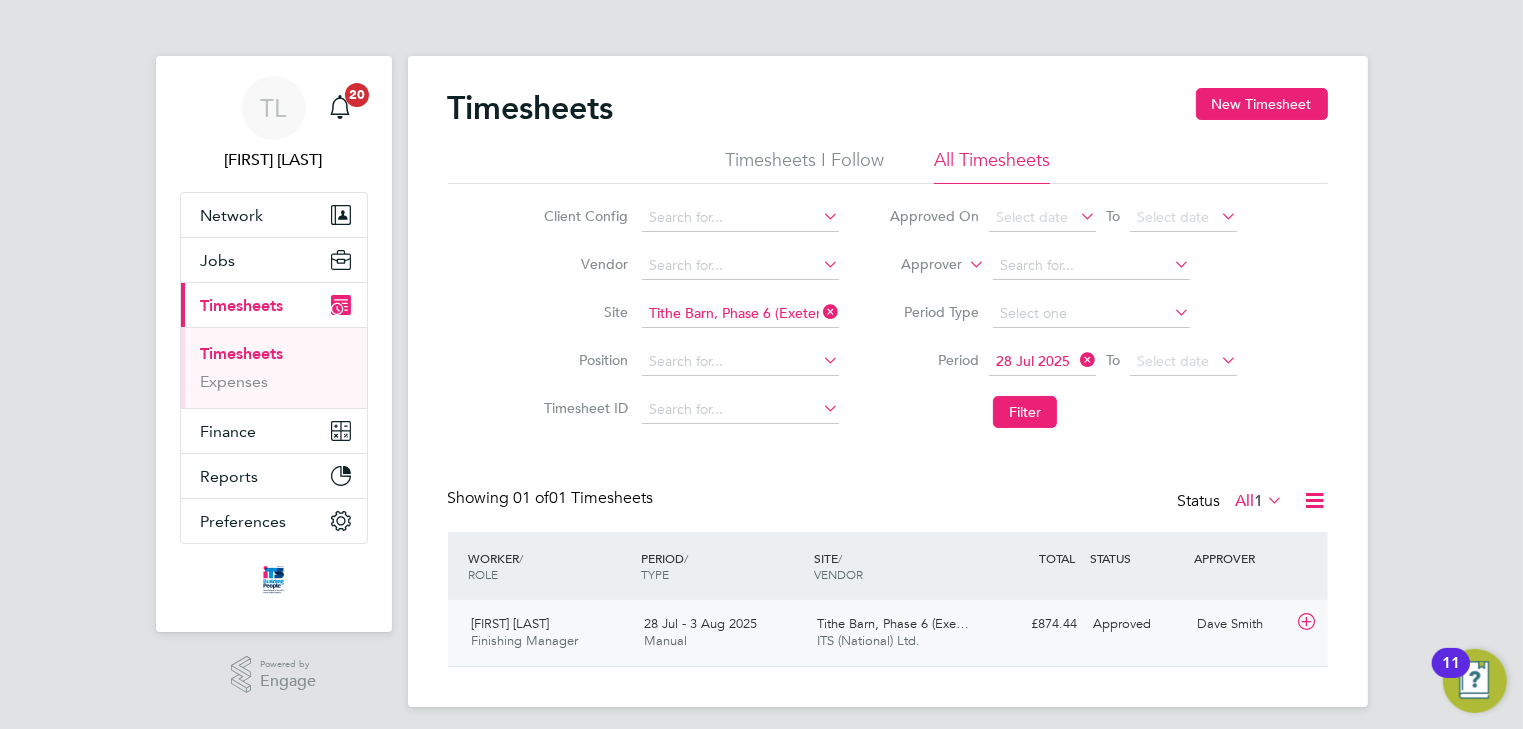 click 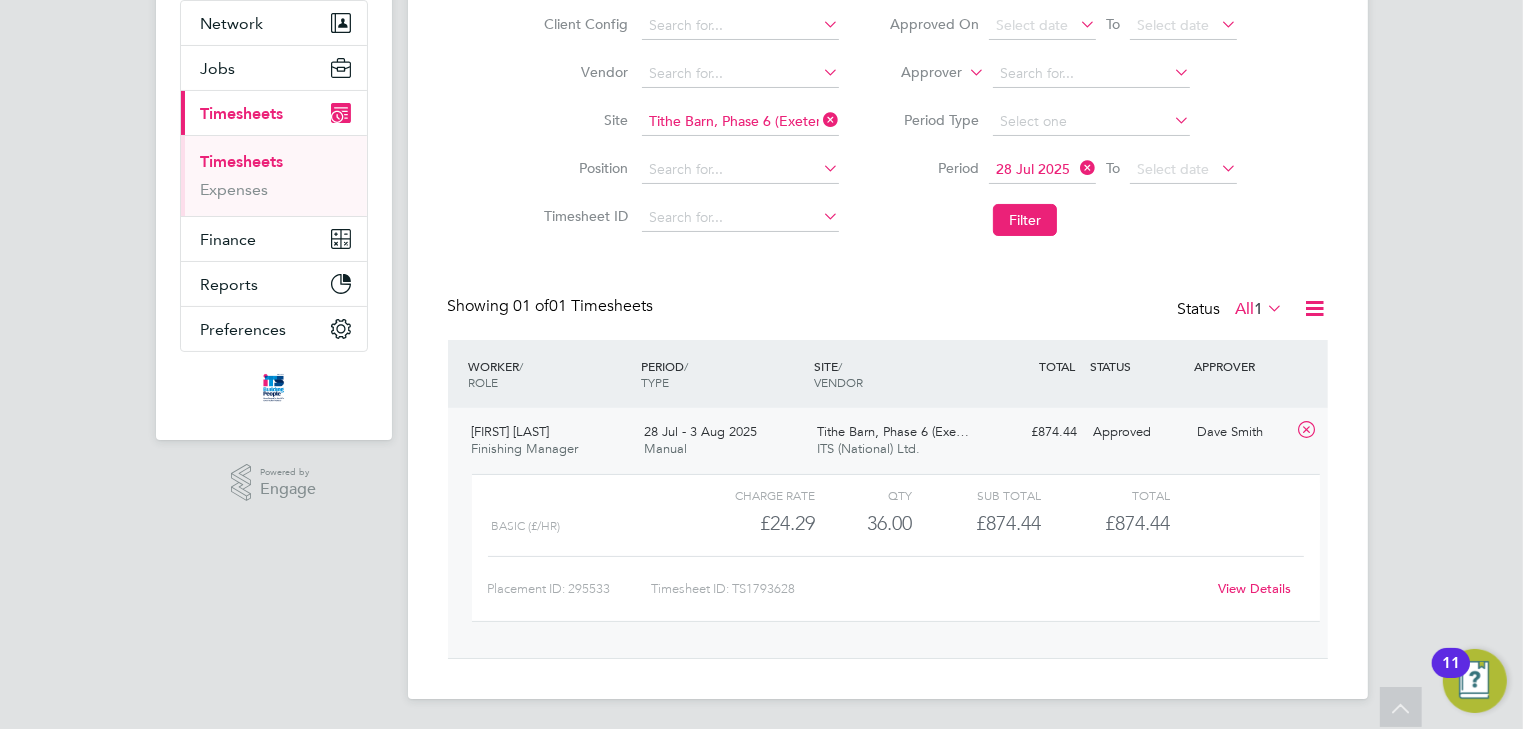 click on "View Details" 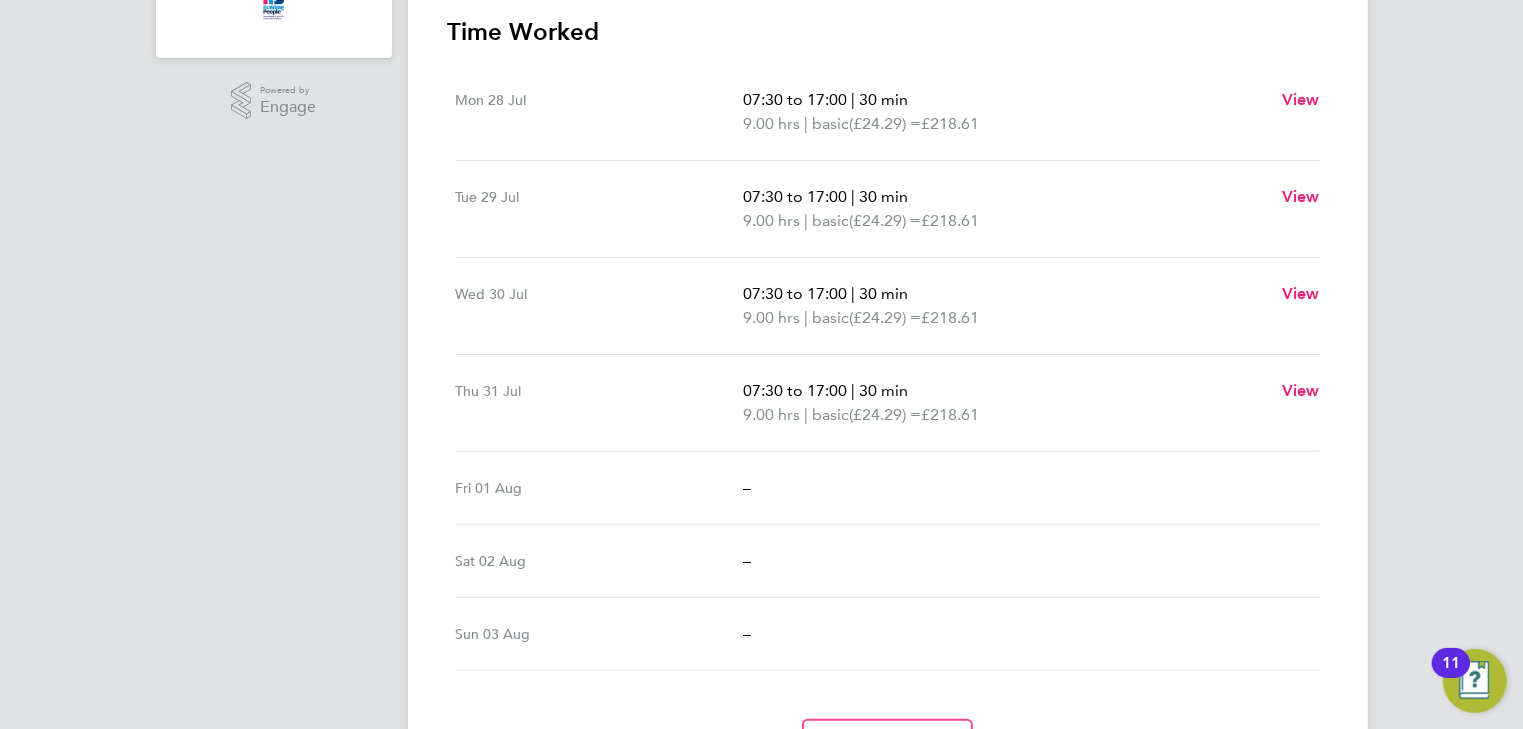 scroll, scrollTop: 688, scrollLeft: 0, axis: vertical 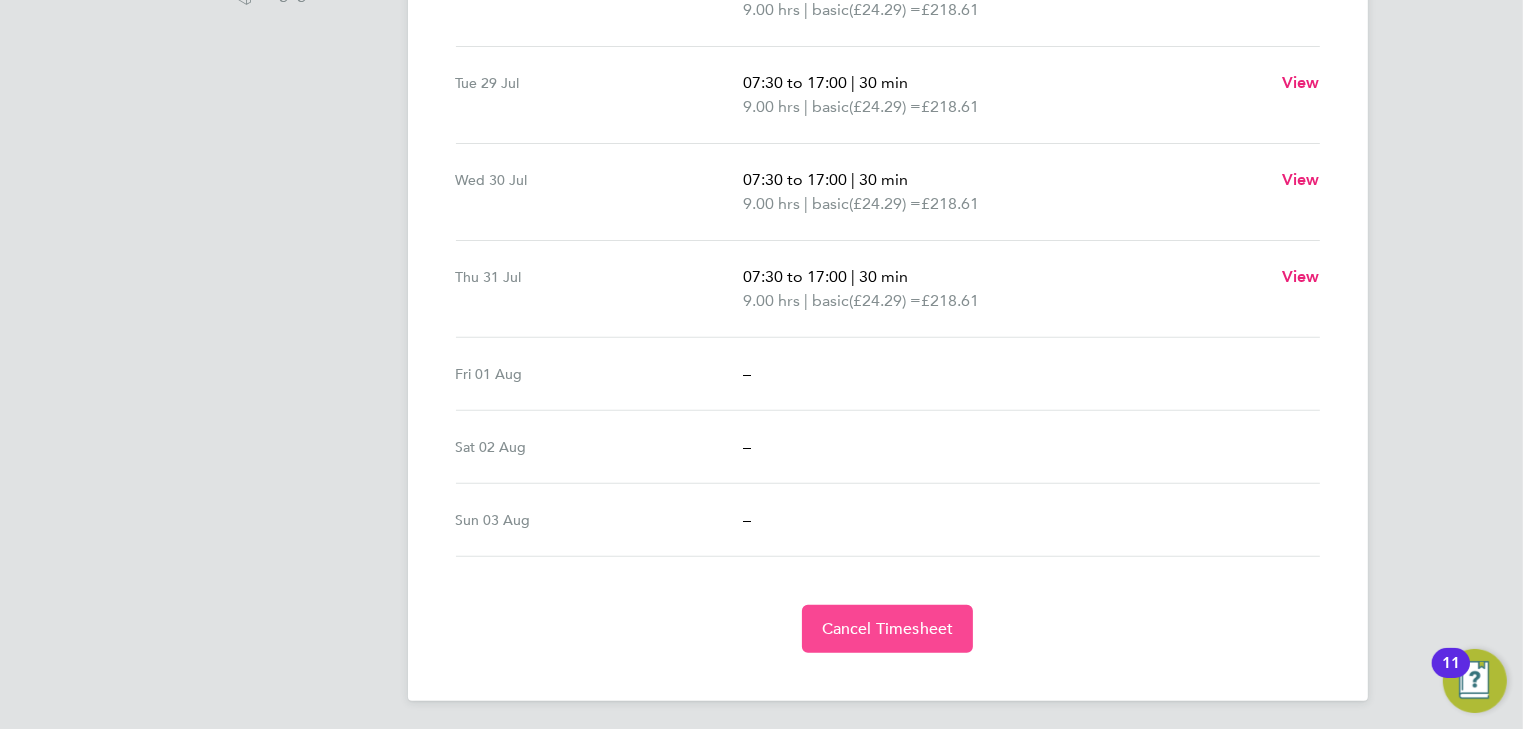 click on "Cancel Timesheet" 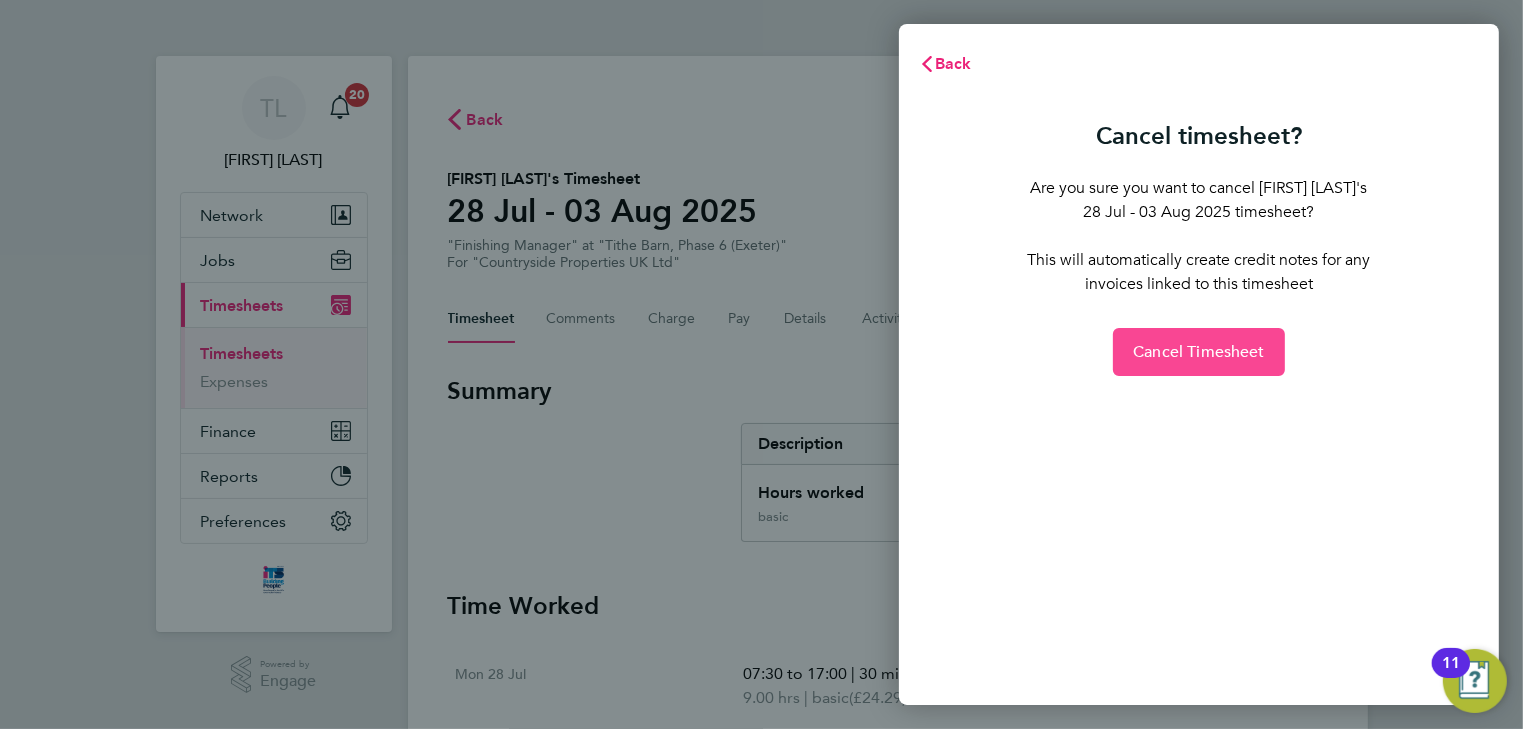 click on "Cancel Timesheet" 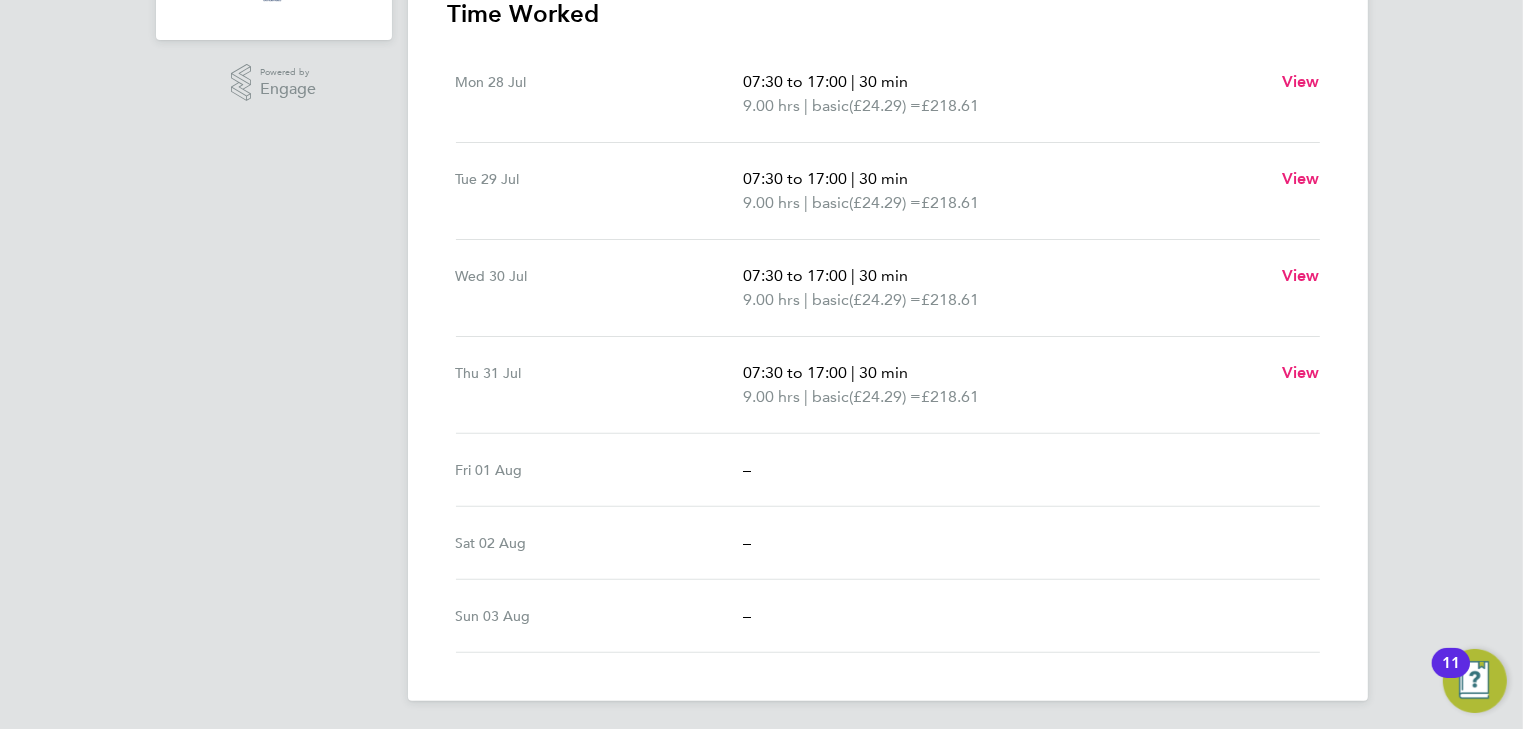 scroll, scrollTop: 593, scrollLeft: 0, axis: vertical 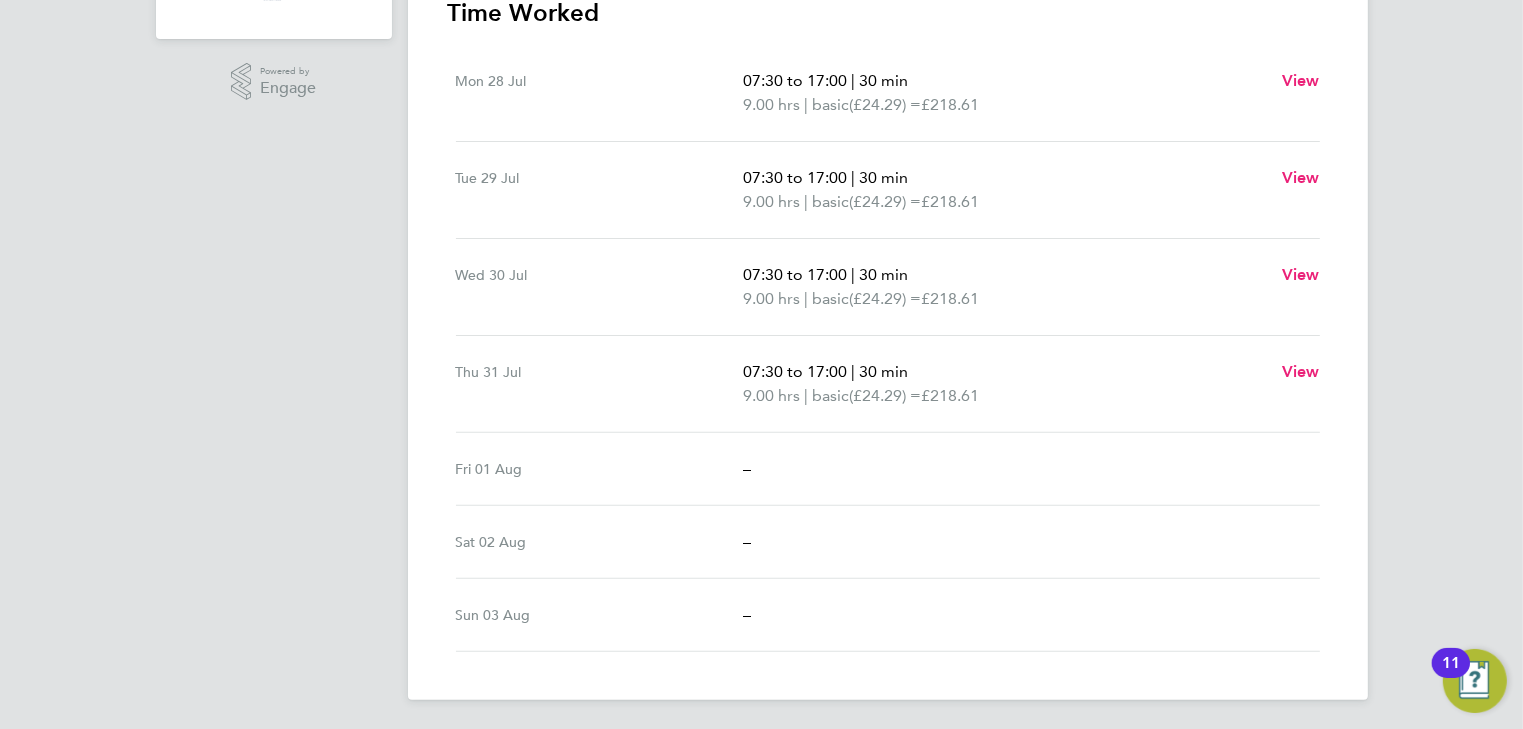 click on "Fri 01 Aug   –" at bounding box center [888, 469] 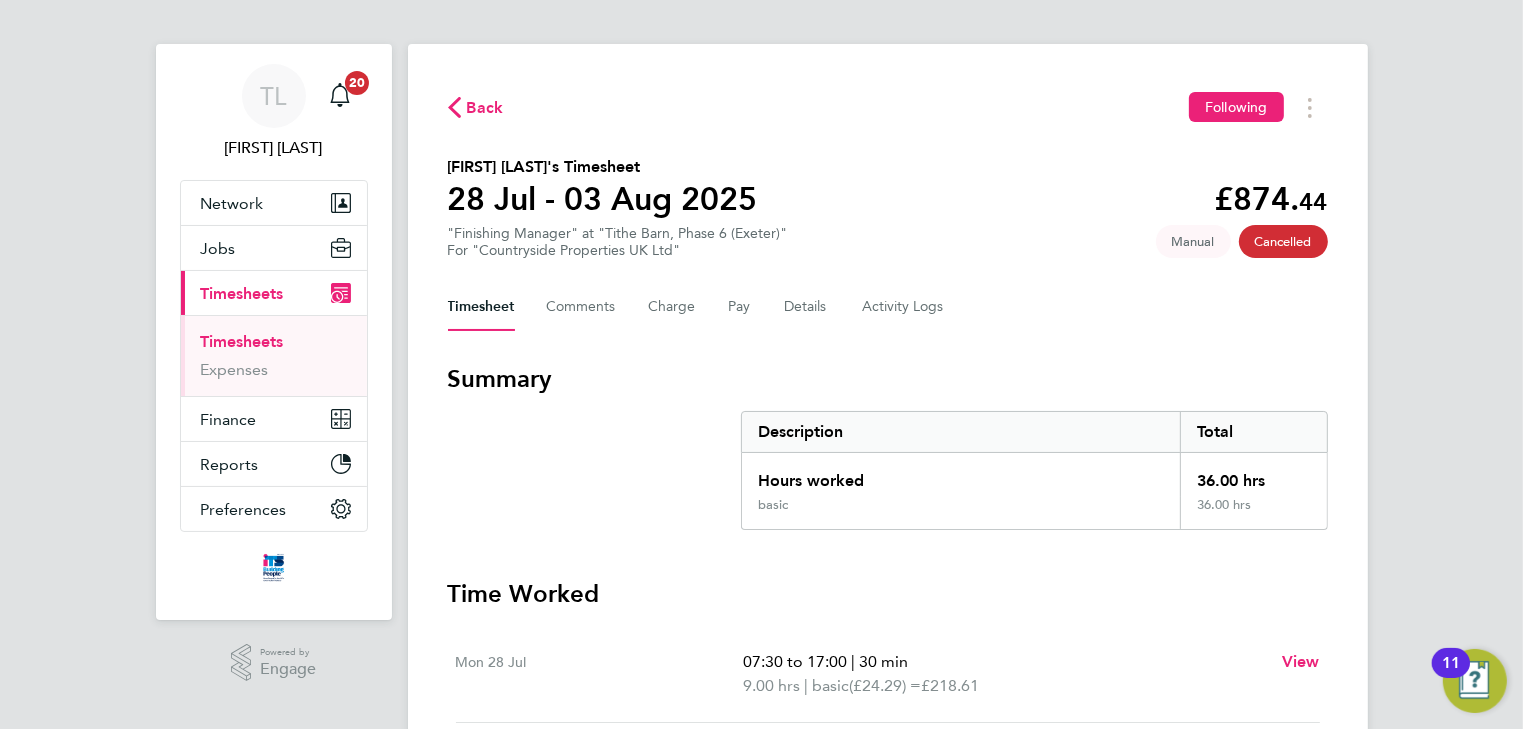 scroll, scrollTop: 0, scrollLeft: 0, axis: both 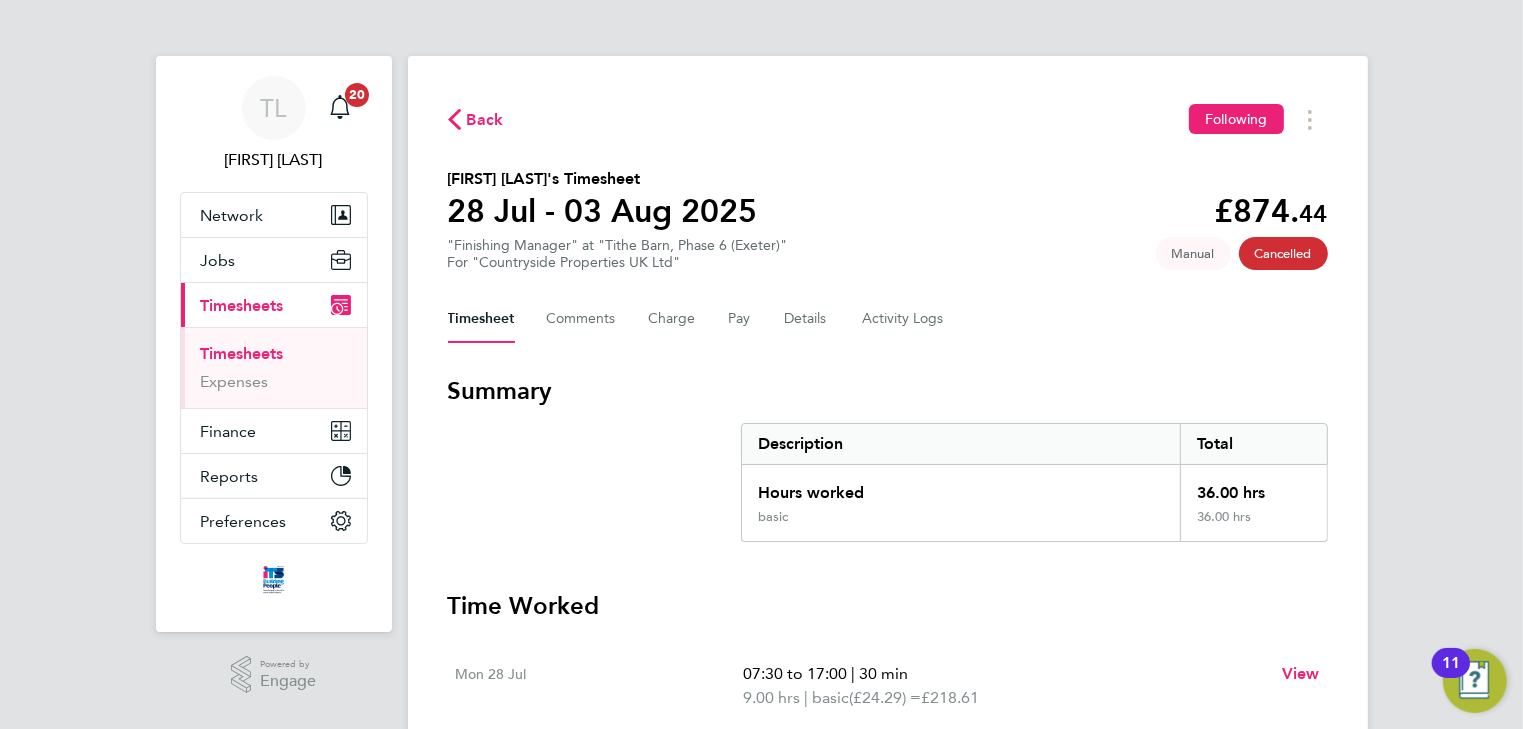 click on "Back" 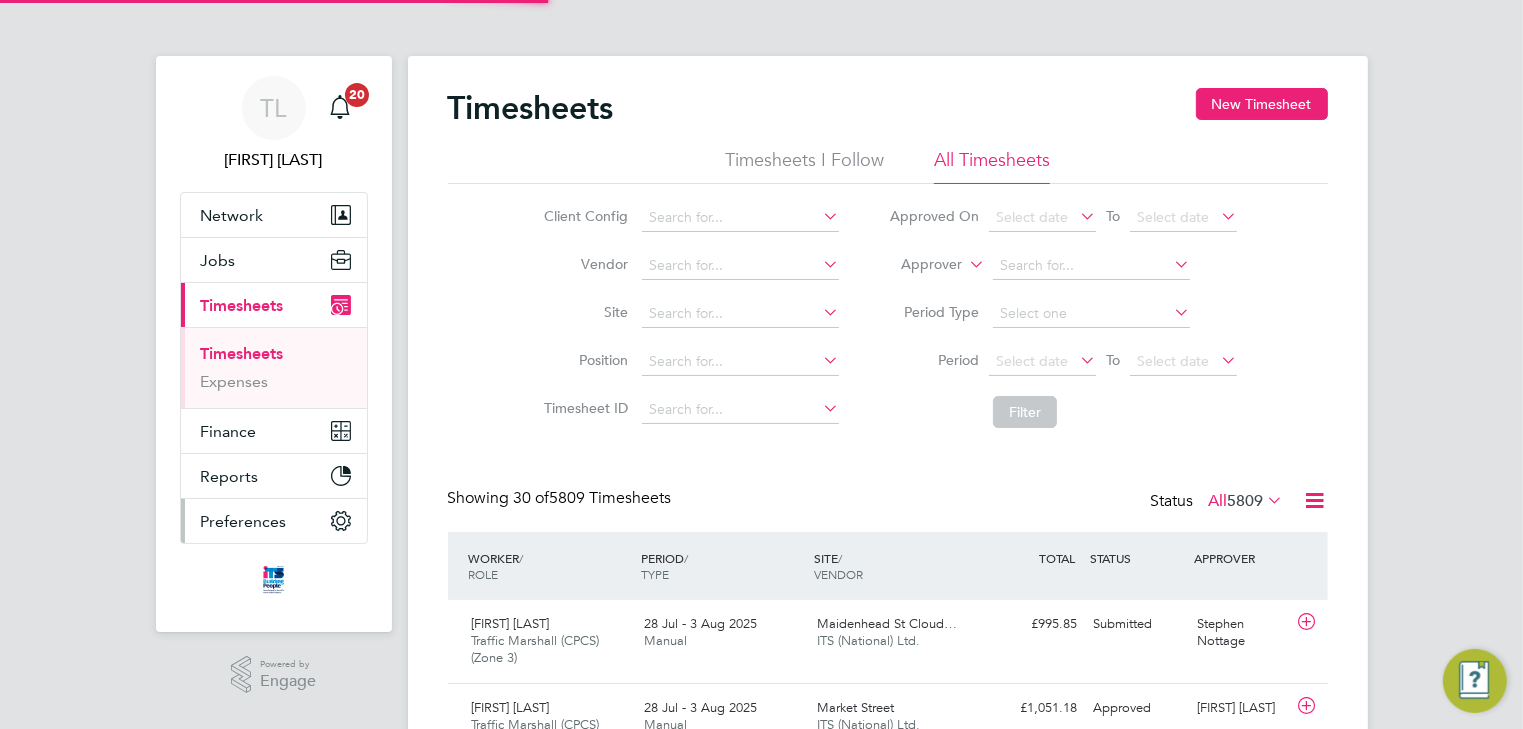 scroll, scrollTop: 10, scrollLeft: 10, axis: both 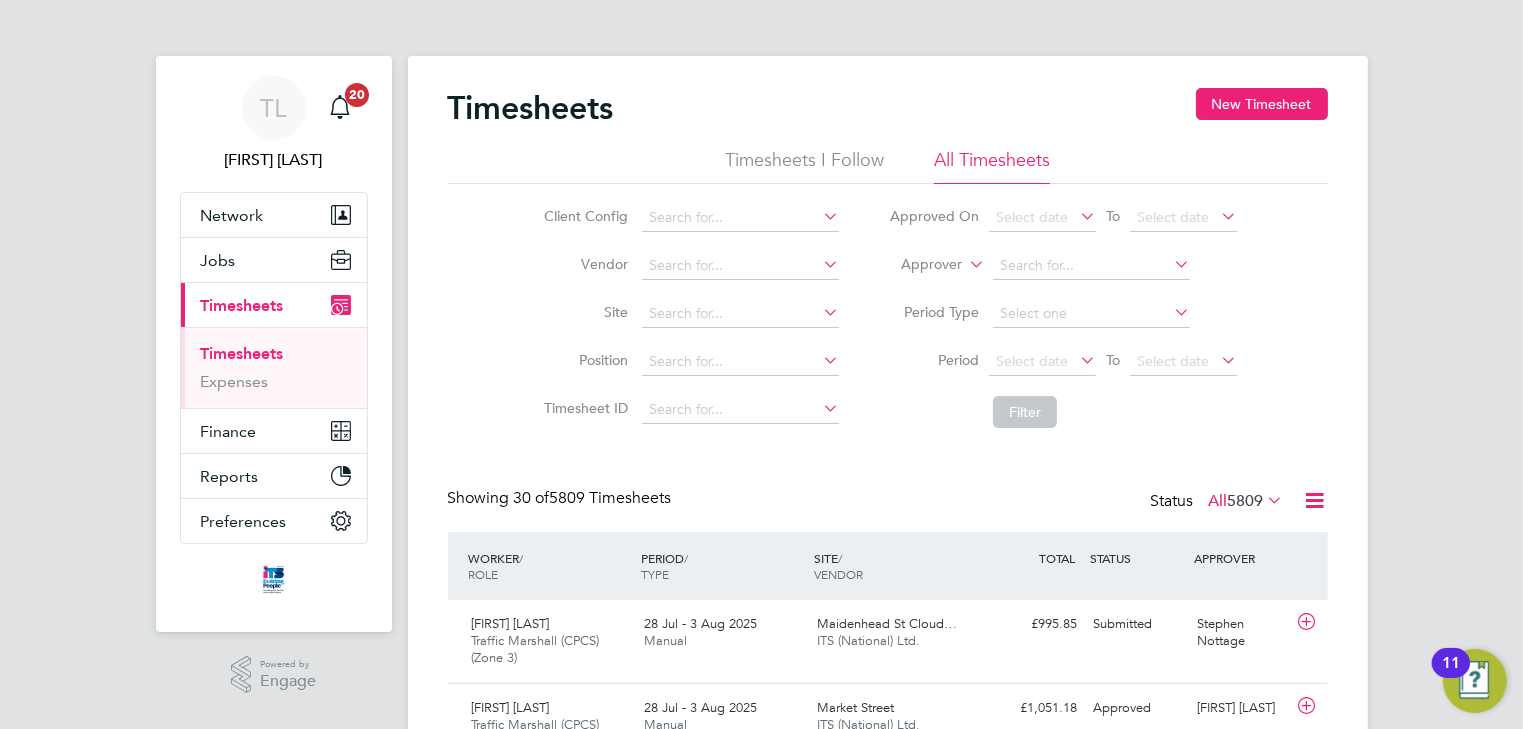 click on "Timesheets" at bounding box center (242, 353) 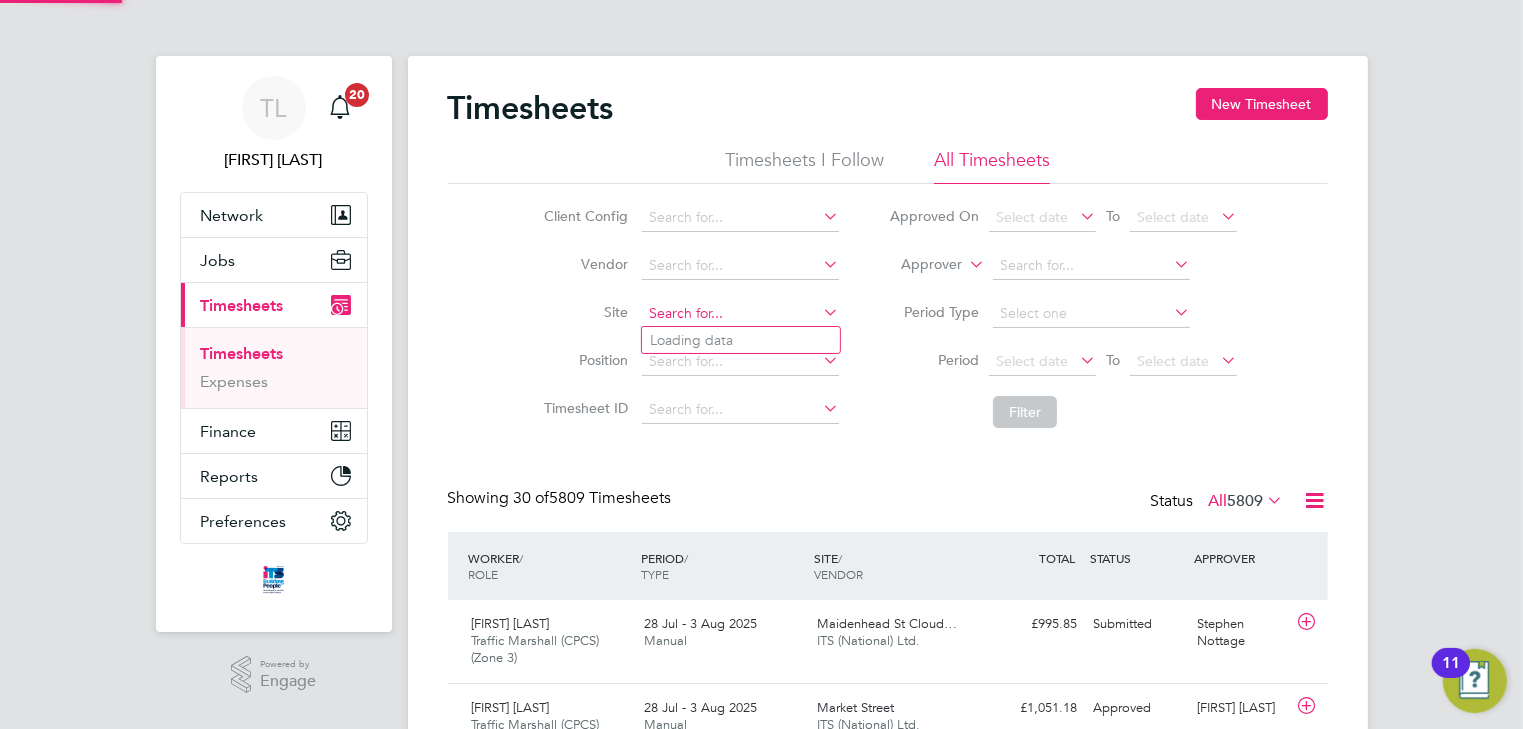 click 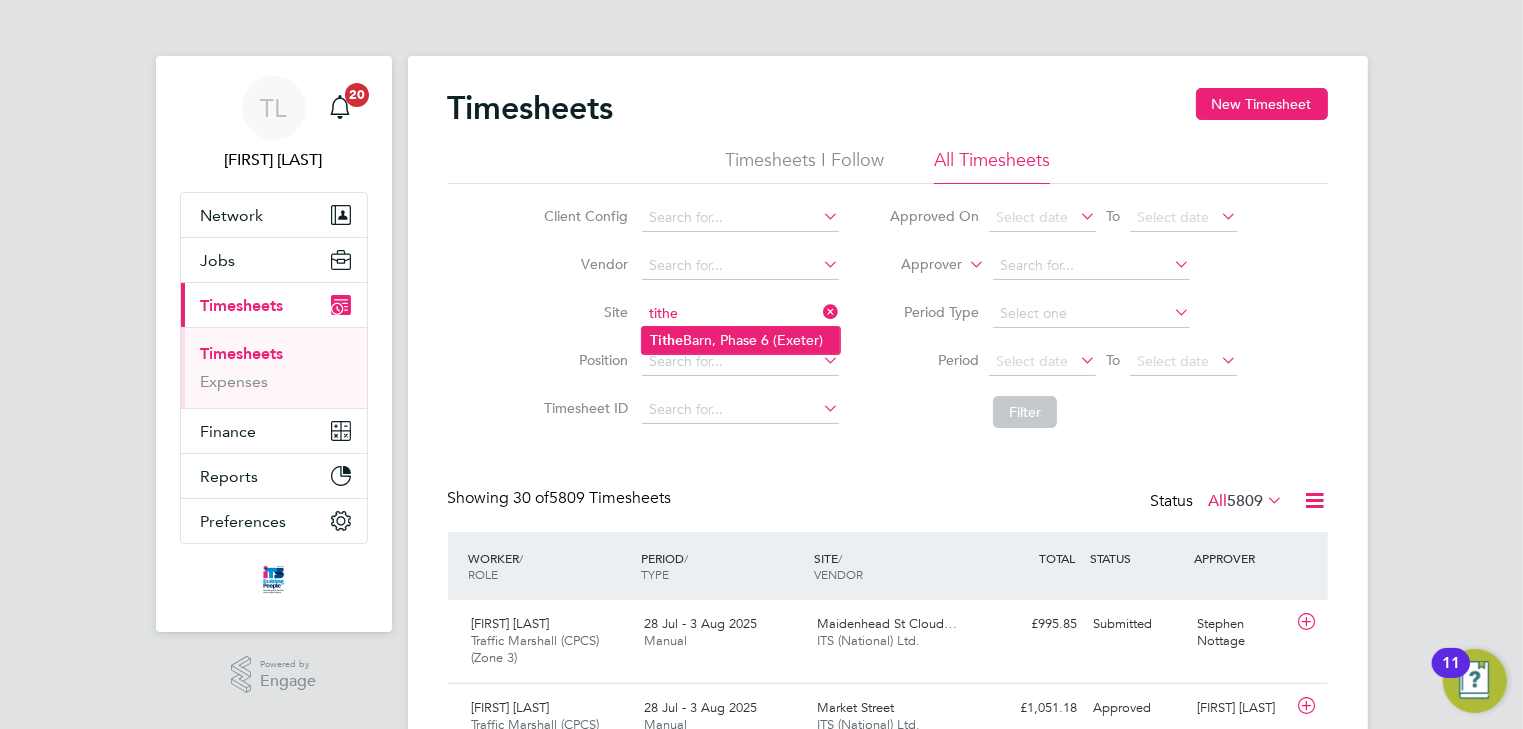 click on "Tithe" 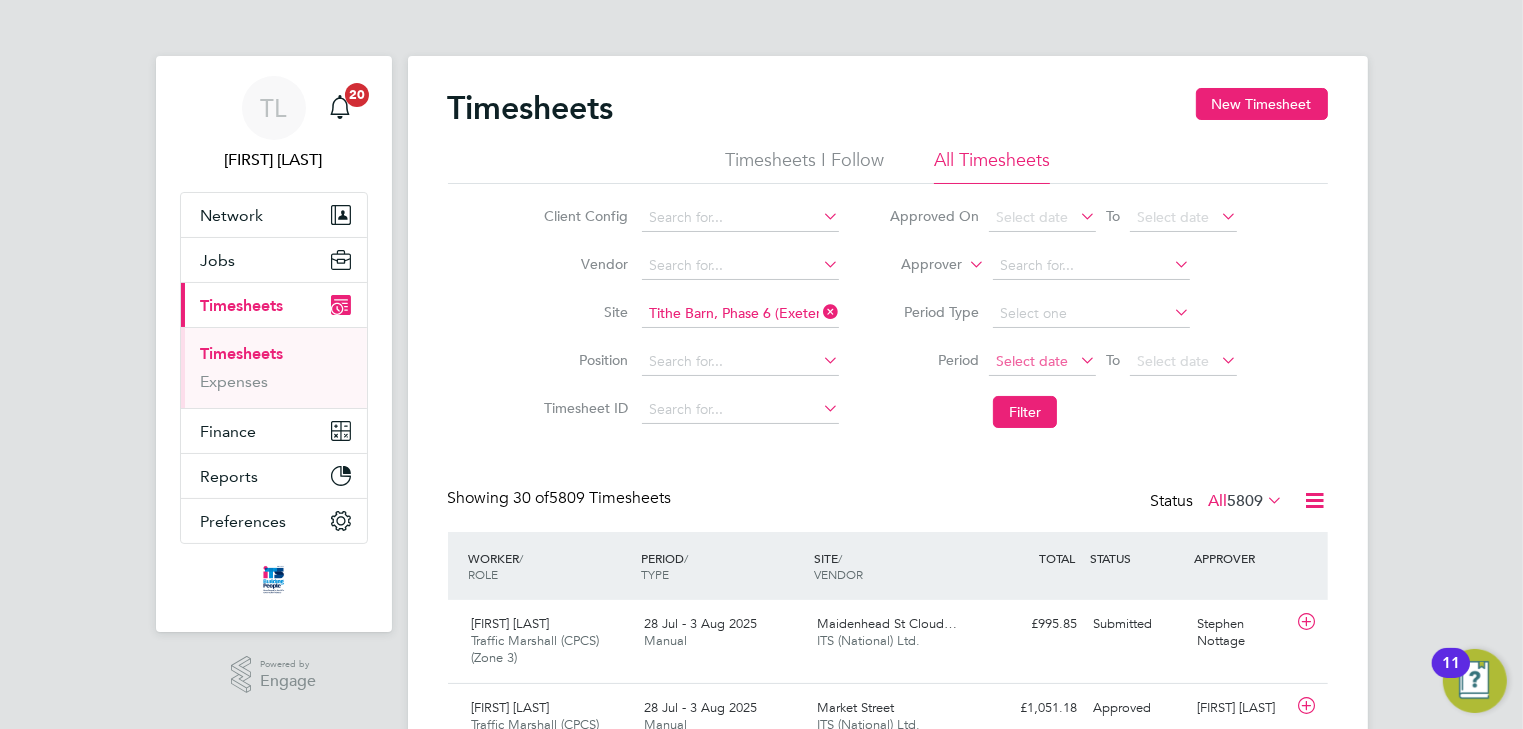 click on "Select date" 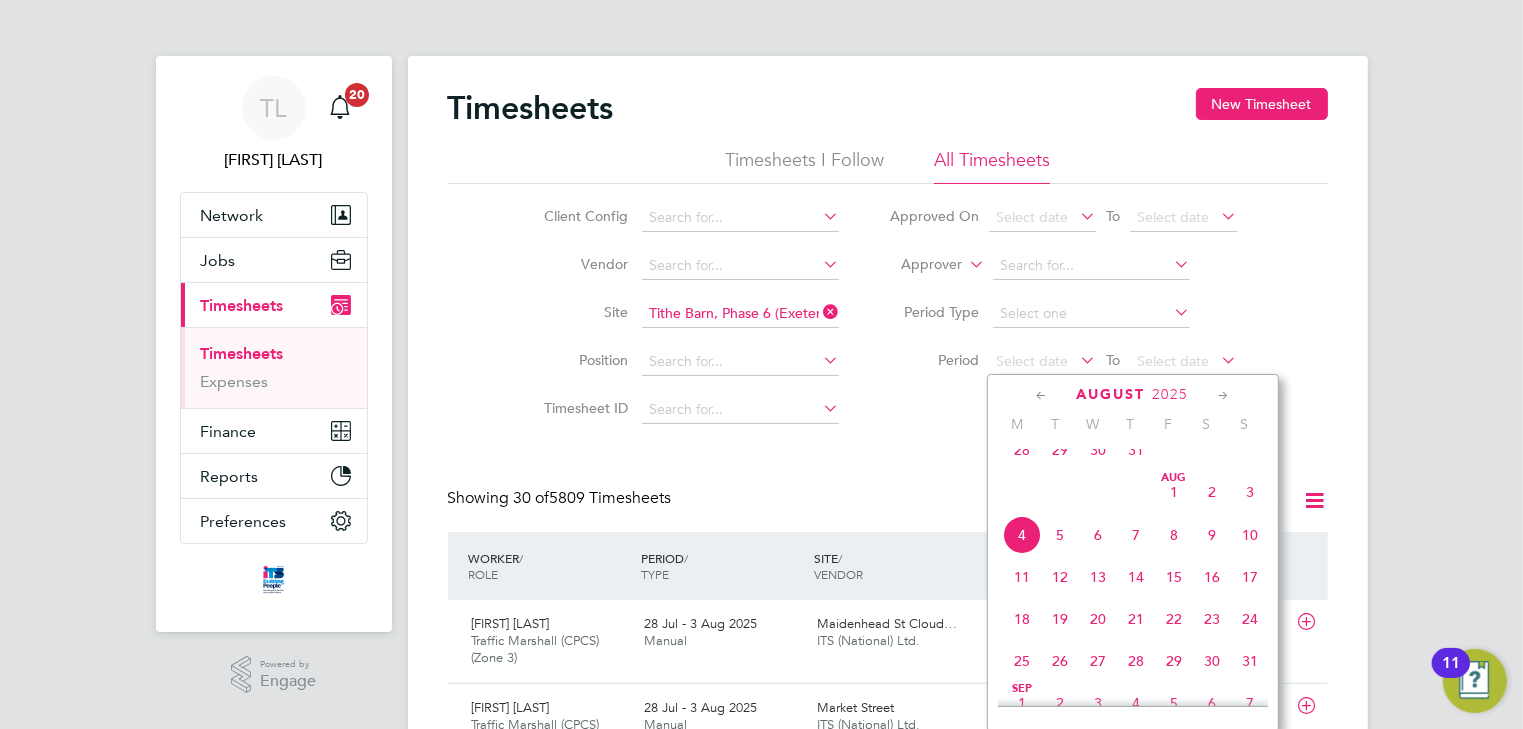 click on "28" 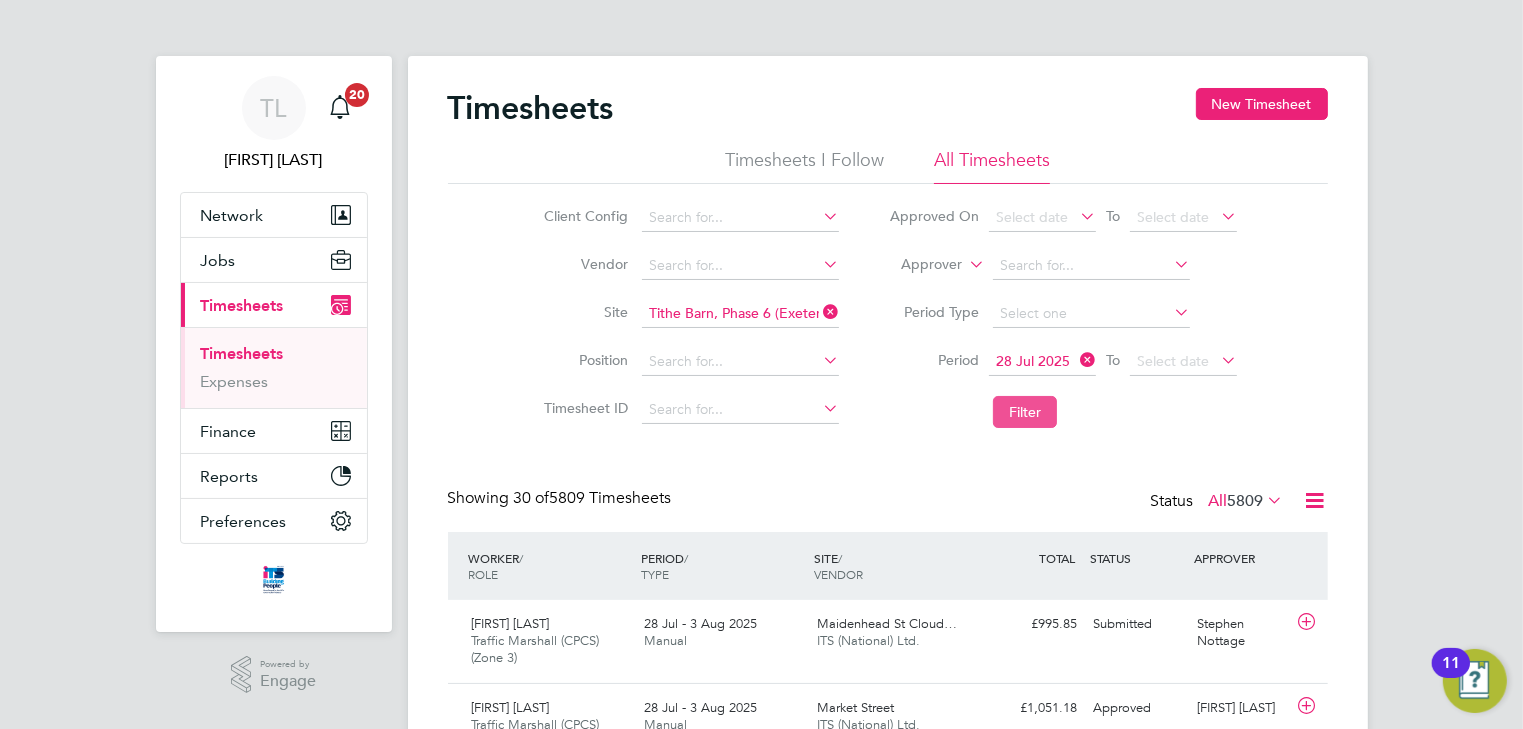 click on "Filter" 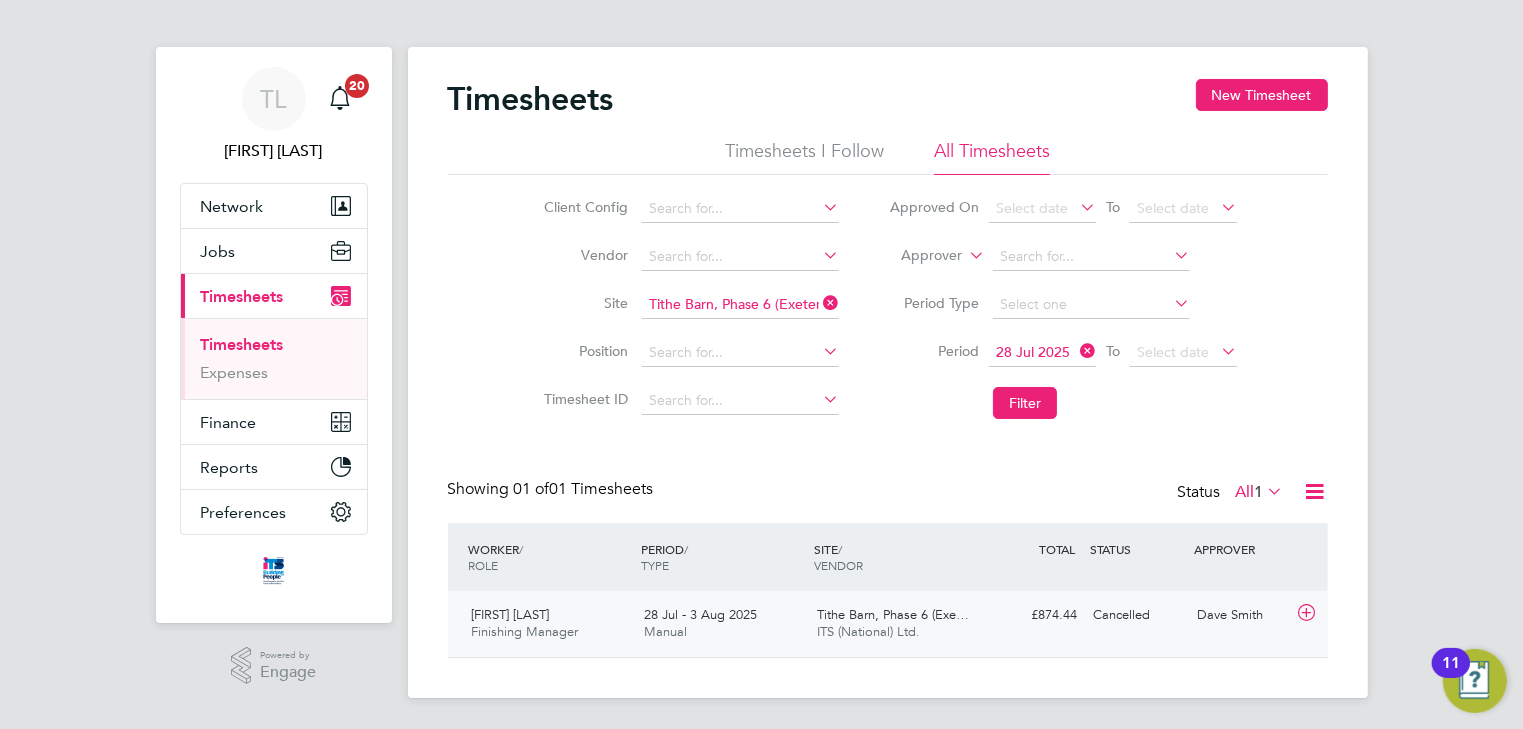 click 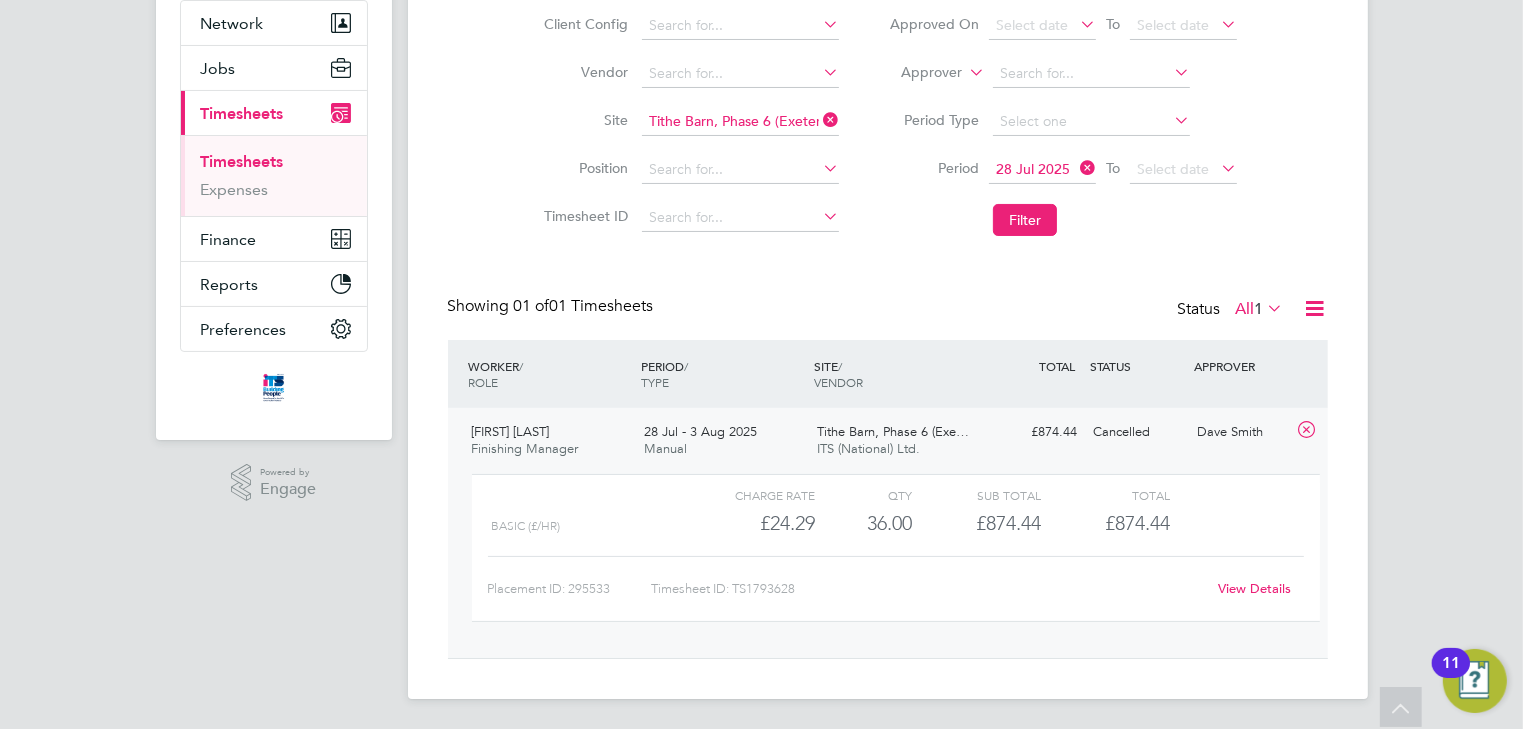 click on "View Details" 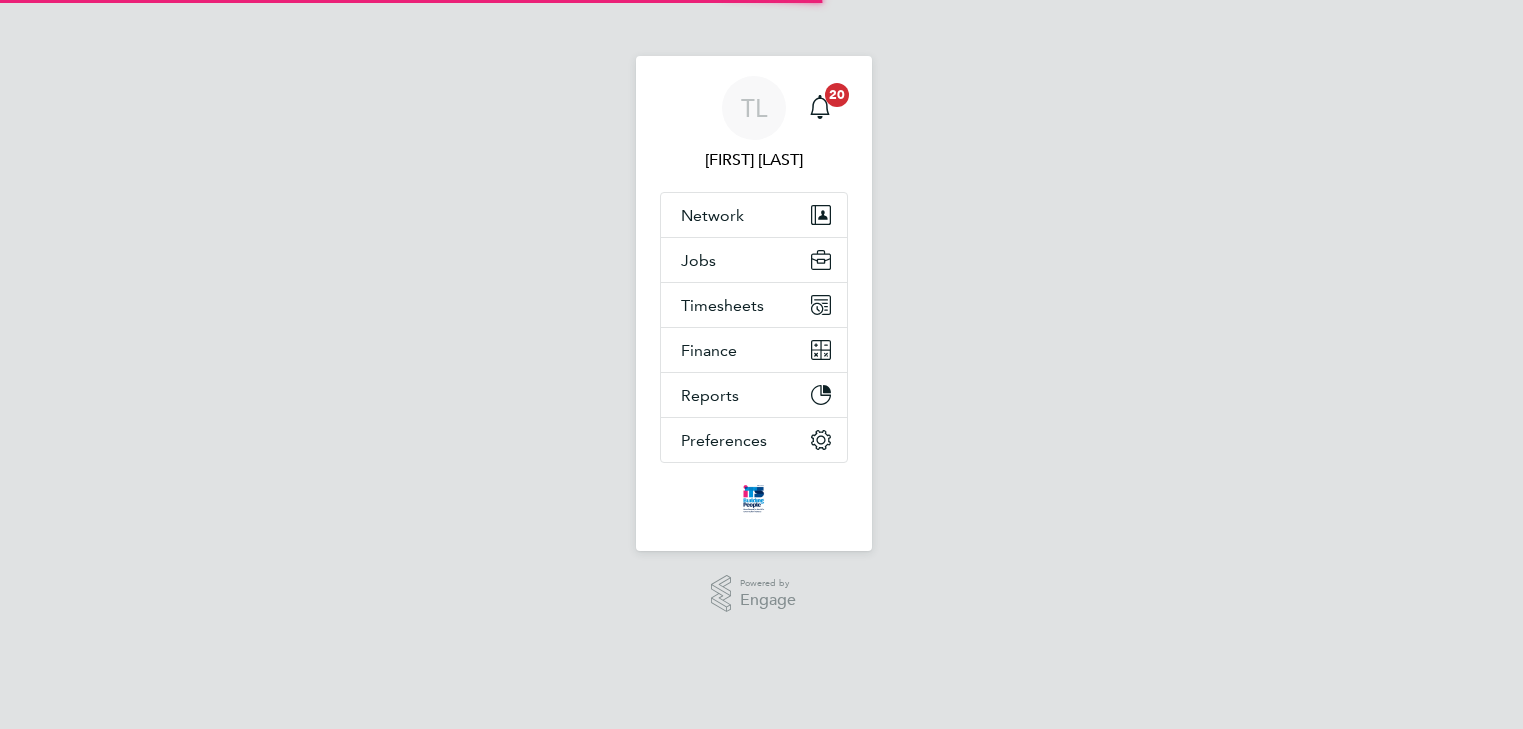 scroll, scrollTop: 0, scrollLeft: 0, axis: both 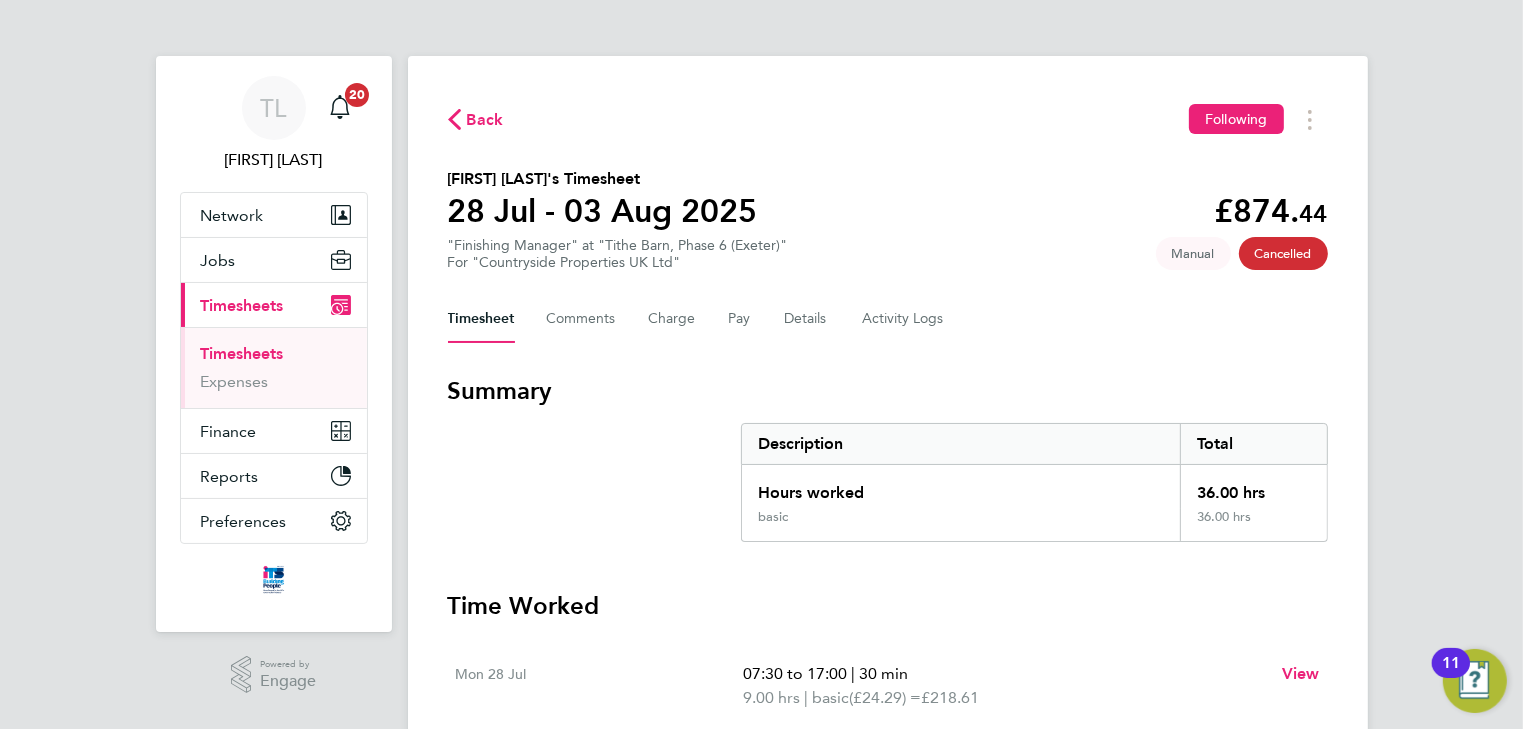 click on "Cancelled" 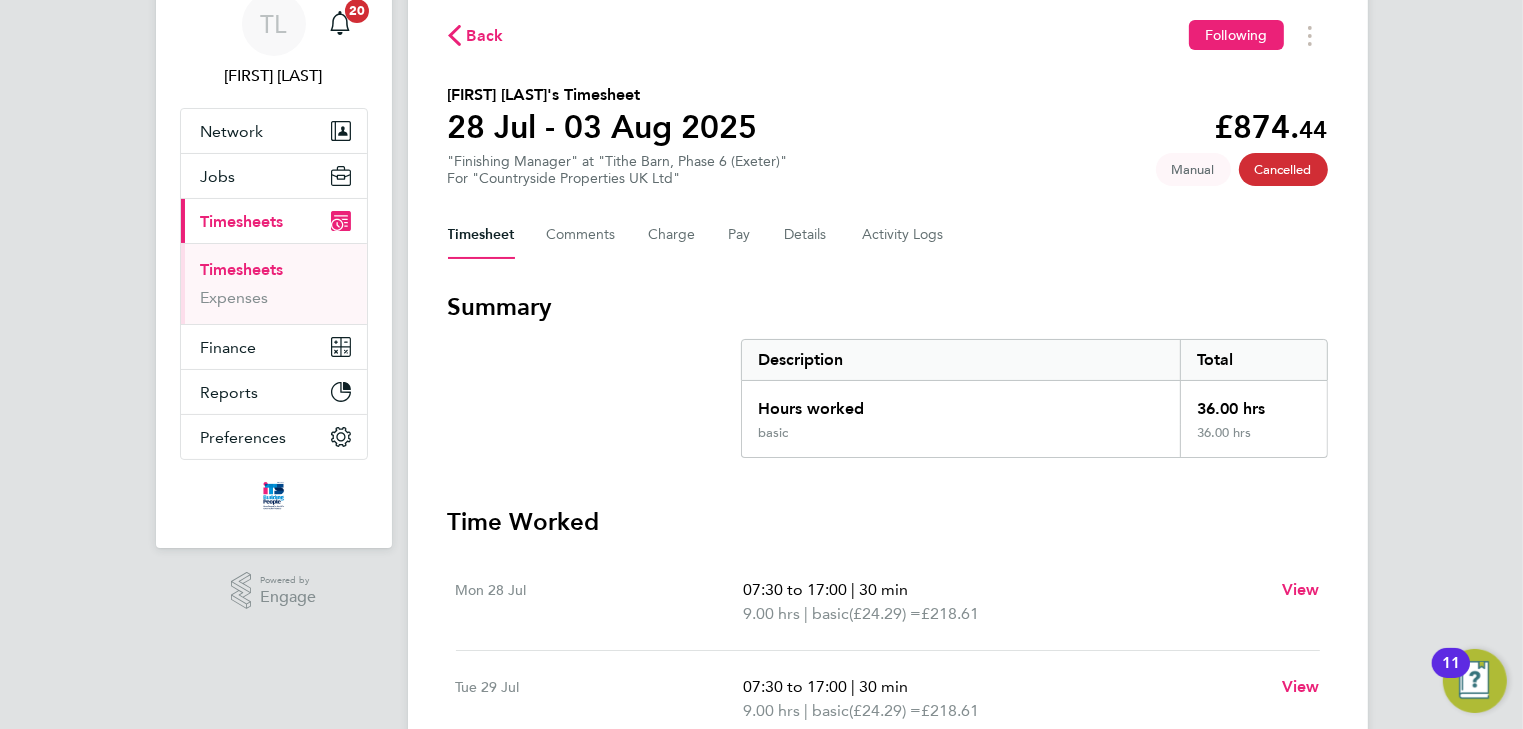 scroll, scrollTop: 0, scrollLeft: 0, axis: both 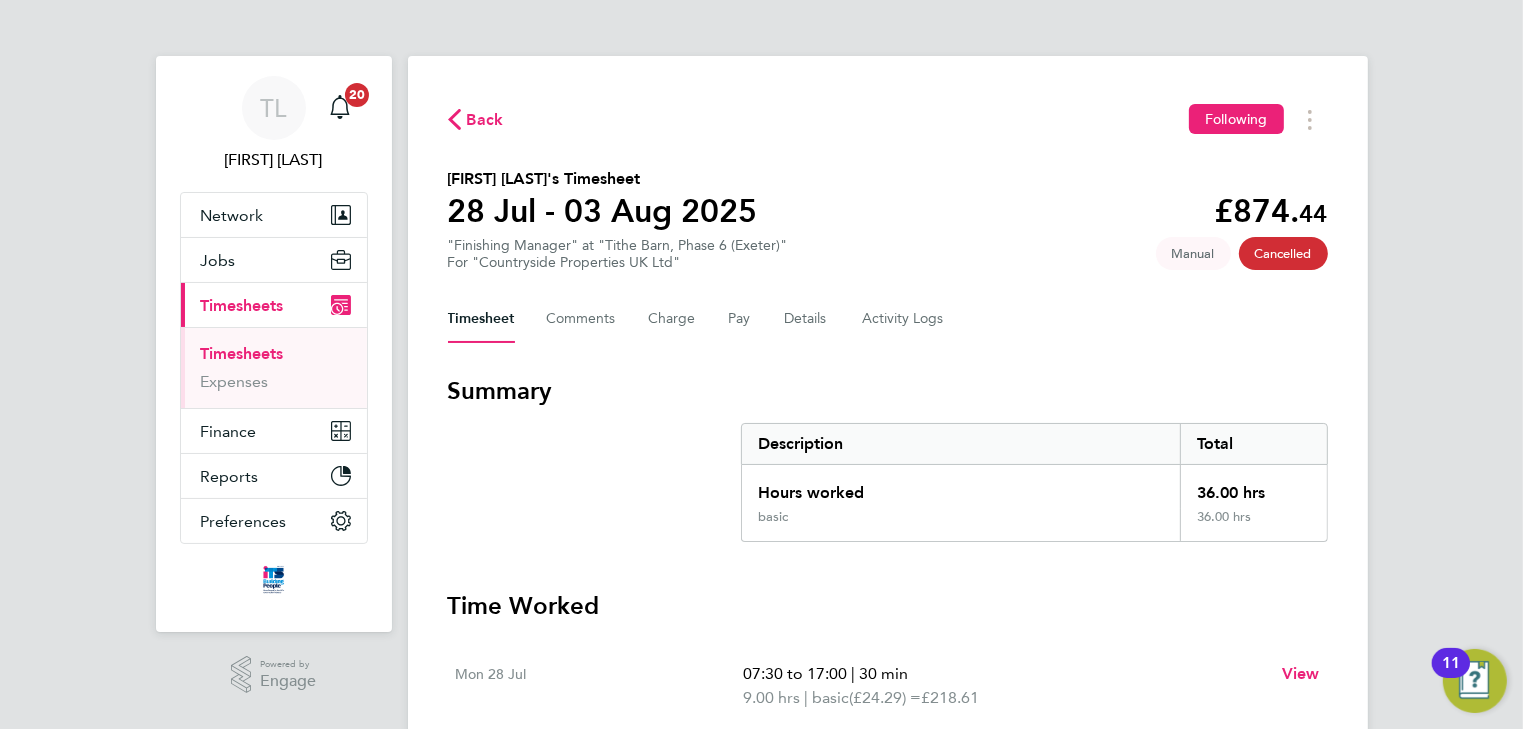 click on "Back" 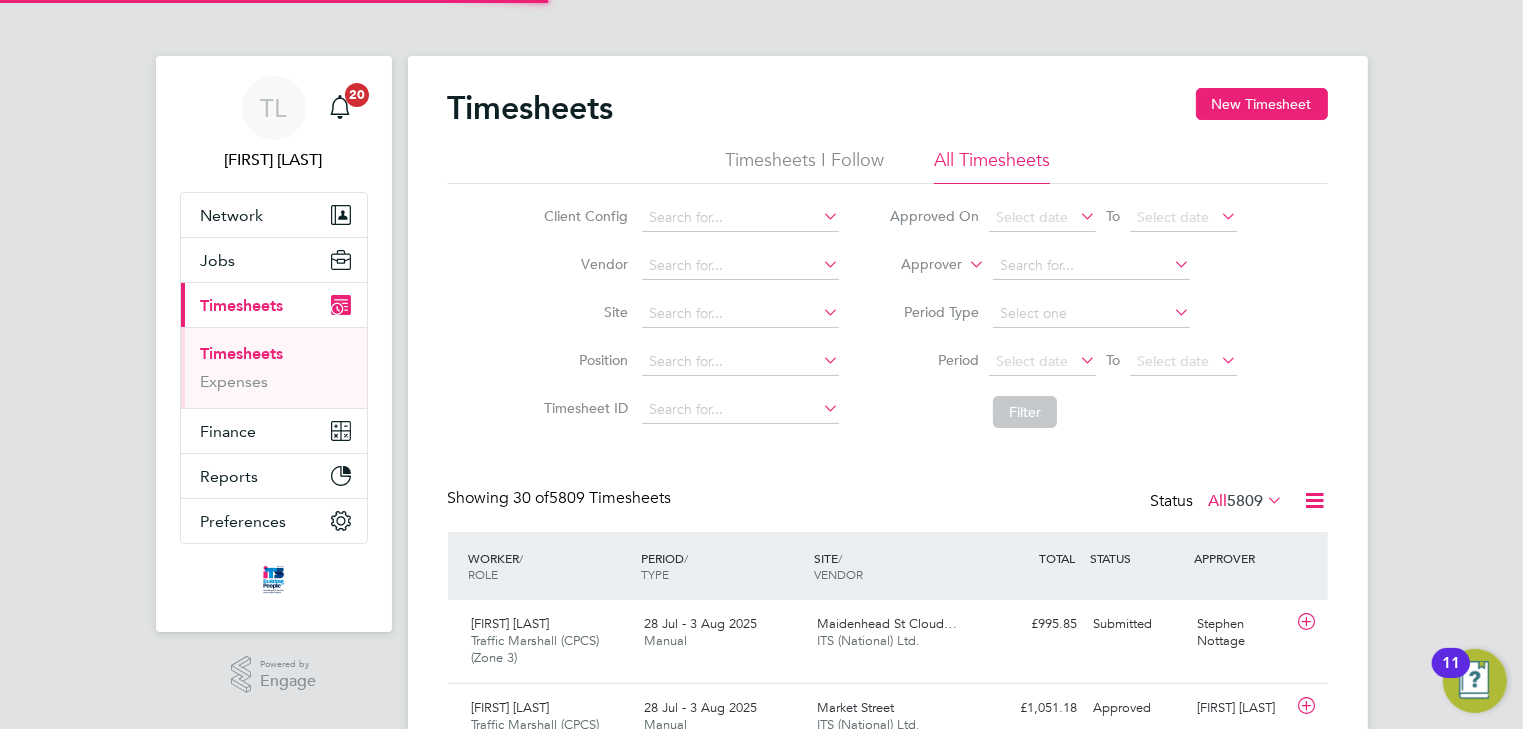 scroll, scrollTop: 10, scrollLeft: 10, axis: both 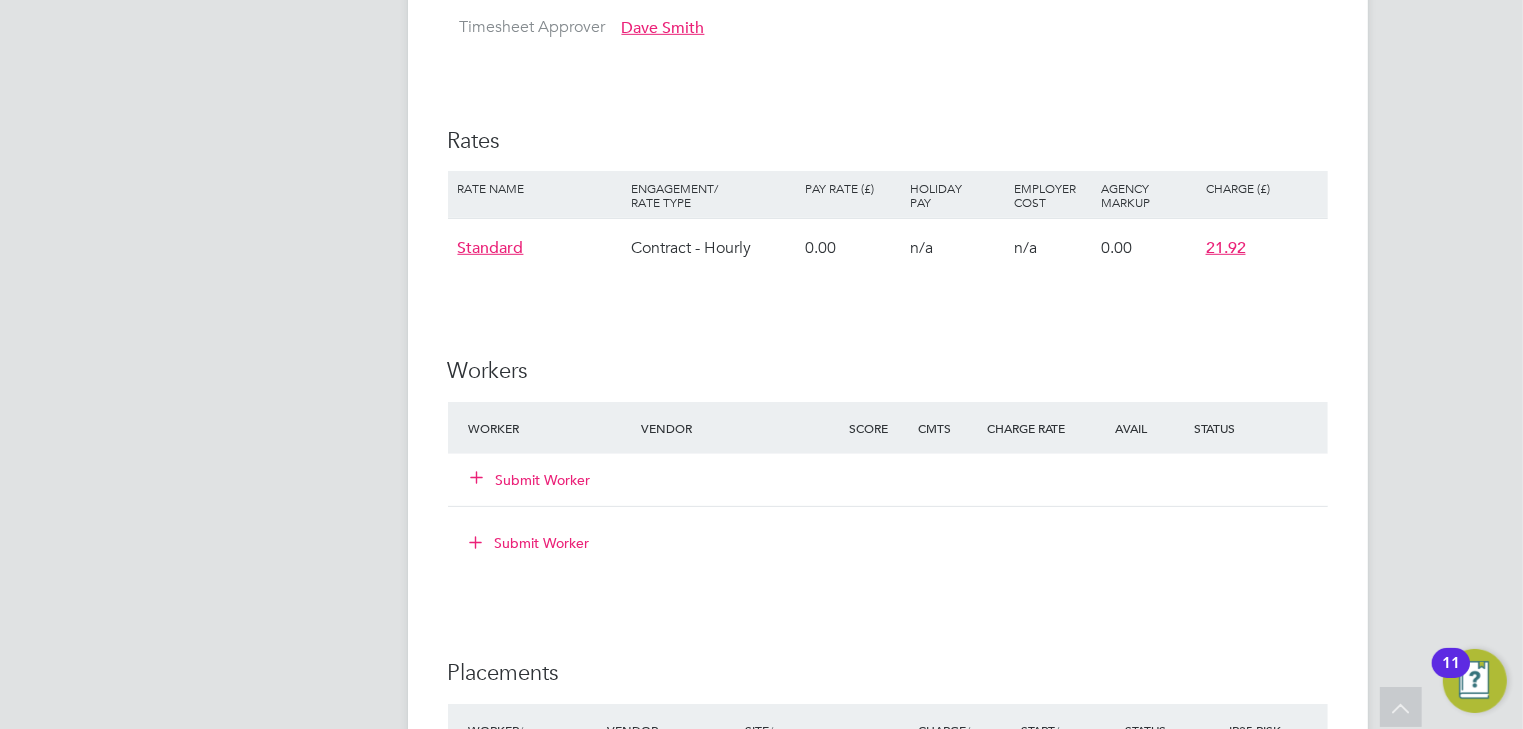 click 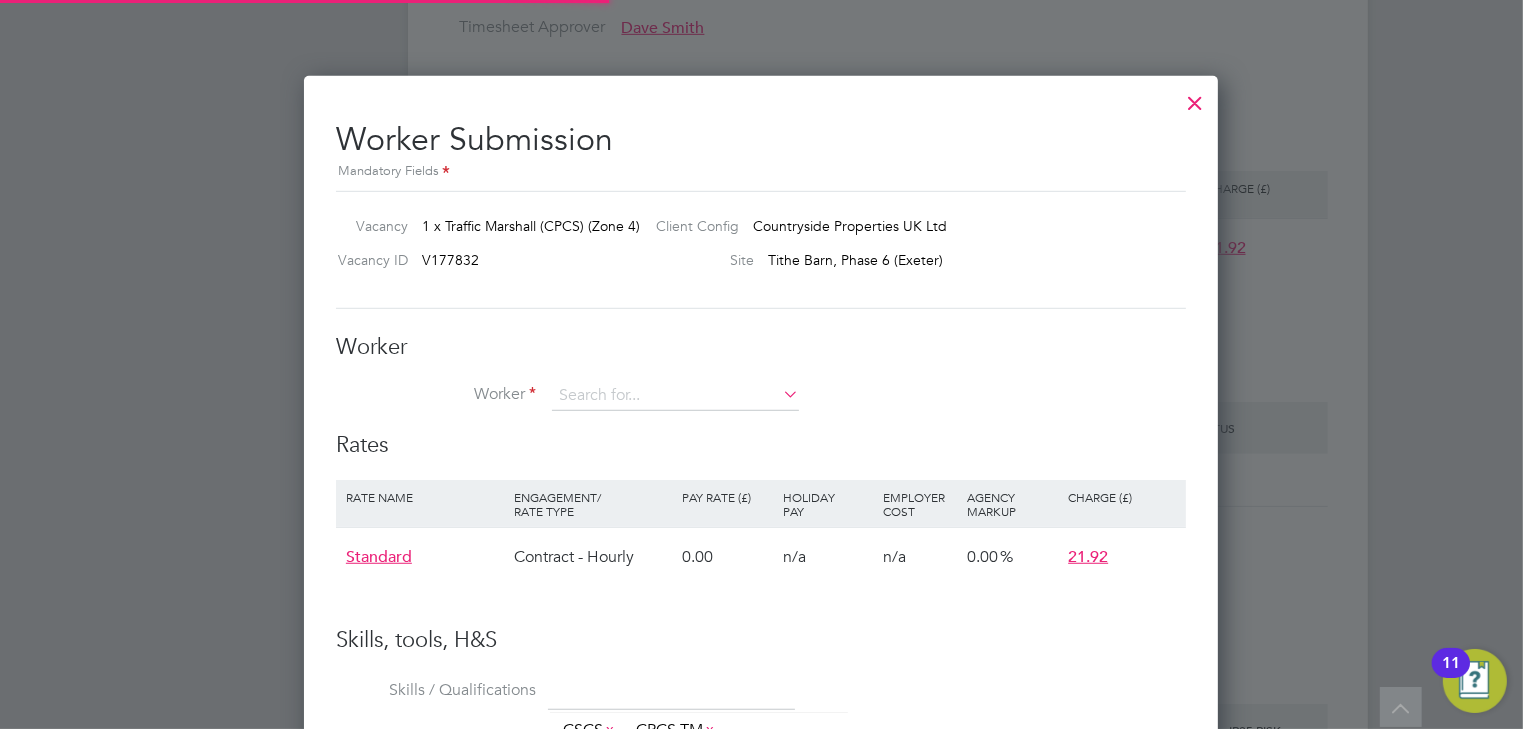 scroll, scrollTop: 10, scrollLeft: 10, axis: both 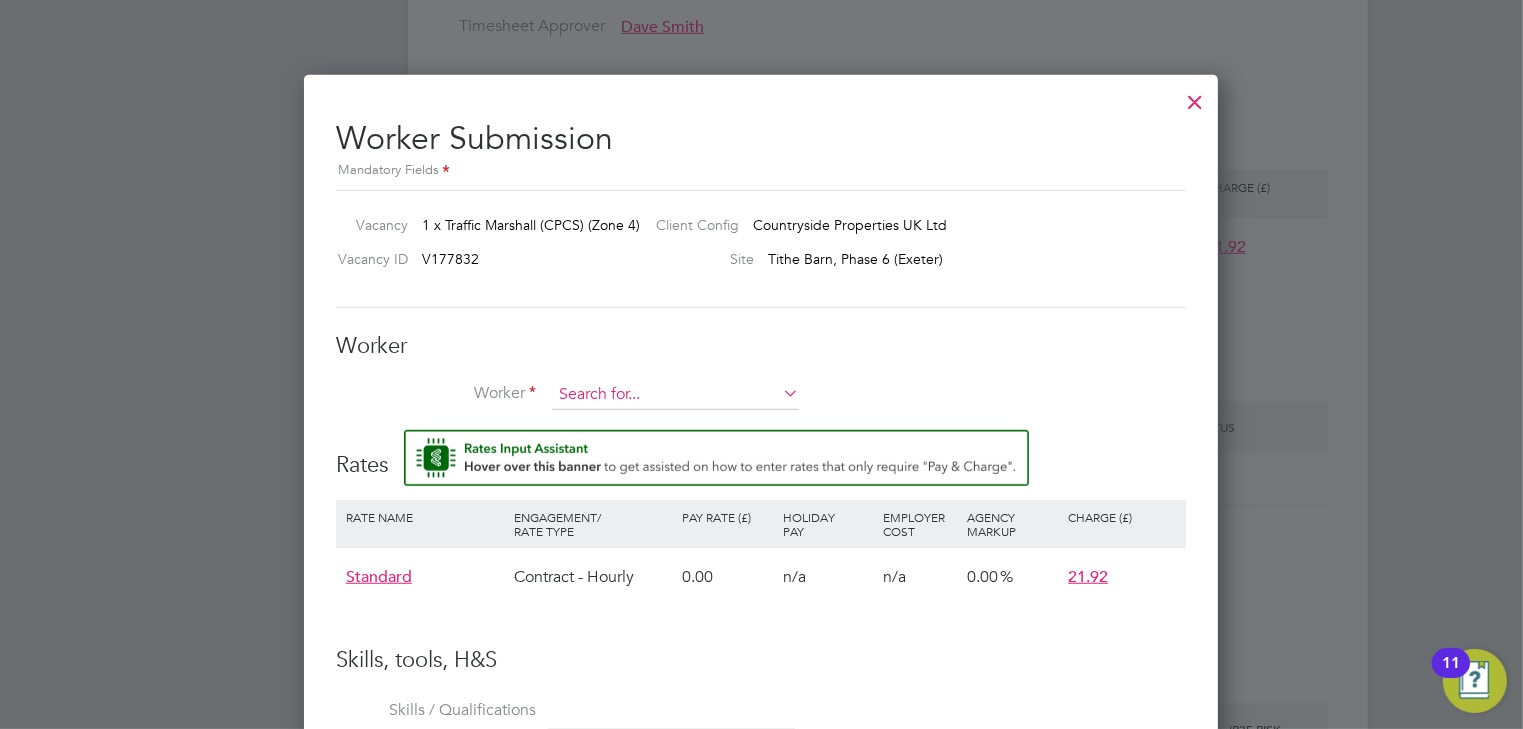 click at bounding box center (675, 395) 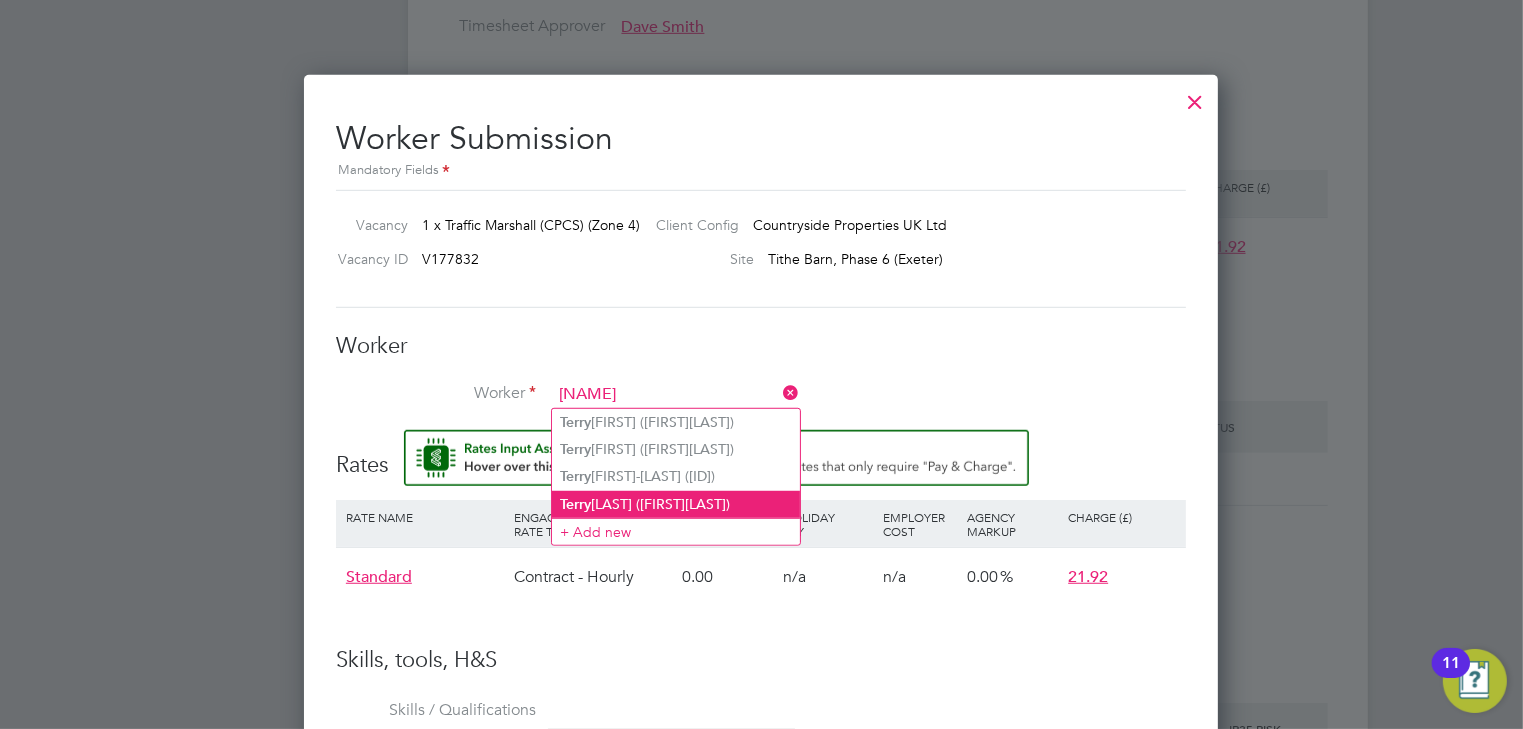 click on "Terry  Green (TGr)" 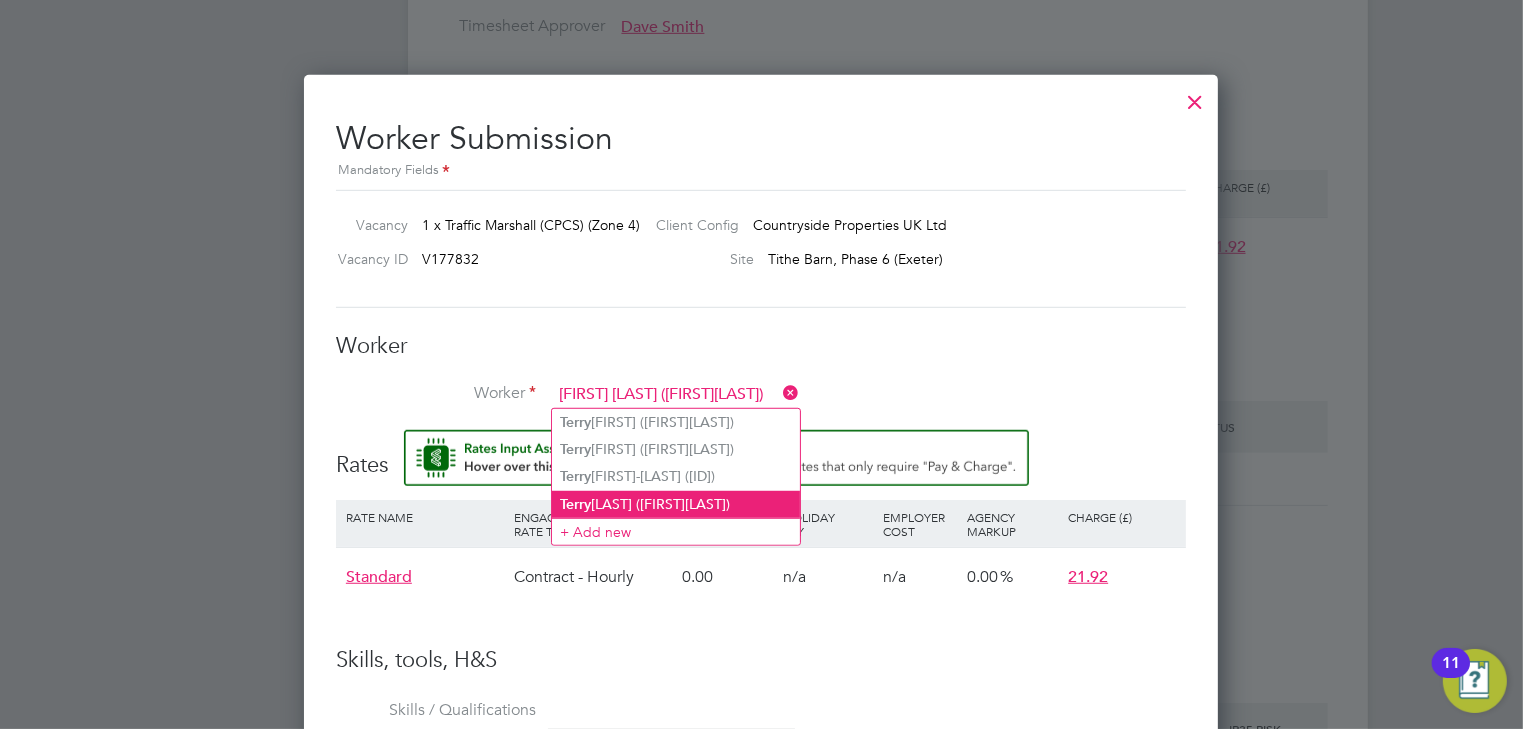 scroll, scrollTop: 9, scrollLeft: 9, axis: both 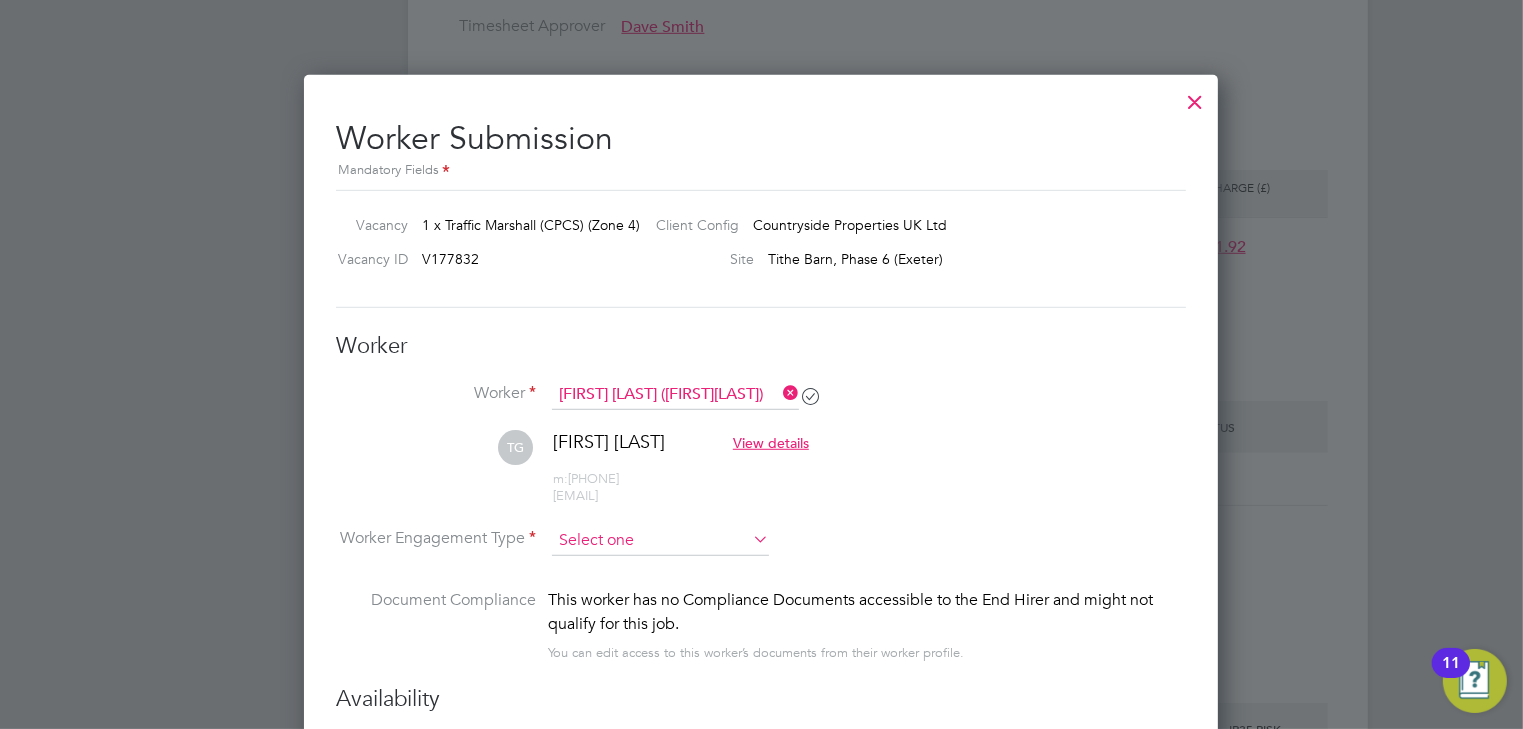 click at bounding box center (660, 541) 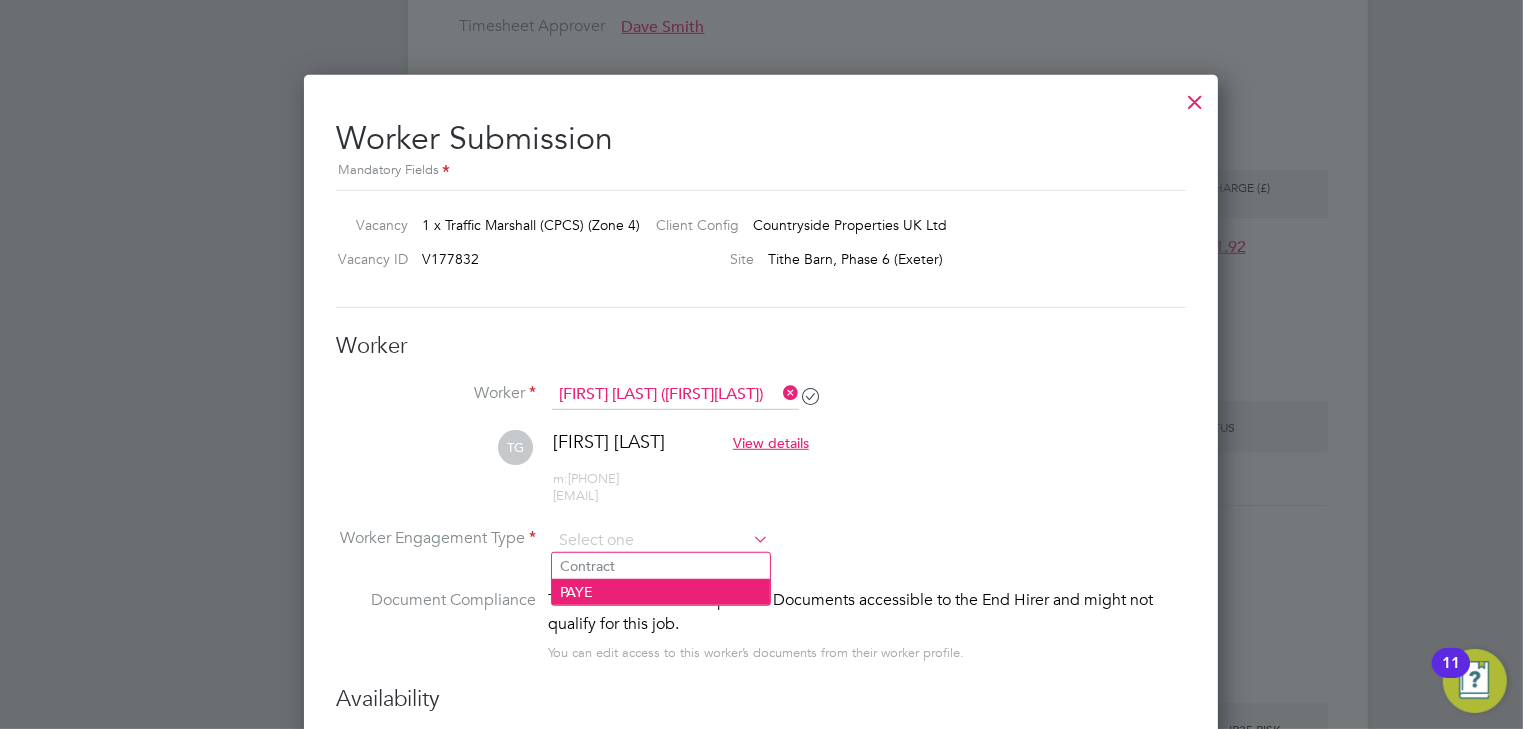 click on "PAYE" 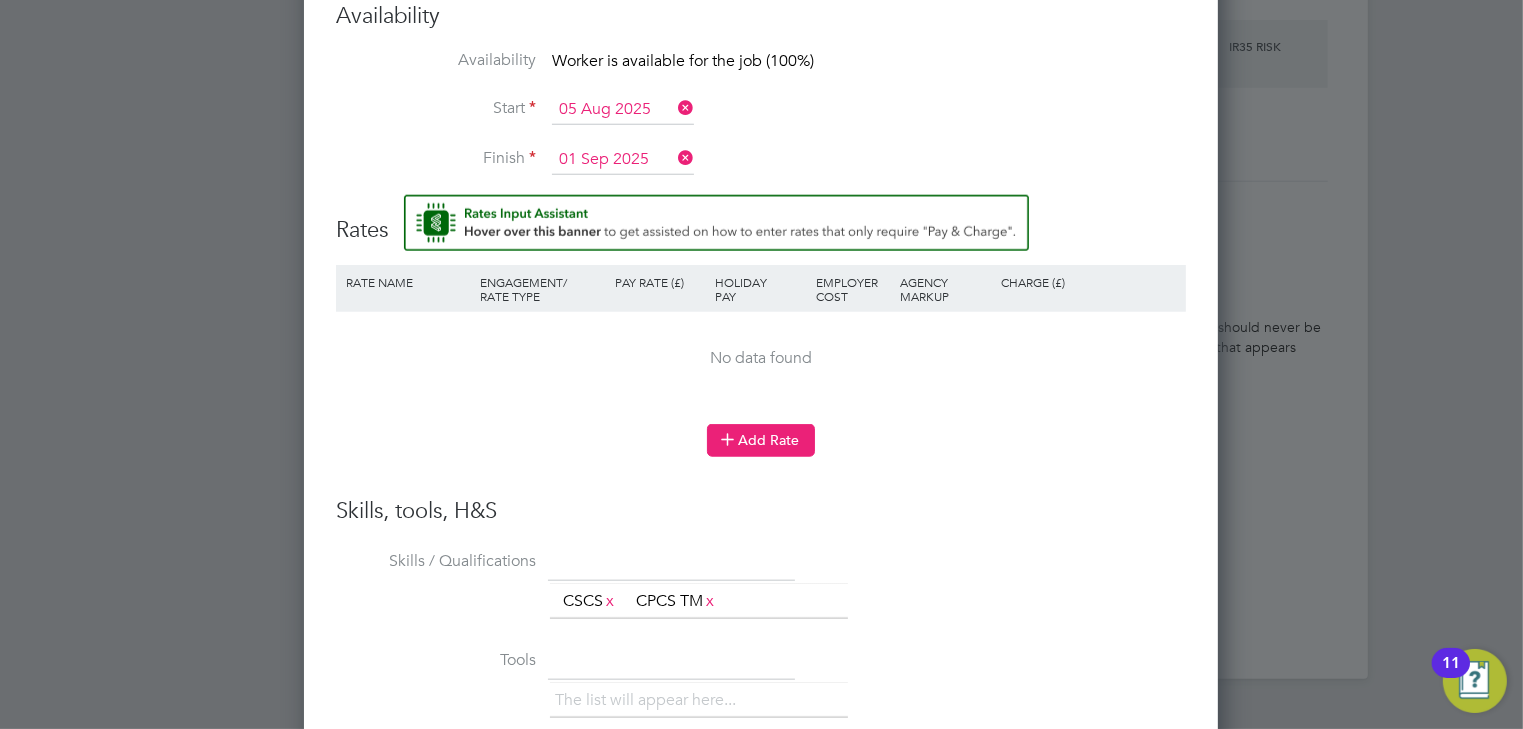 click at bounding box center (727, 438) 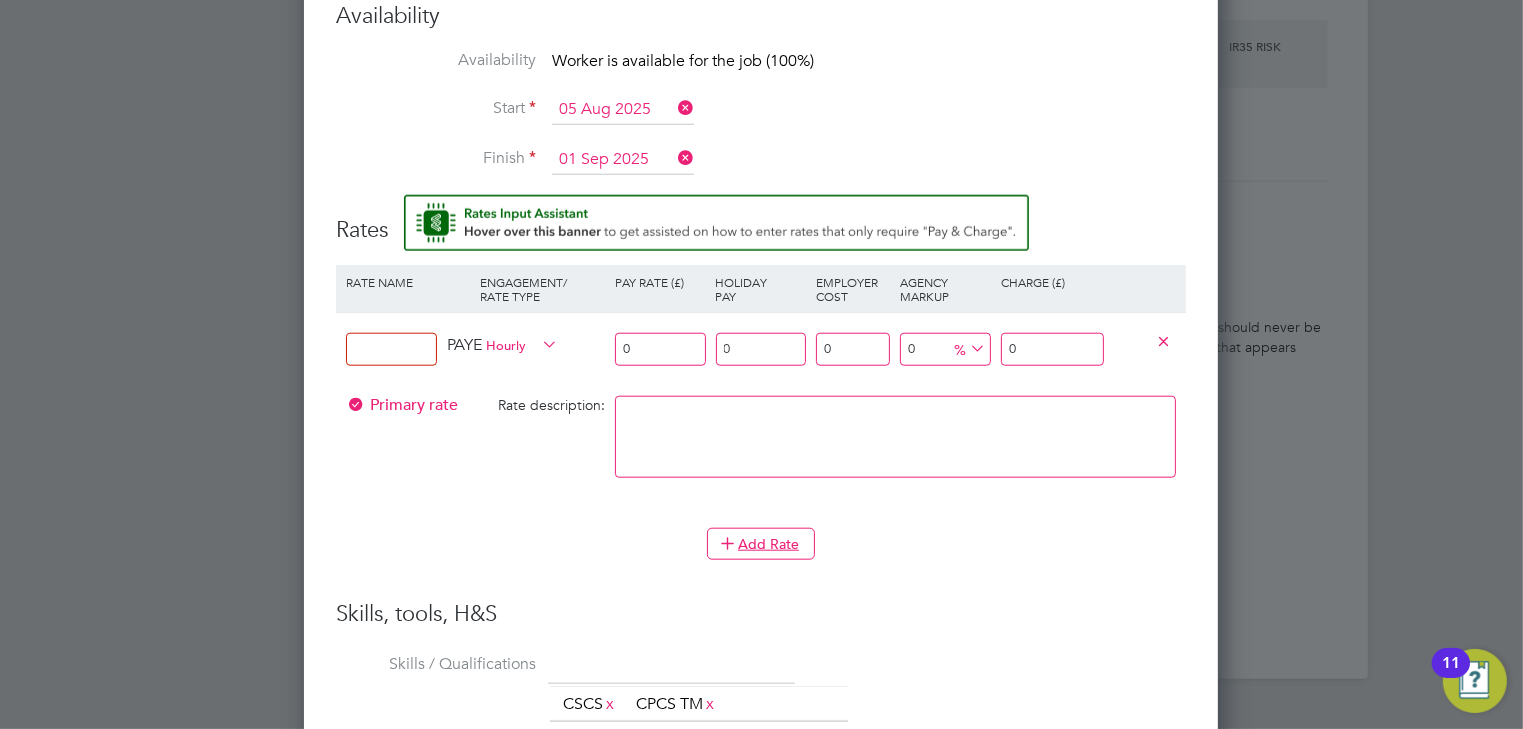 click on "0" at bounding box center (1052, 349) 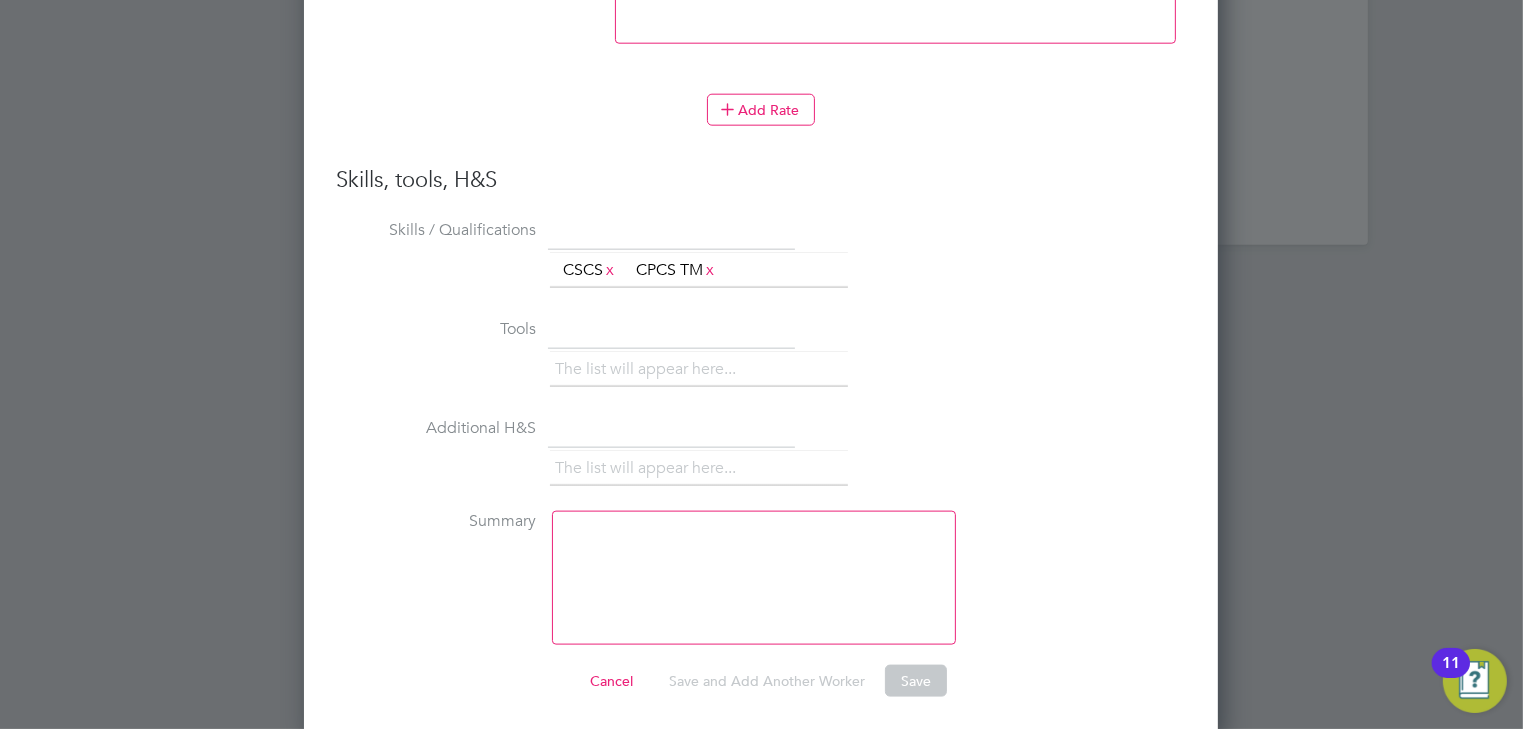 type on "21.92" 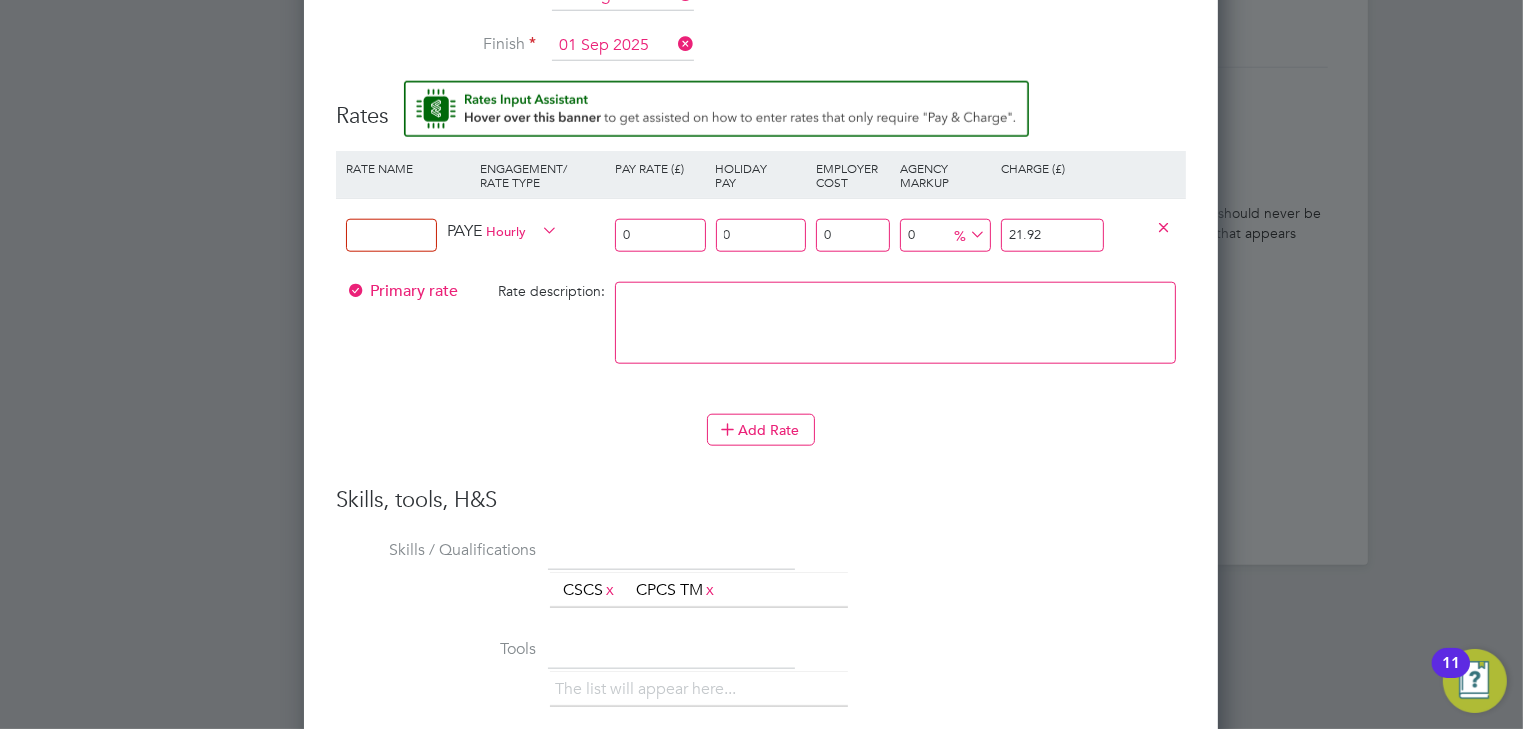click at bounding box center [391, 235] 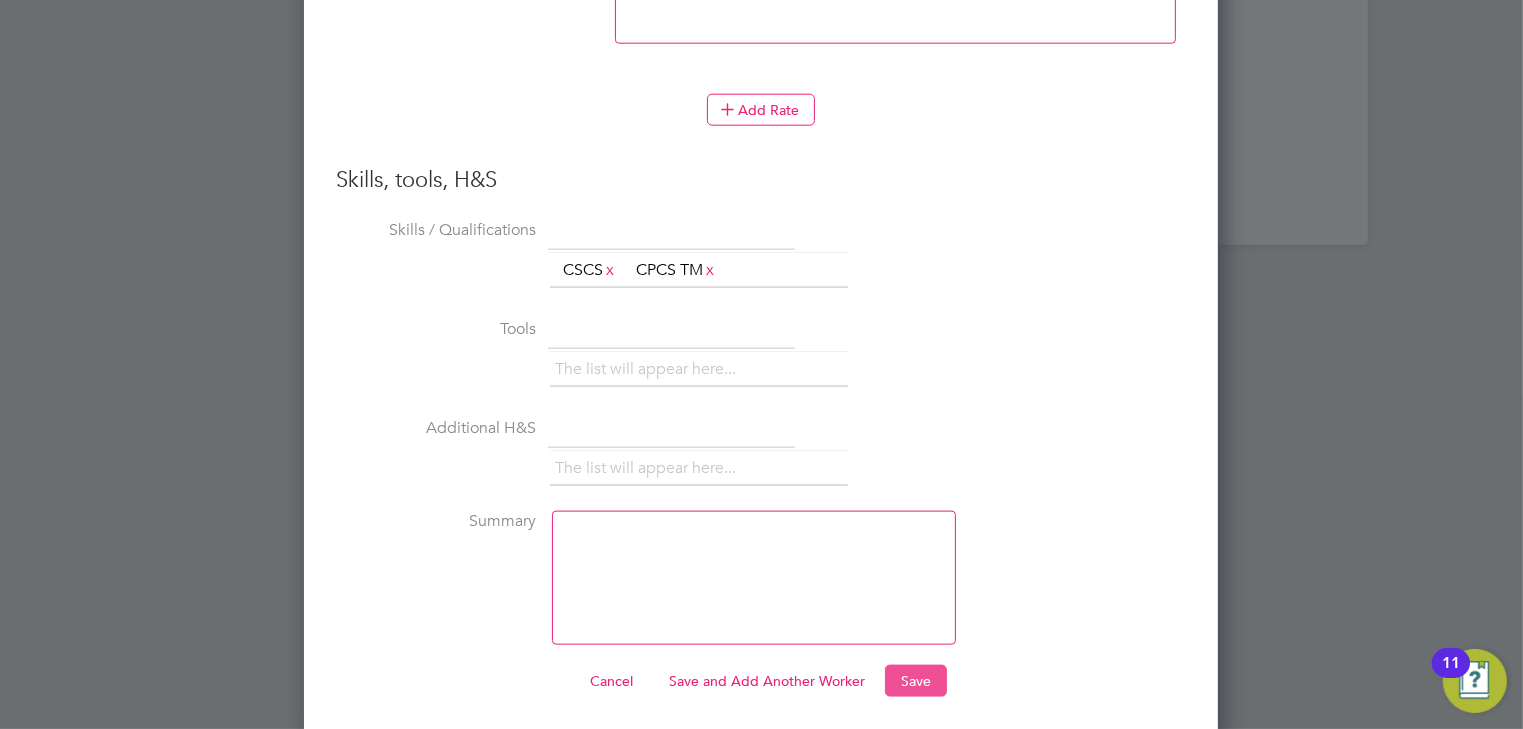 click on "Save" at bounding box center (916, 681) 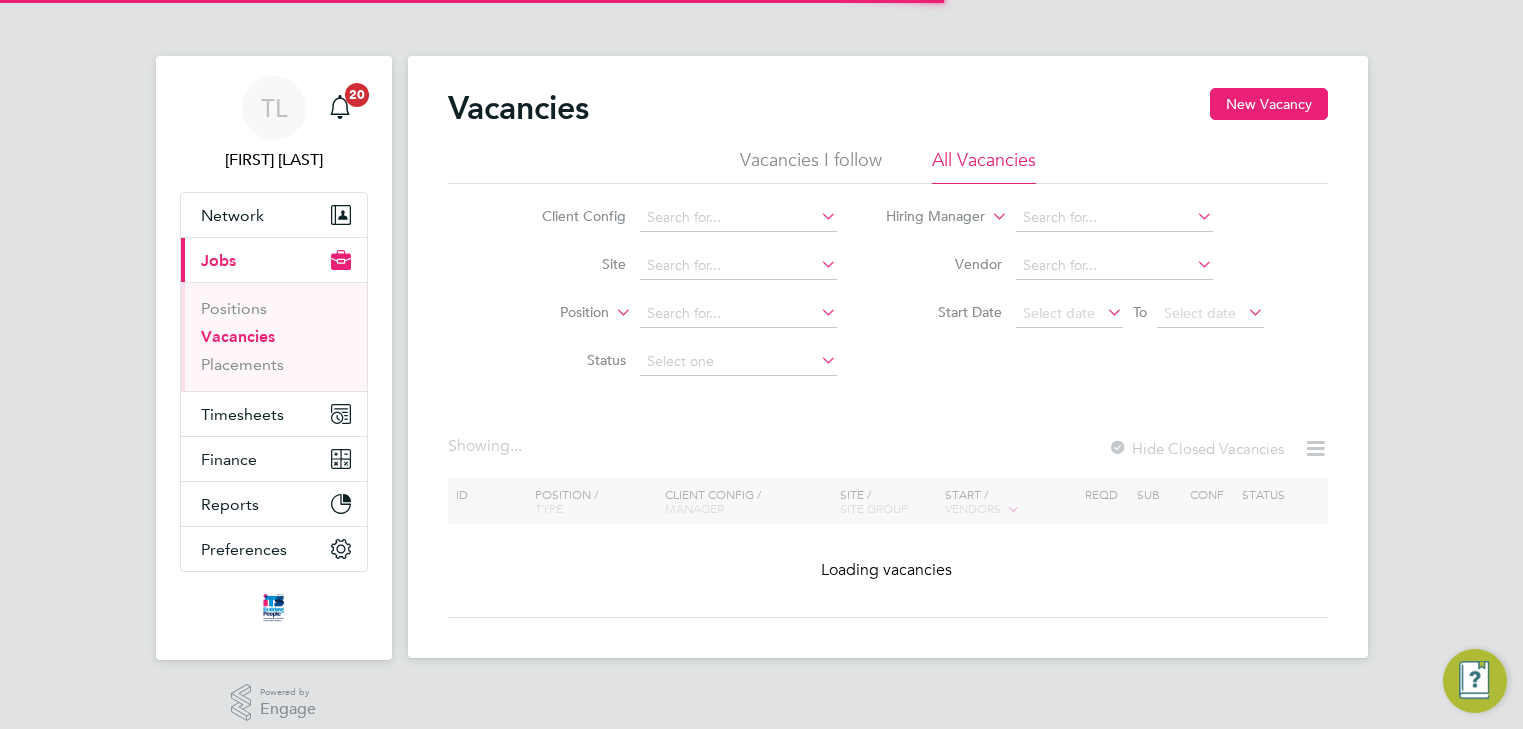scroll, scrollTop: 0, scrollLeft: 0, axis: both 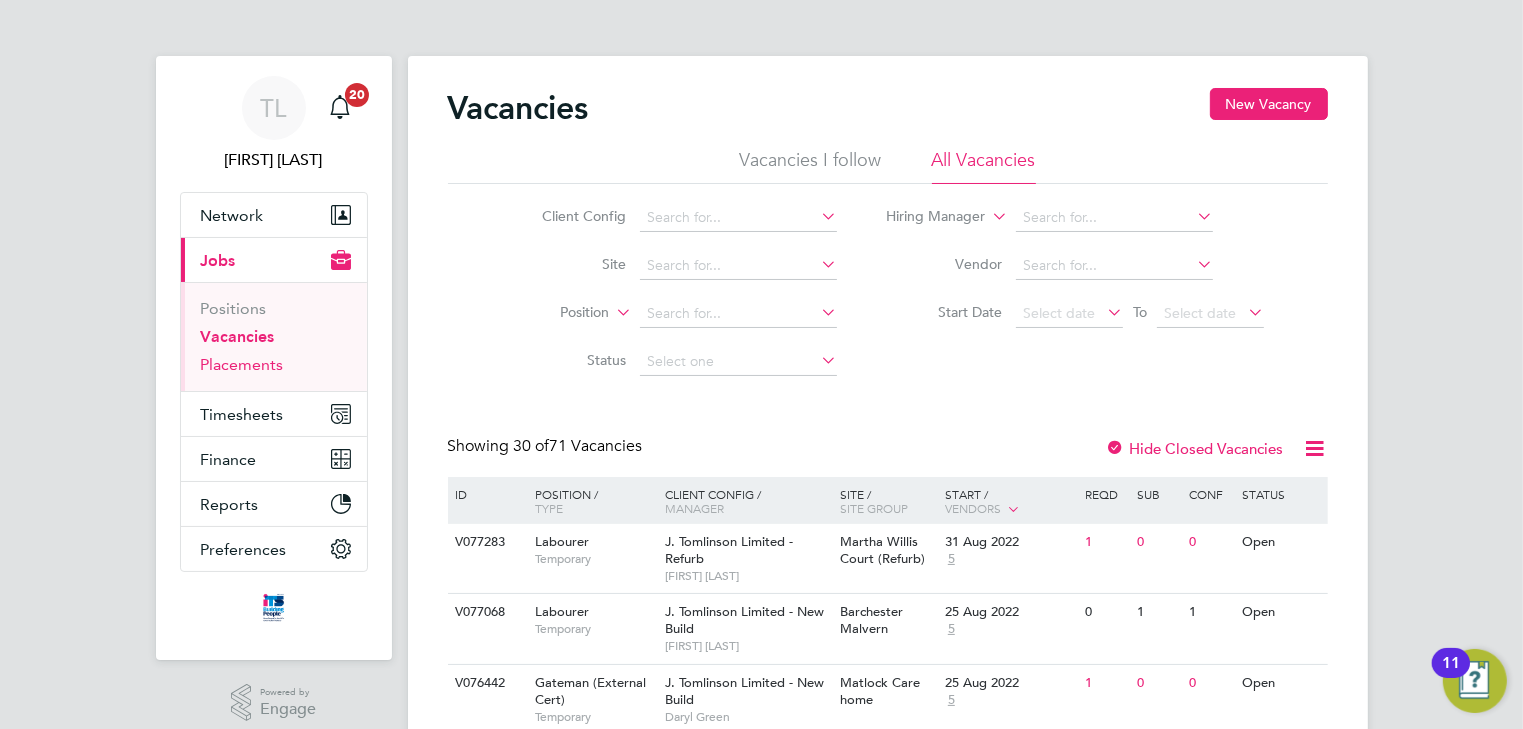 click on "Placements" at bounding box center [242, 364] 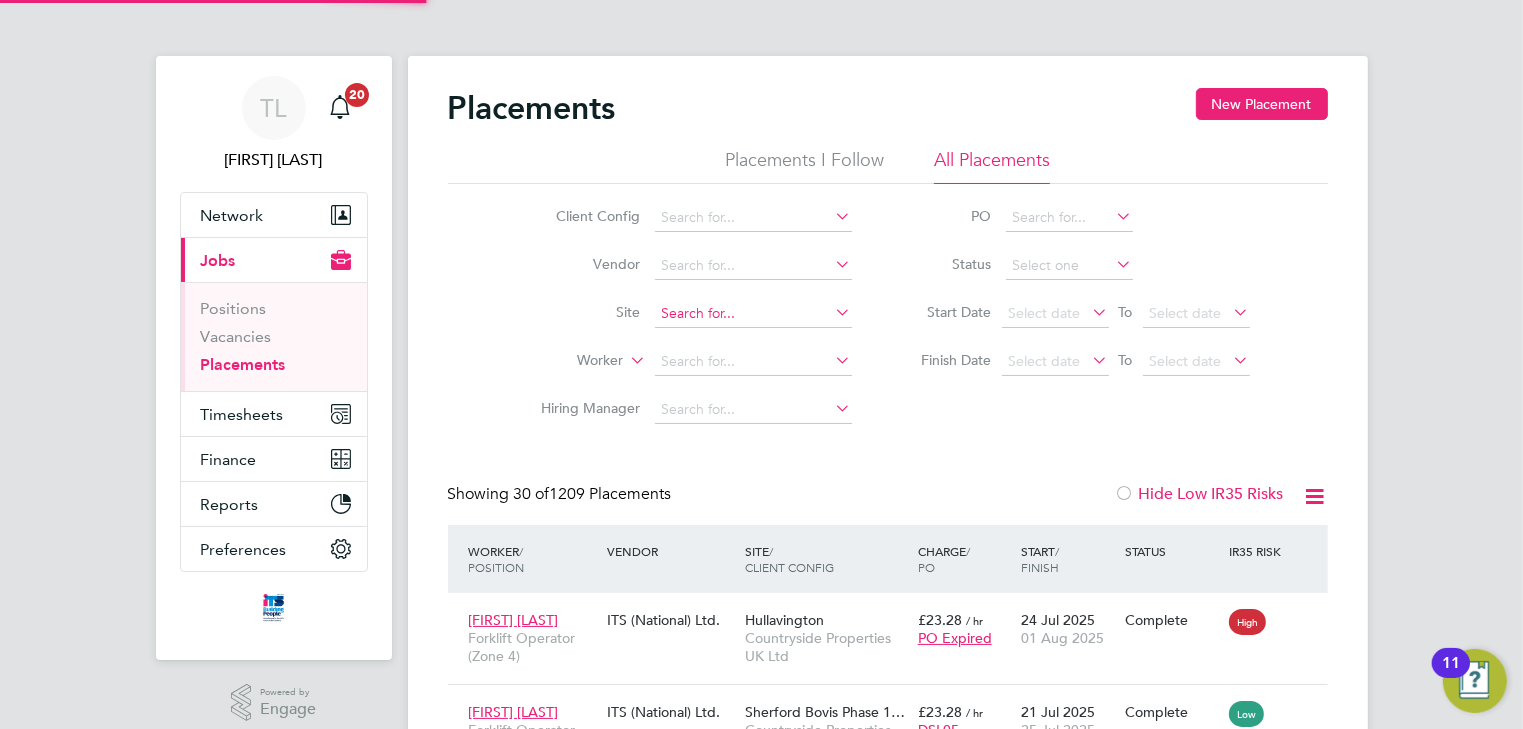 scroll, scrollTop: 10, scrollLeft: 9, axis: both 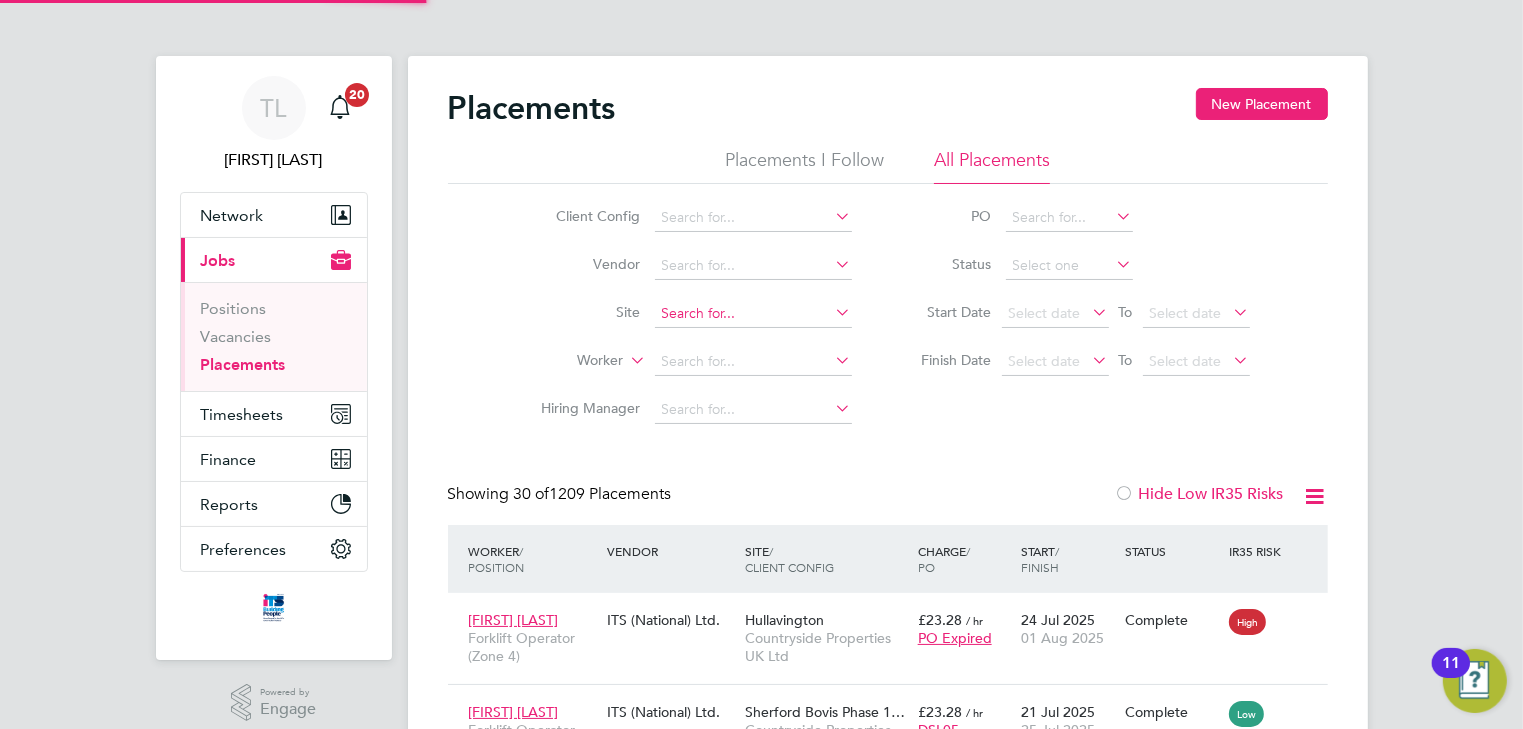 click 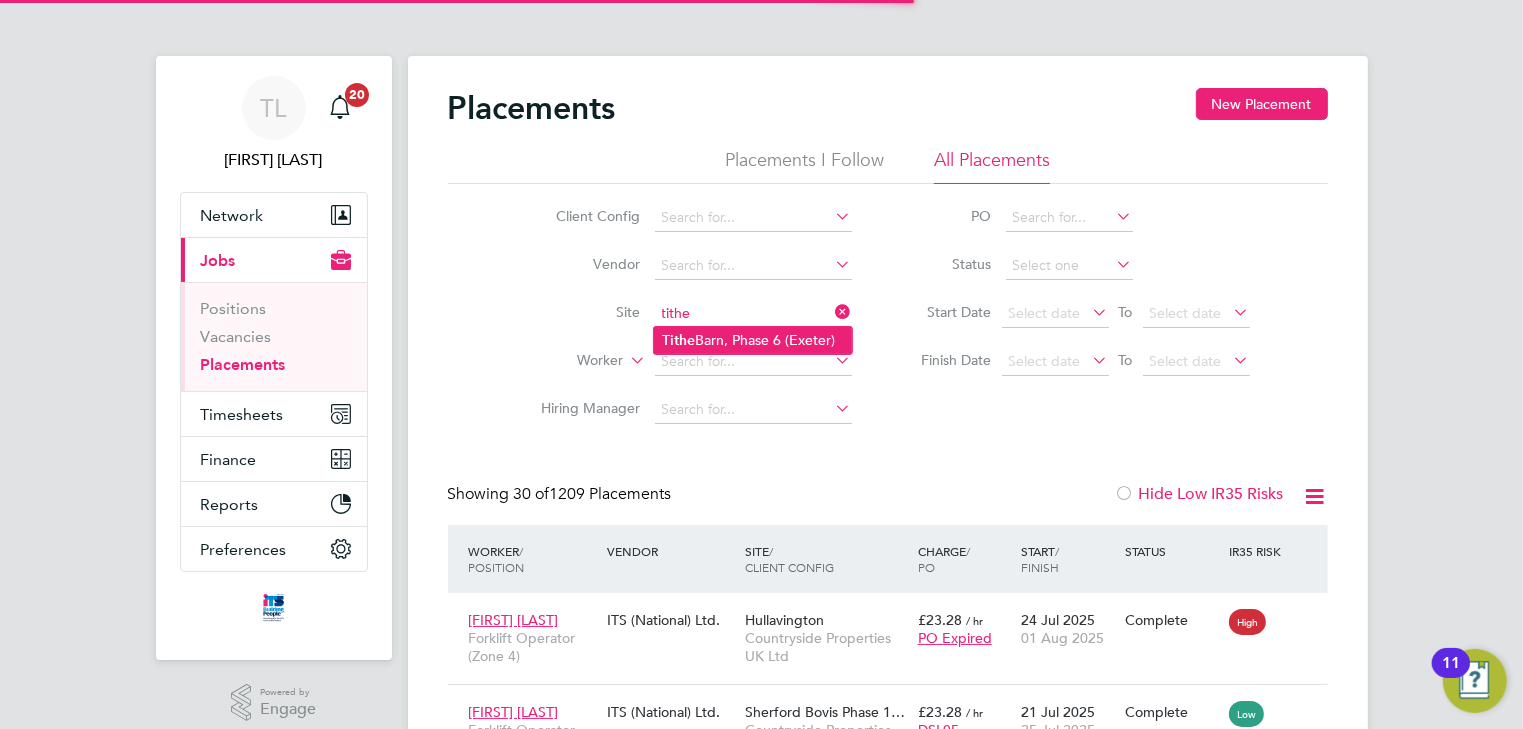 click on "Tithe Barn, Phase 6 ([CITY])" 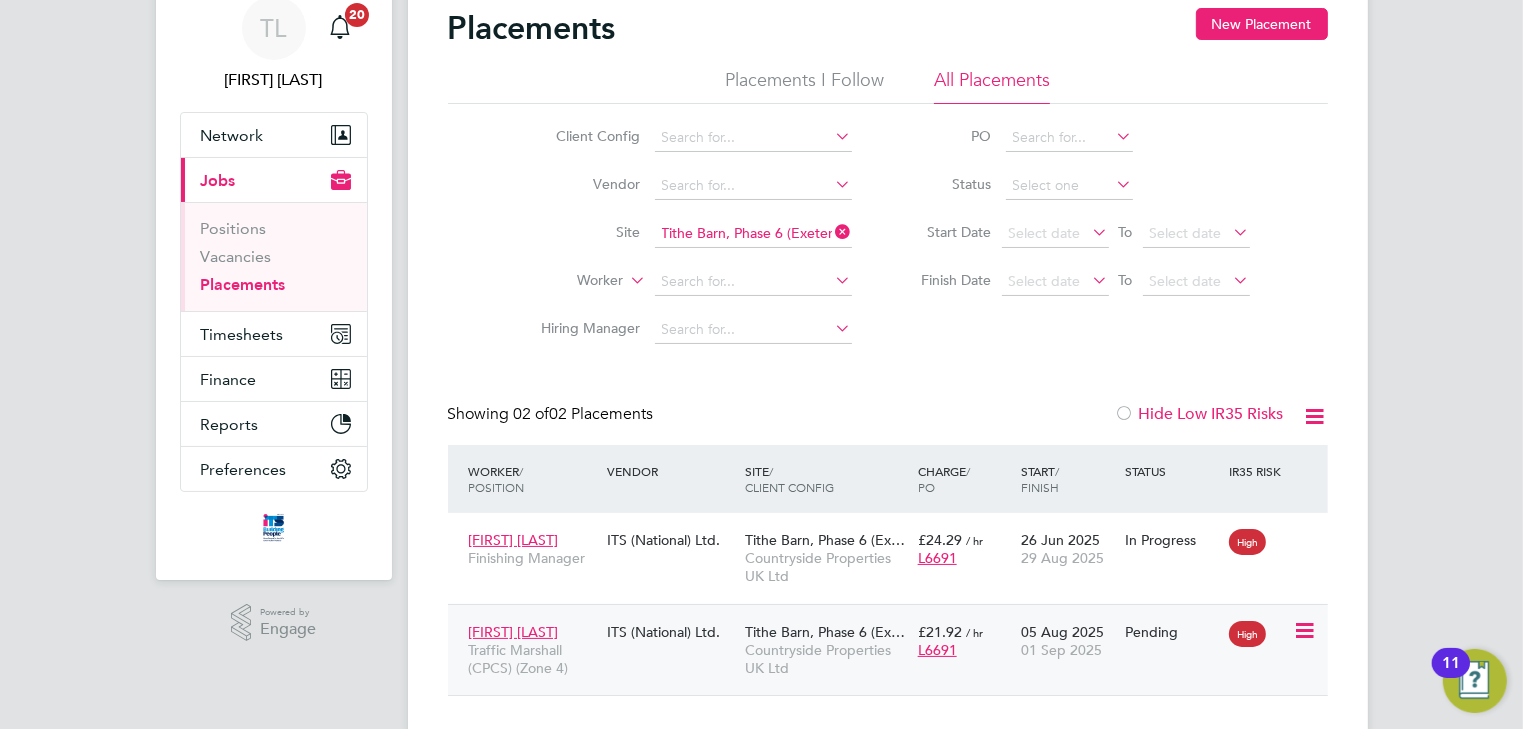 click on "L6691" 